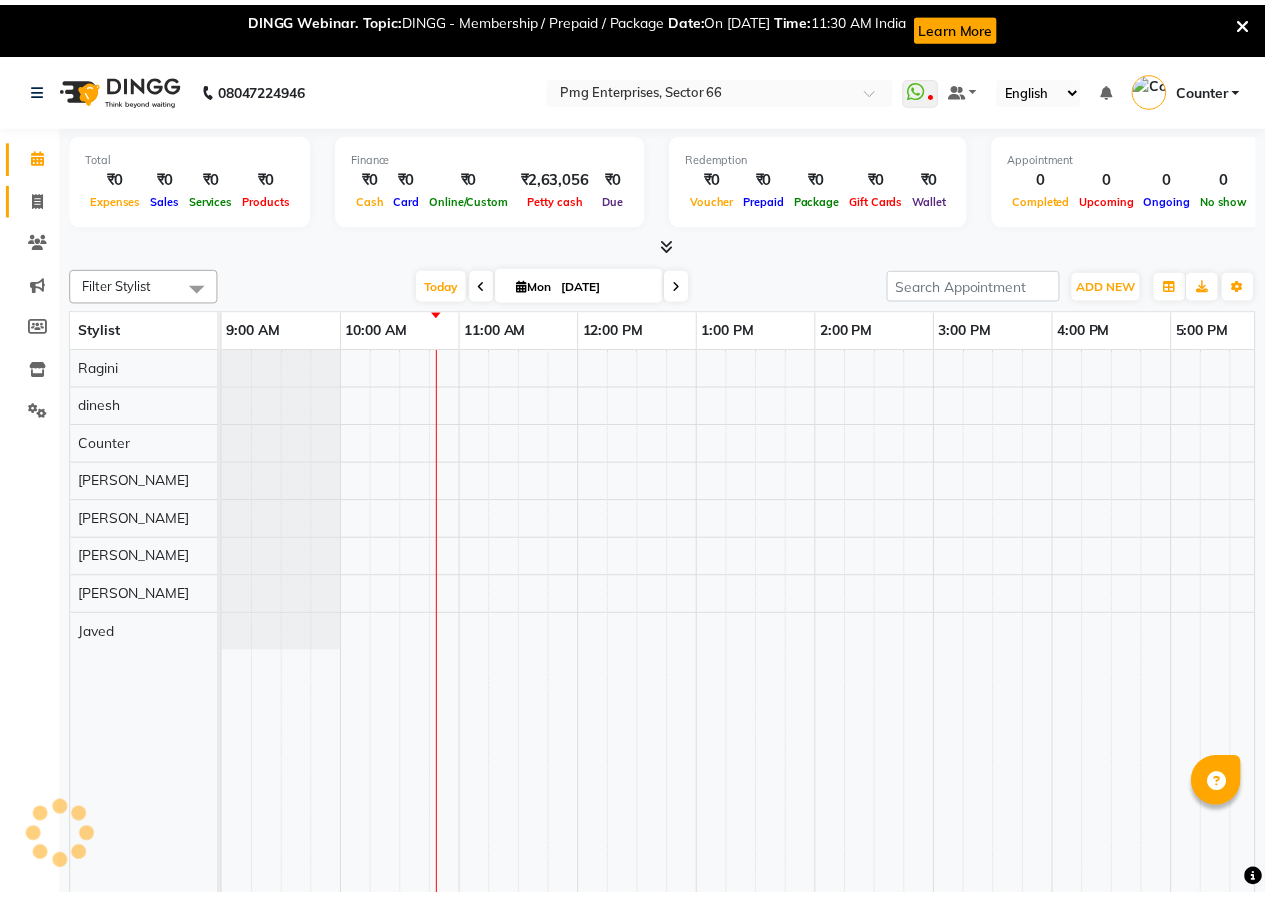 scroll, scrollTop: 0, scrollLeft: 0, axis: both 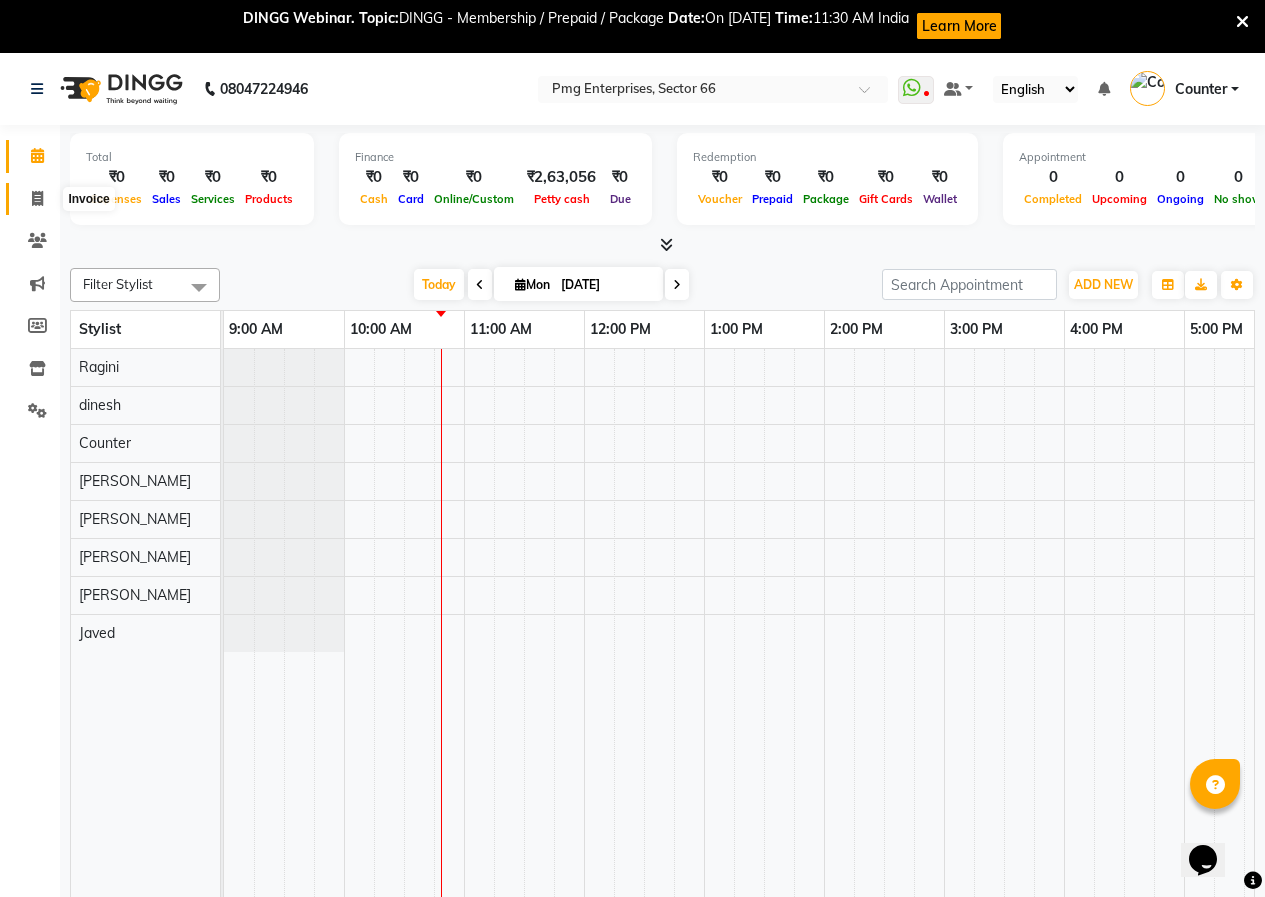 click 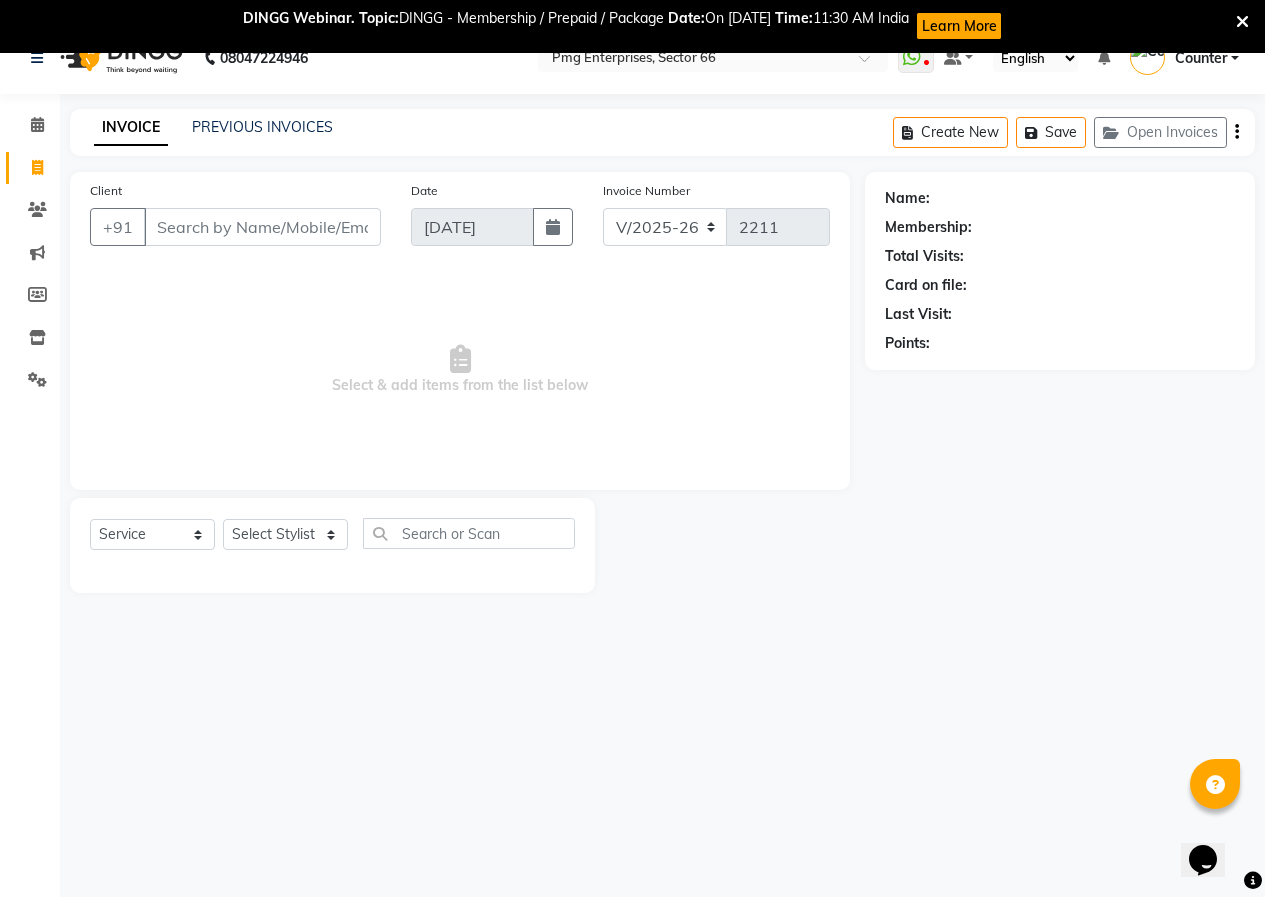scroll, scrollTop: 53, scrollLeft: 0, axis: vertical 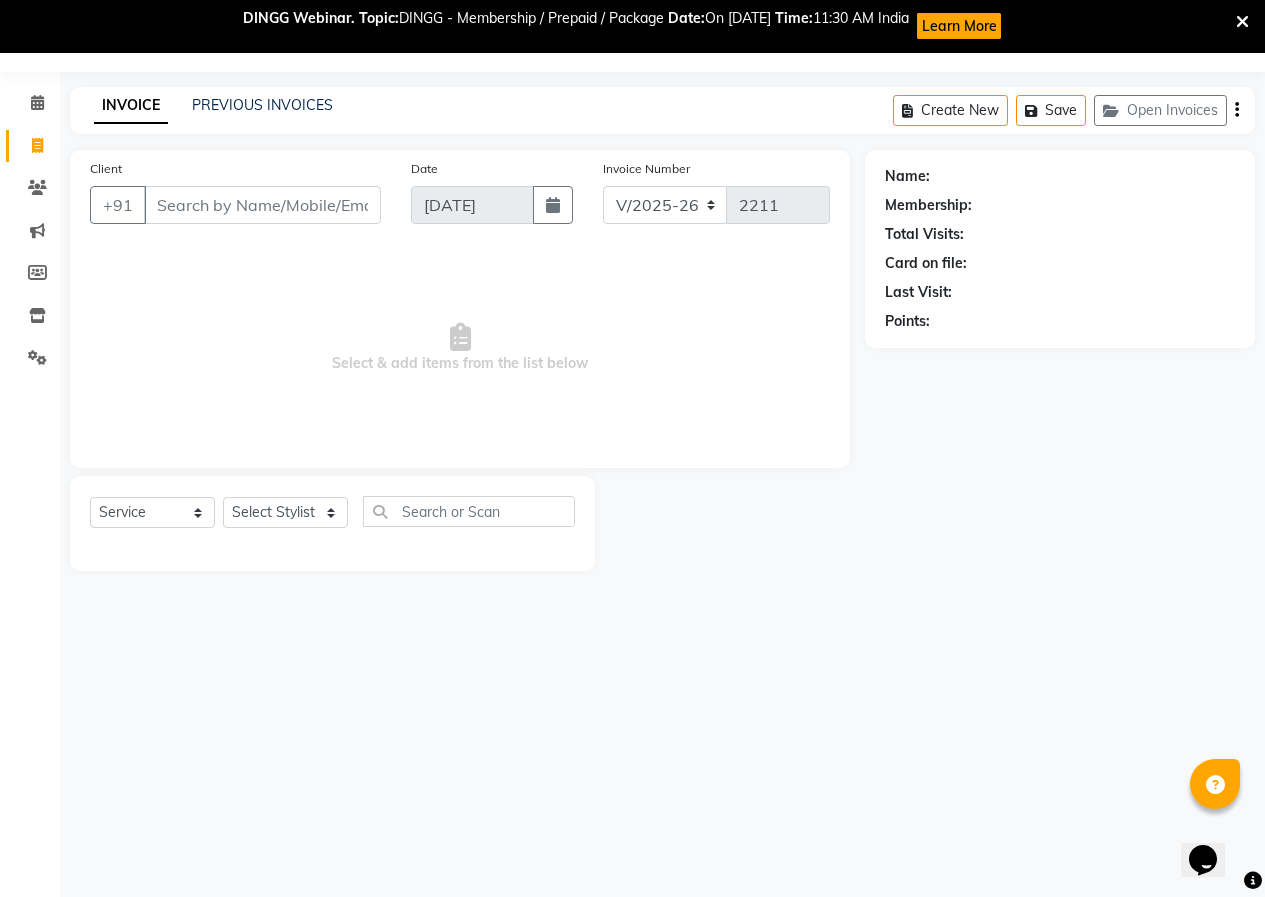 click at bounding box center (1242, 22) 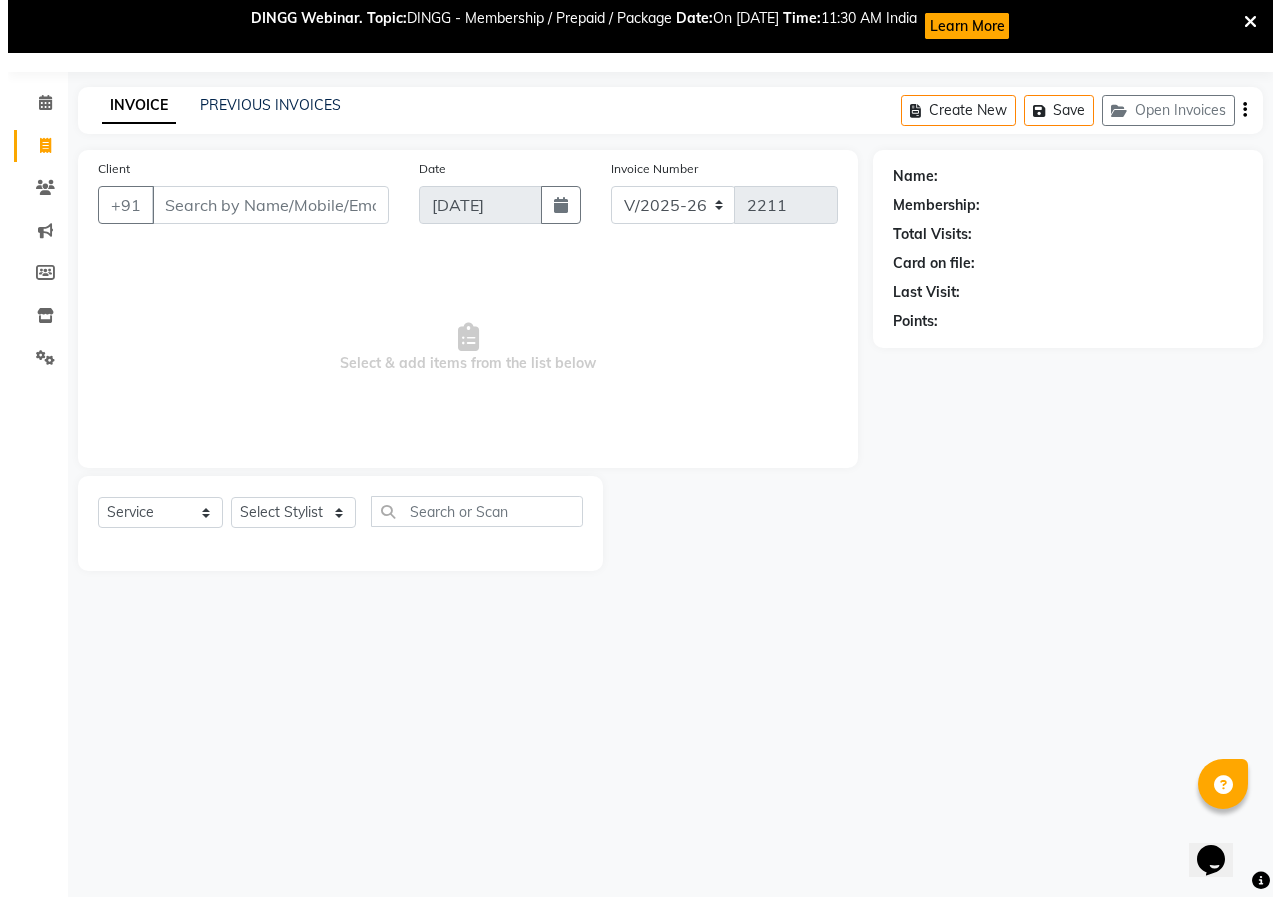 scroll, scrollTop: 0, scrollLeft: 0, axis: both 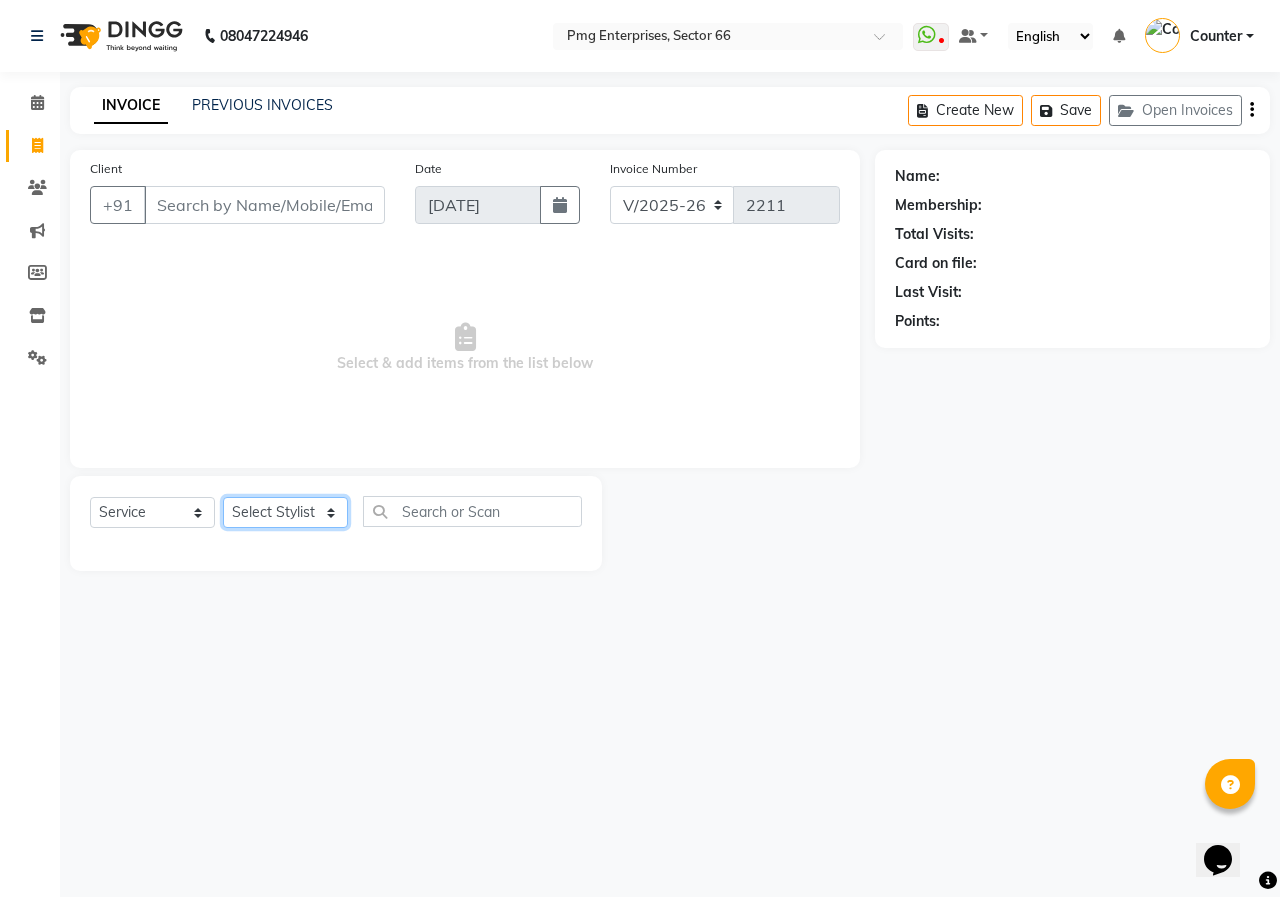 click on "Select Stylist [PERSON_NAME] Counter [PERSON_NAME] [PERSON_NAME] [PERSON_NAME] [PERSON_NAME]" 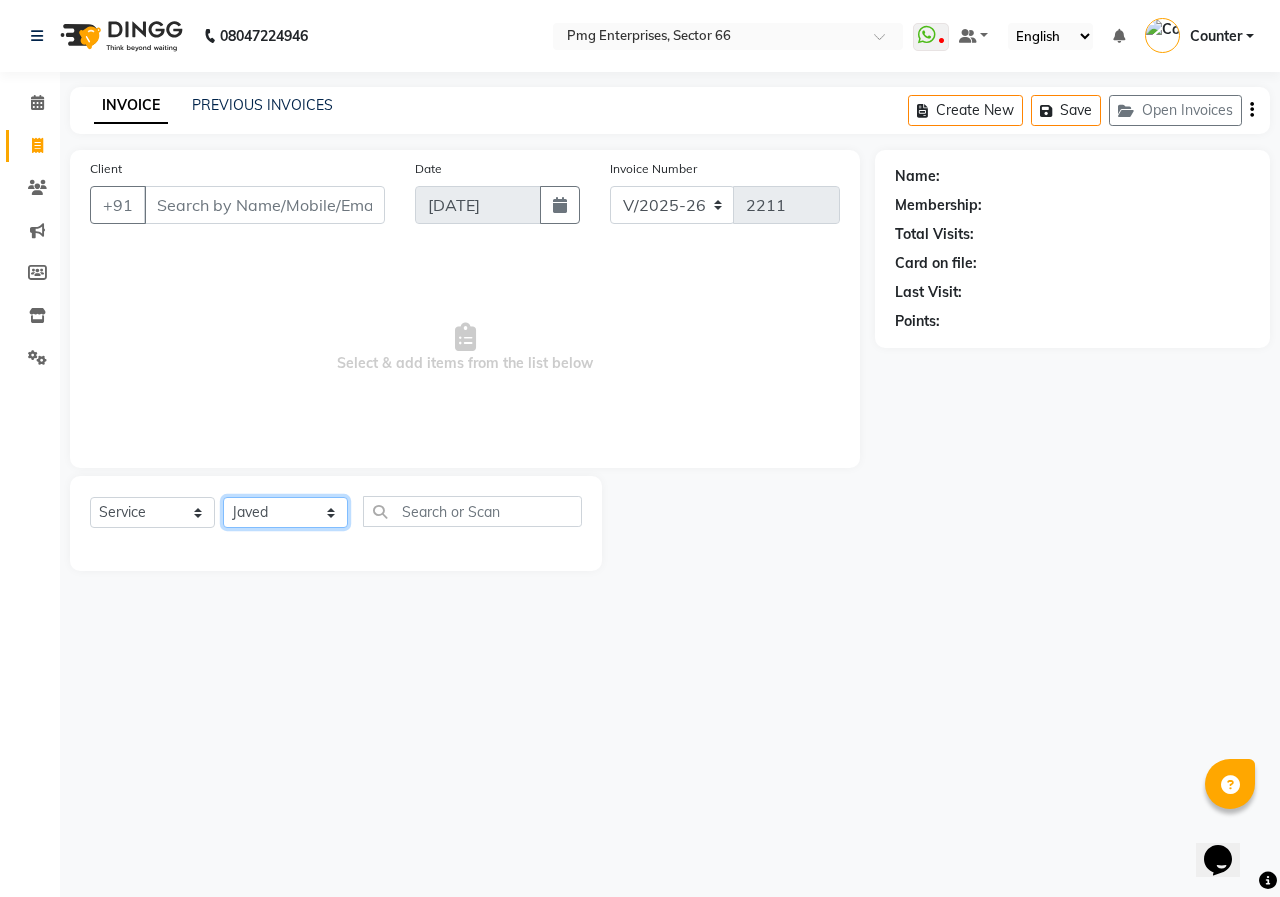 click on "Select Stylist [PERSON_NAME] Counter [PERSON_NAME] [PERSON_NAME] [PERSON_NAME] [PERSON_NAME]" 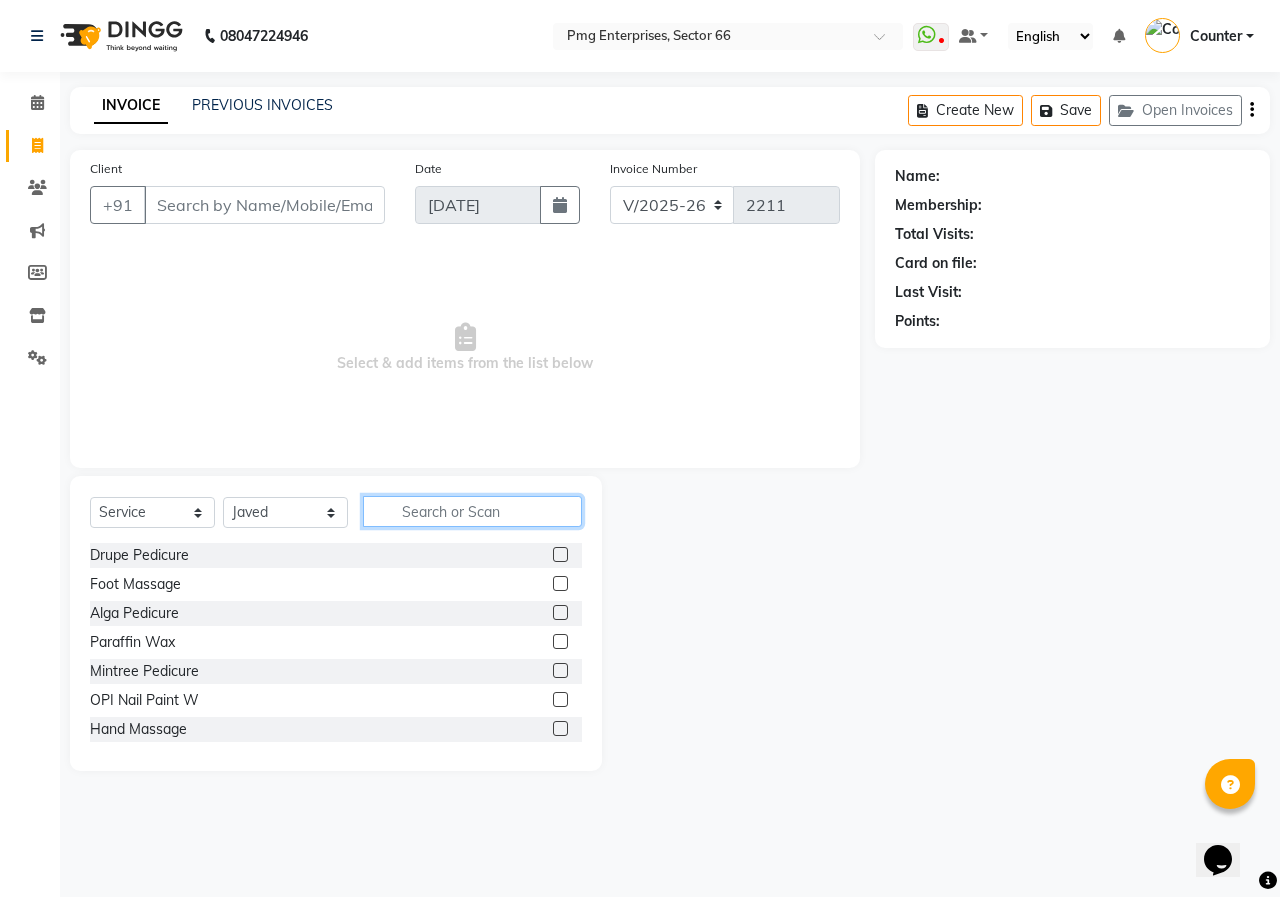 click 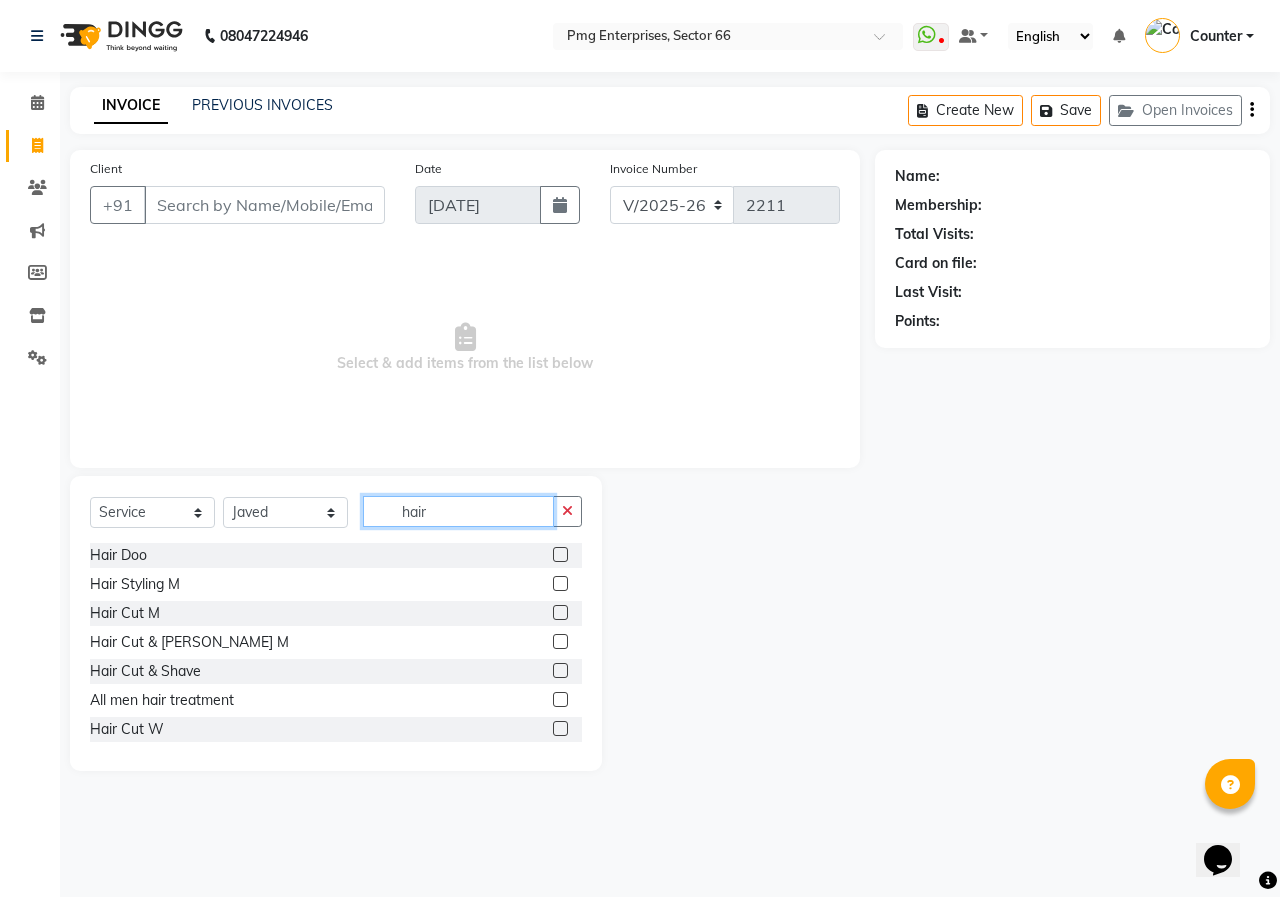 type on "hair" 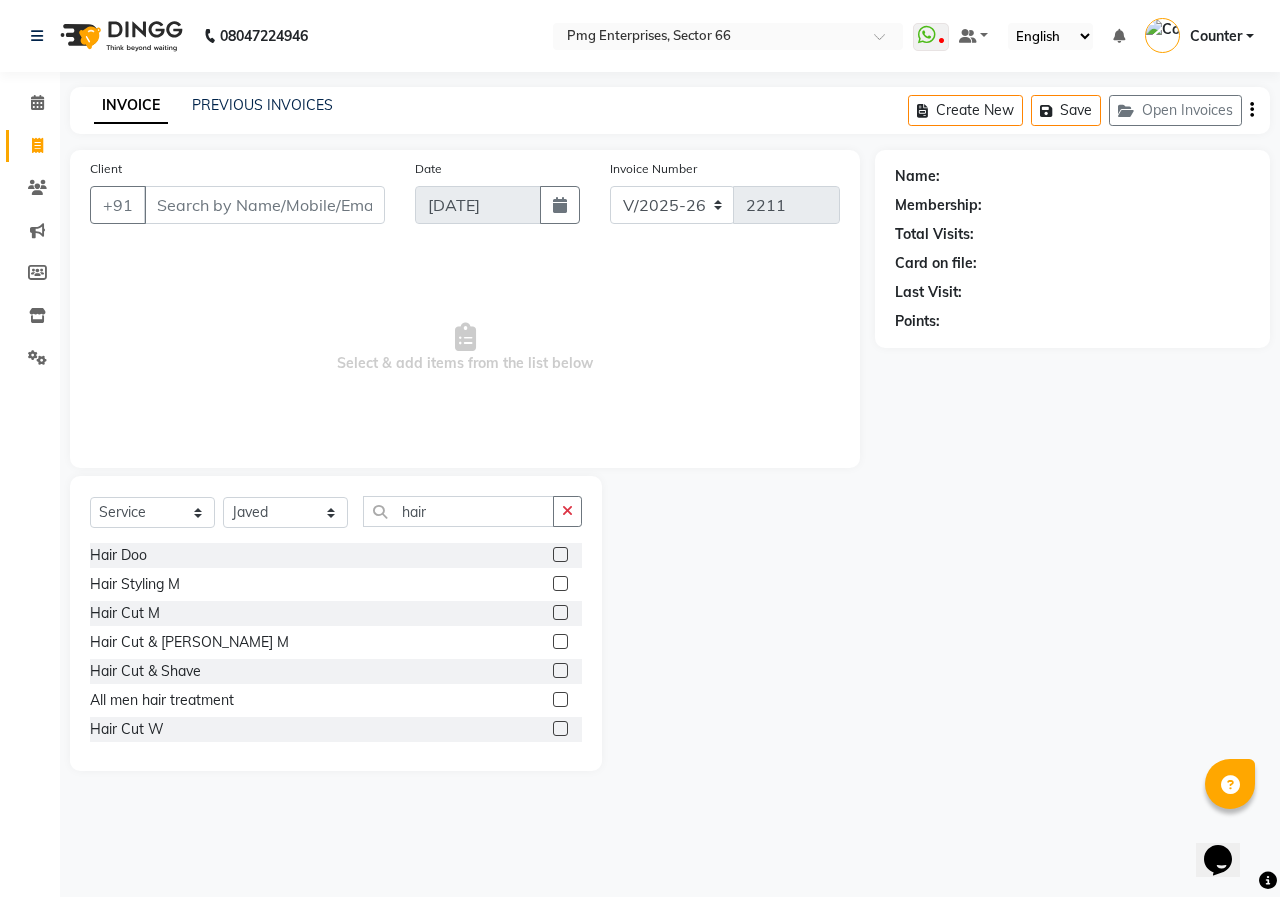 click 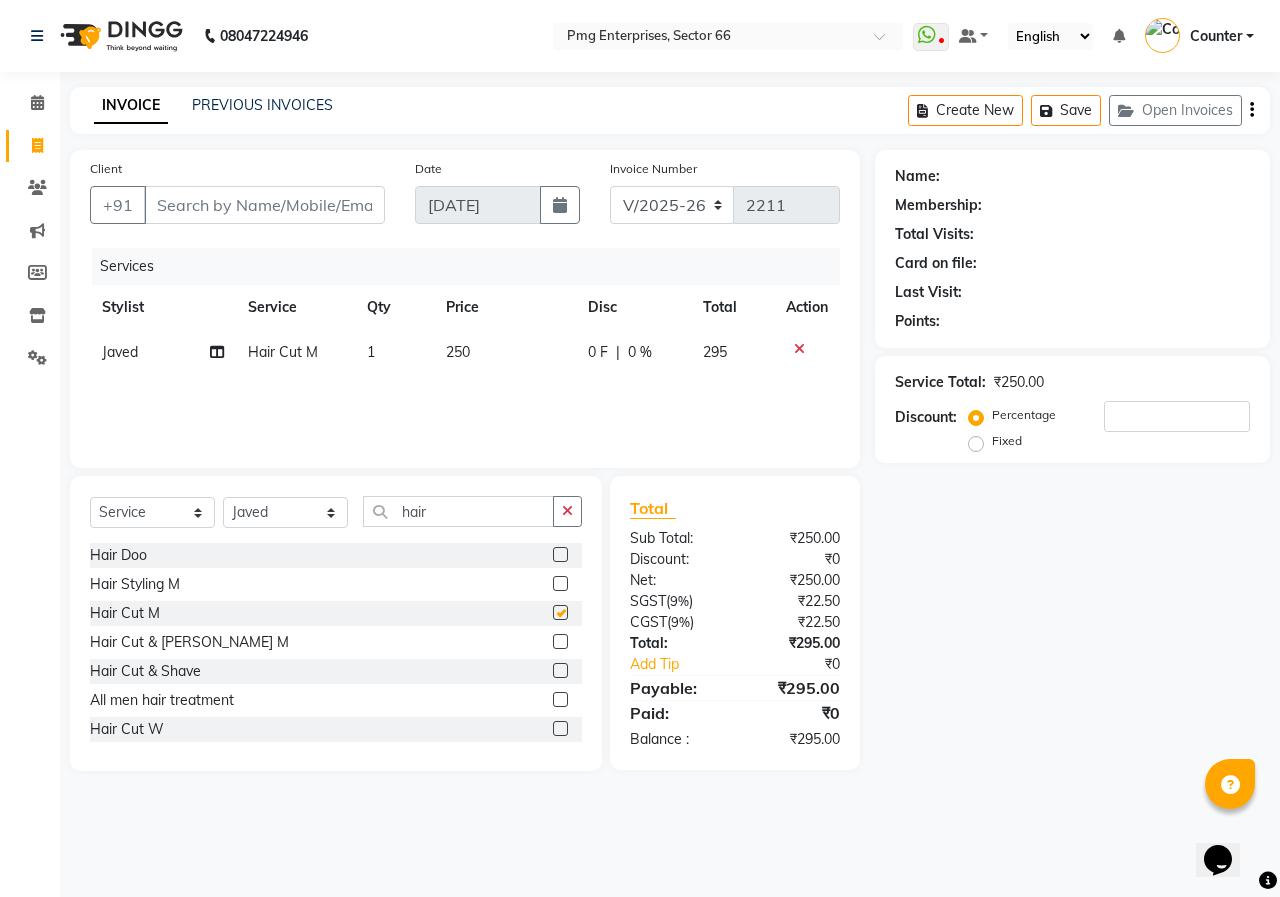 checkbox on "false" 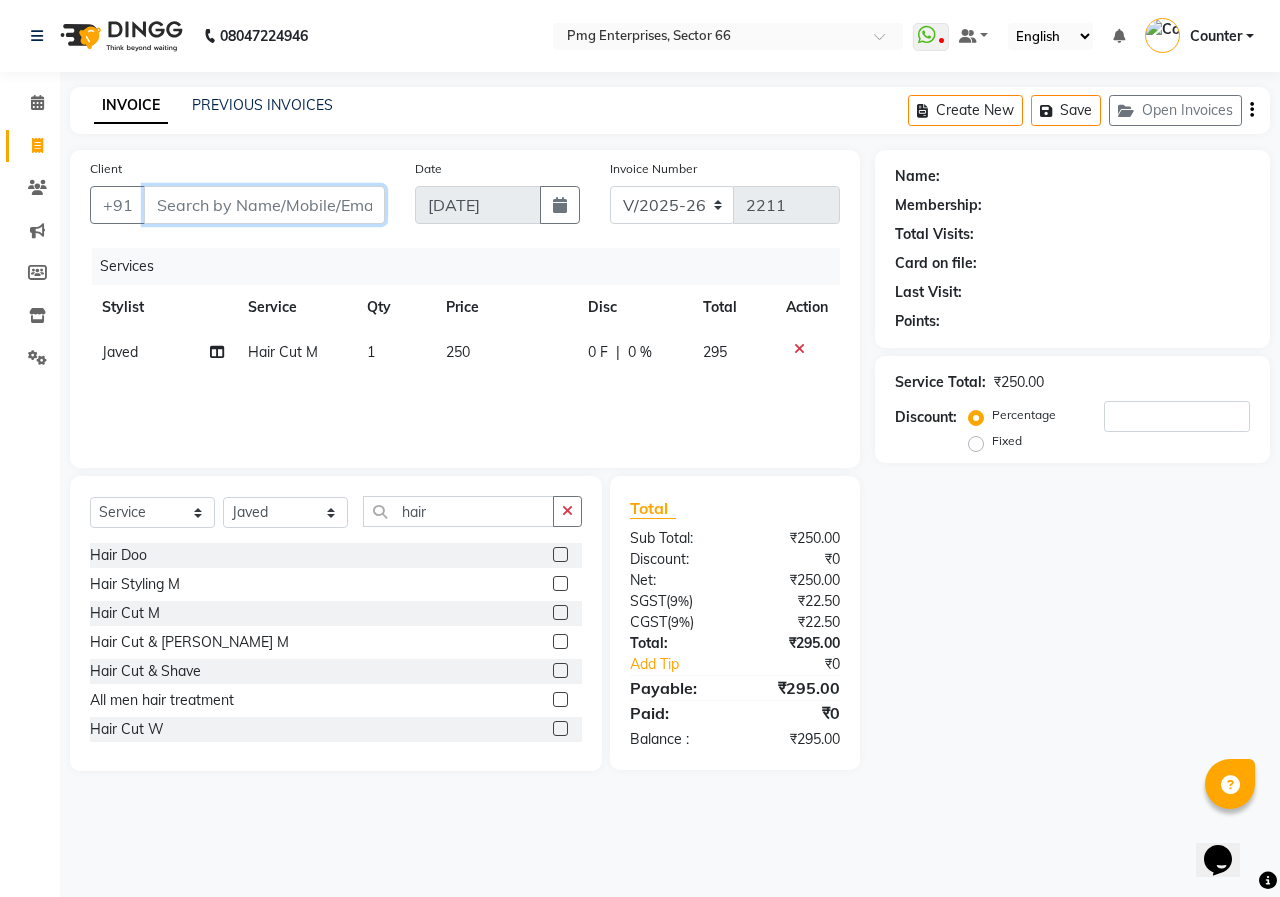 click on "Client" at bounding box center (264, 205) 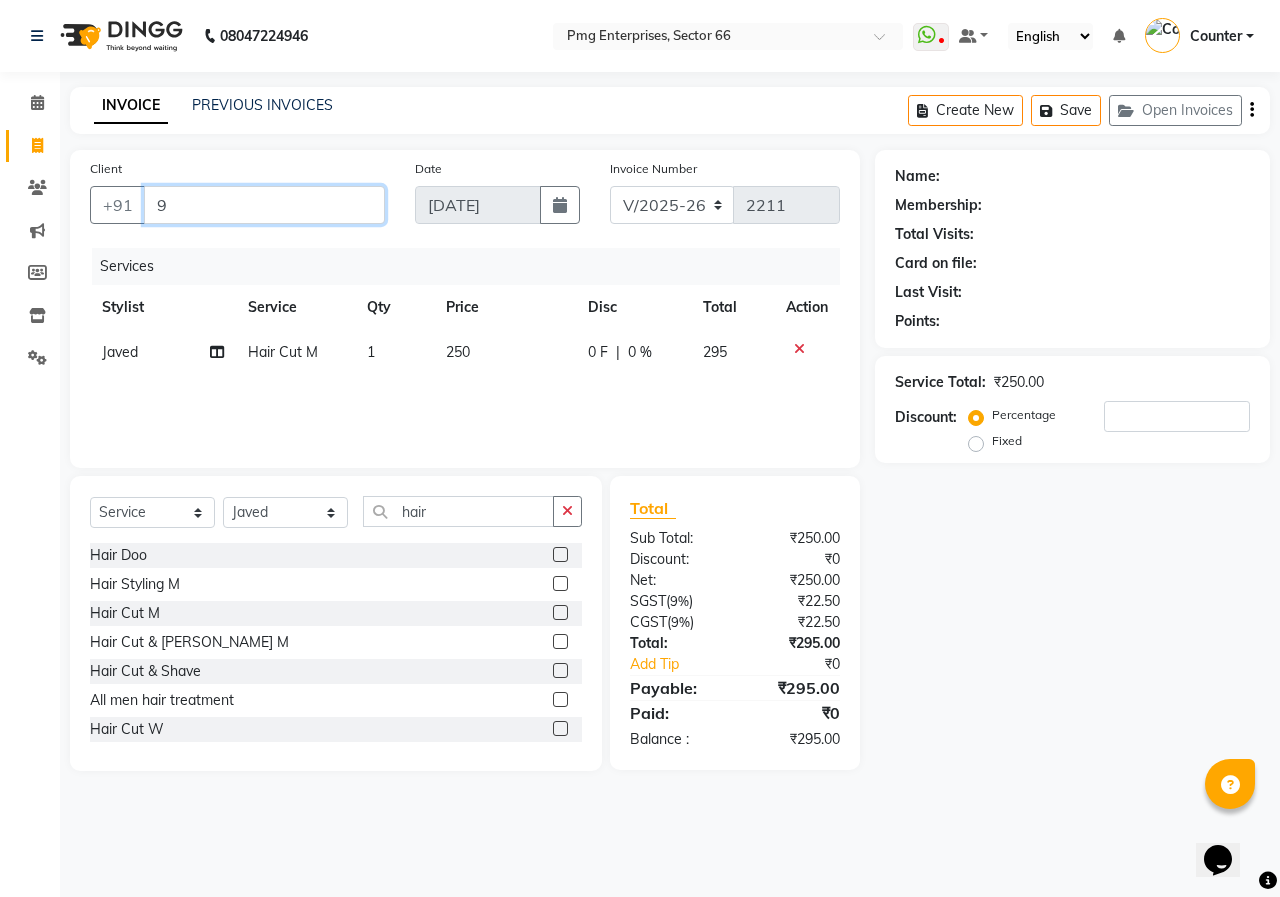 type on "0" 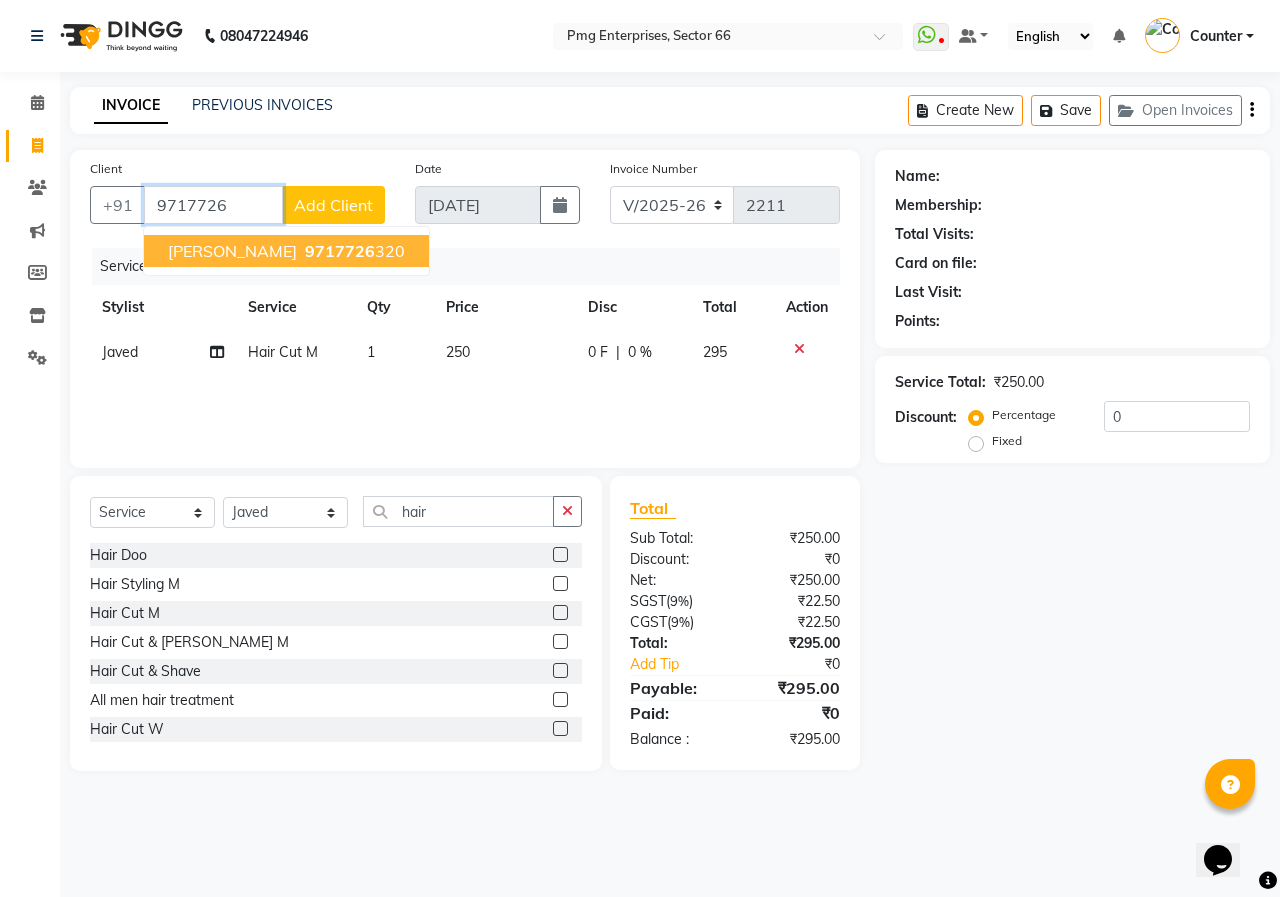 click on "9717726" at bounding box center (340, 251) 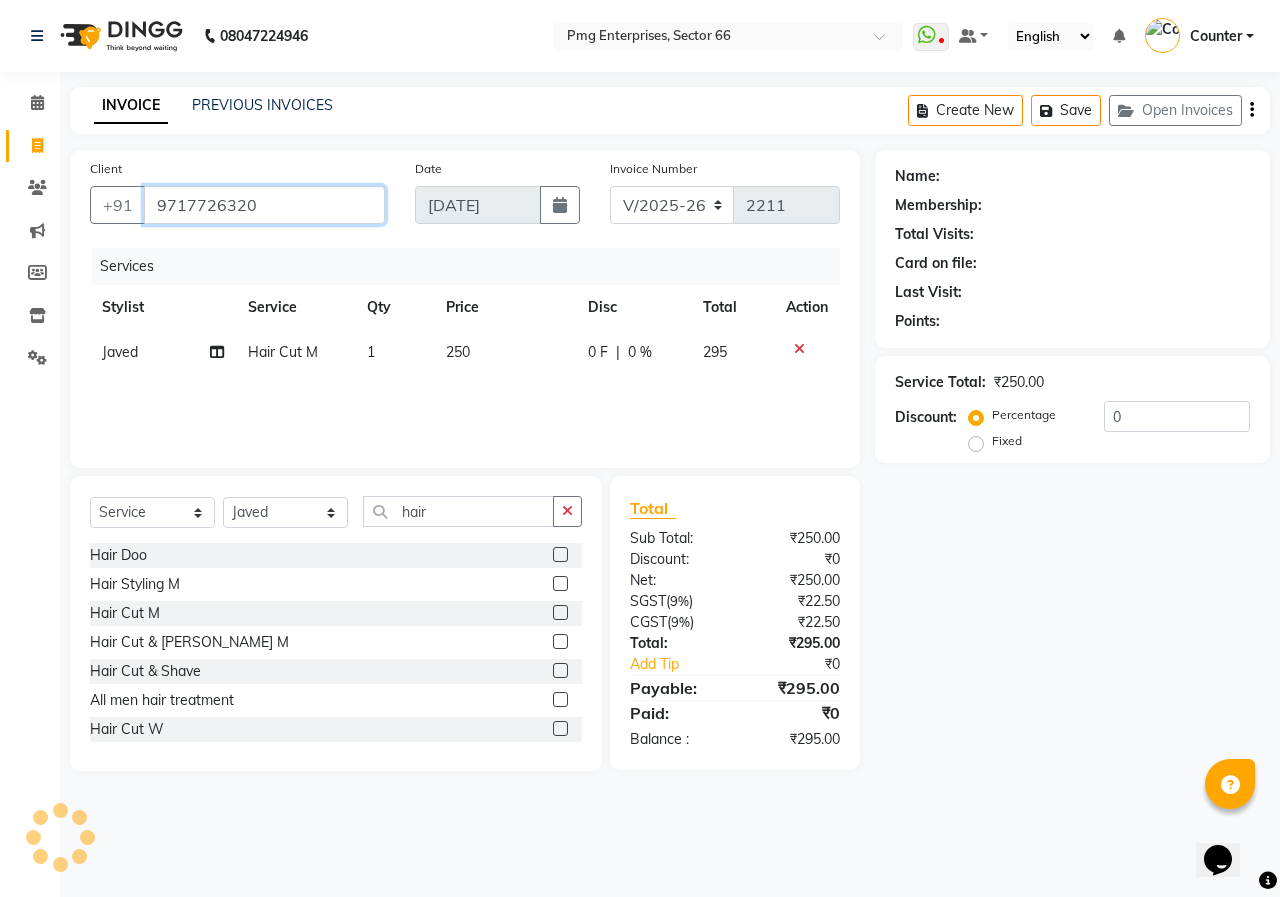type on "9717726320" 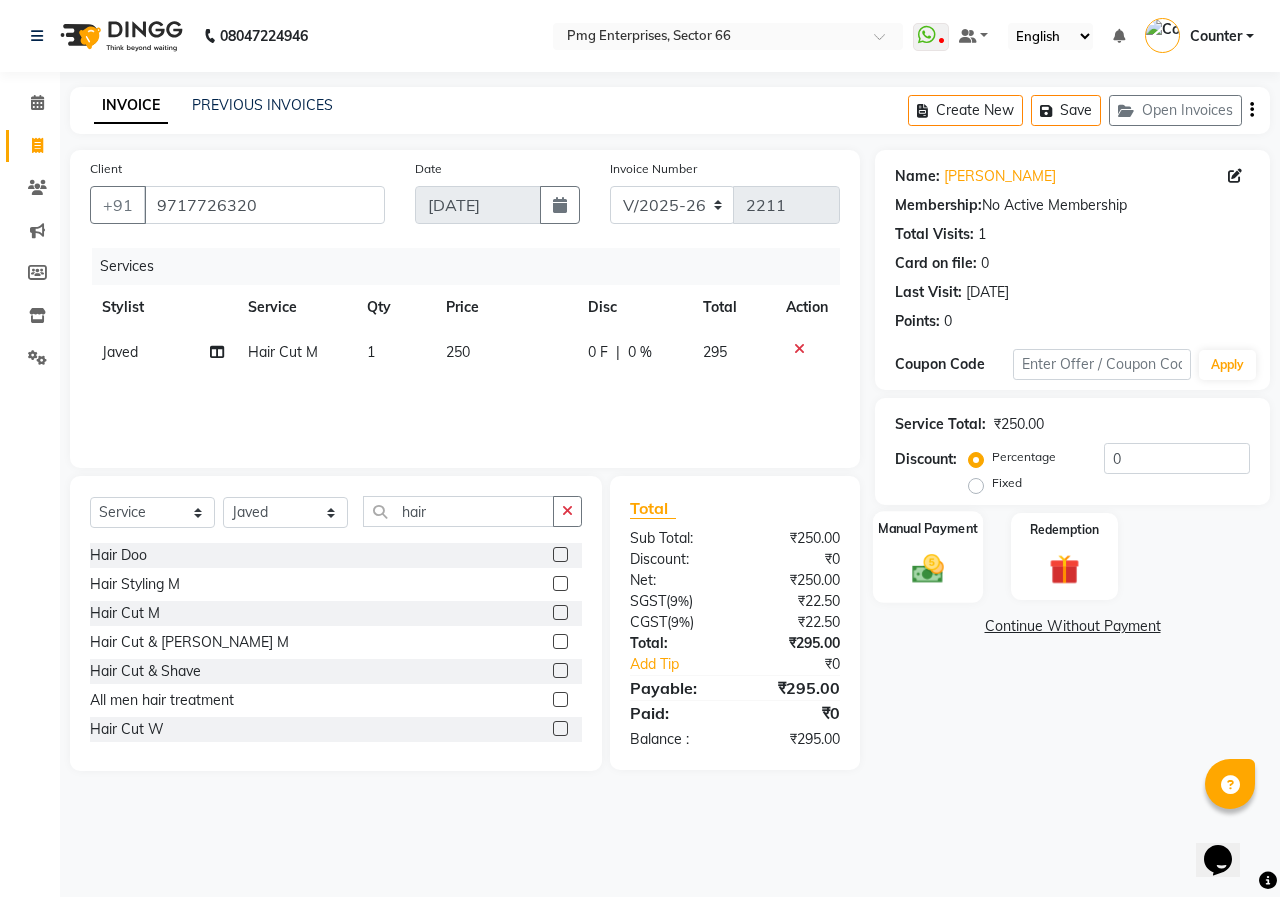 click on "Manual Payment" 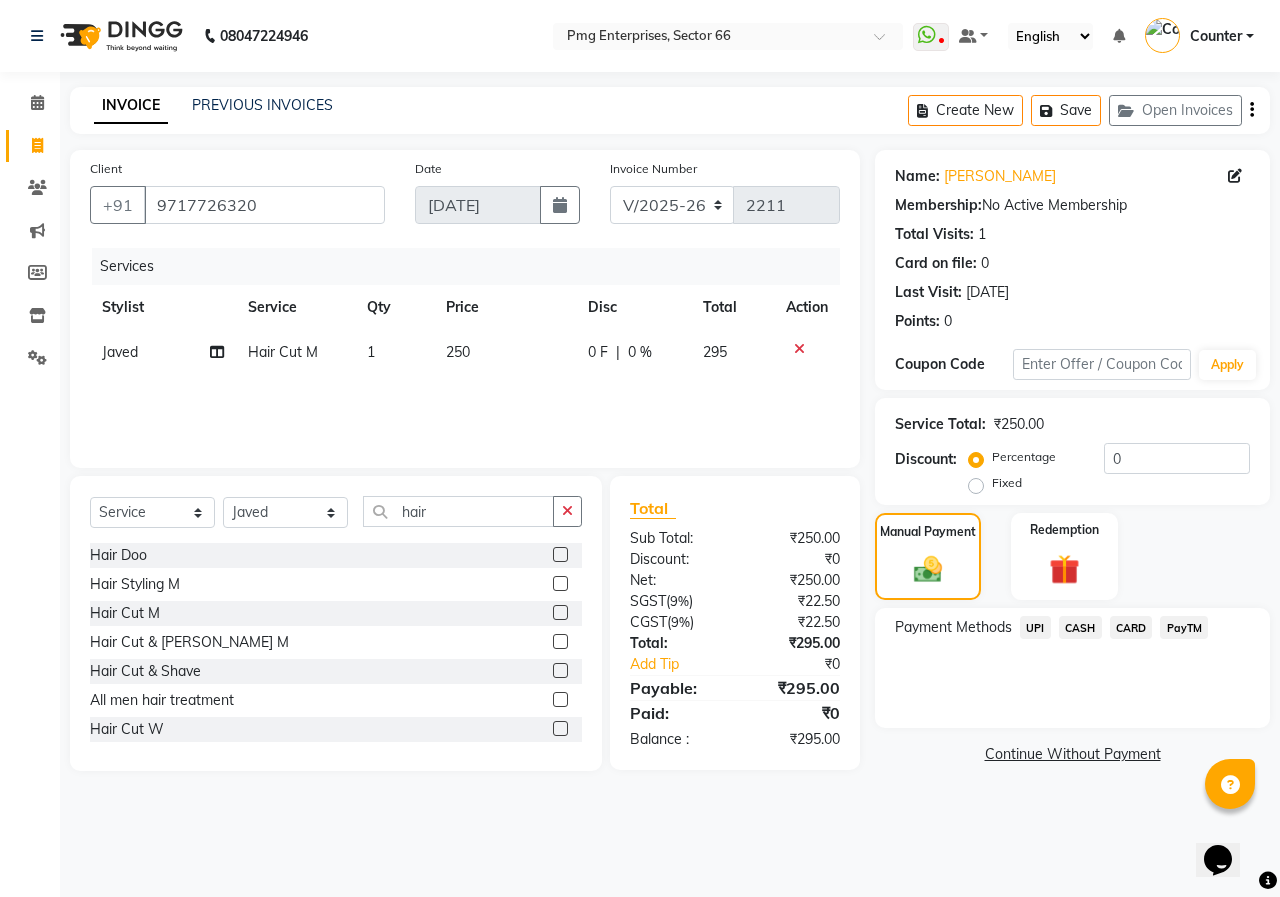 click on "UPI" 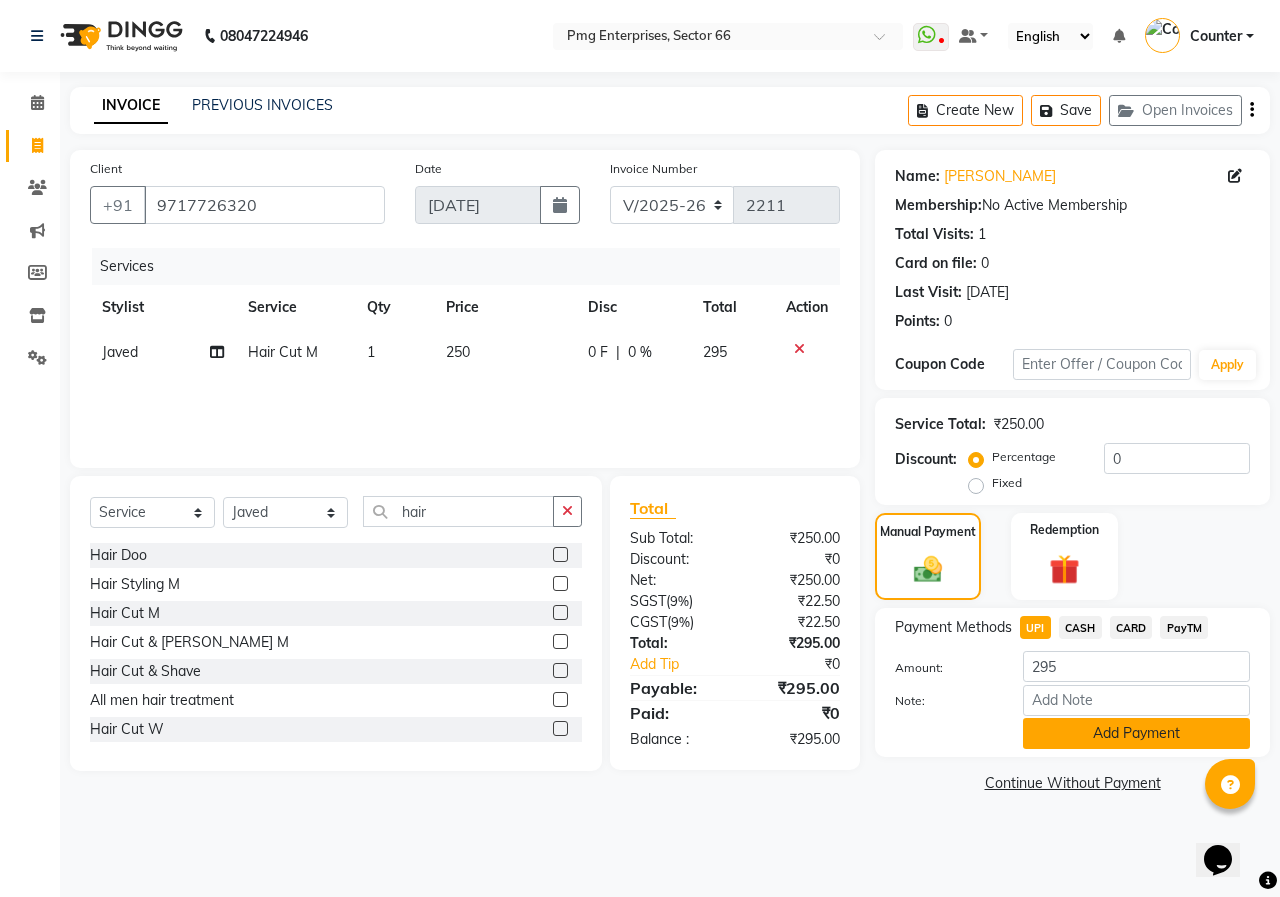 click on "Add Payment" 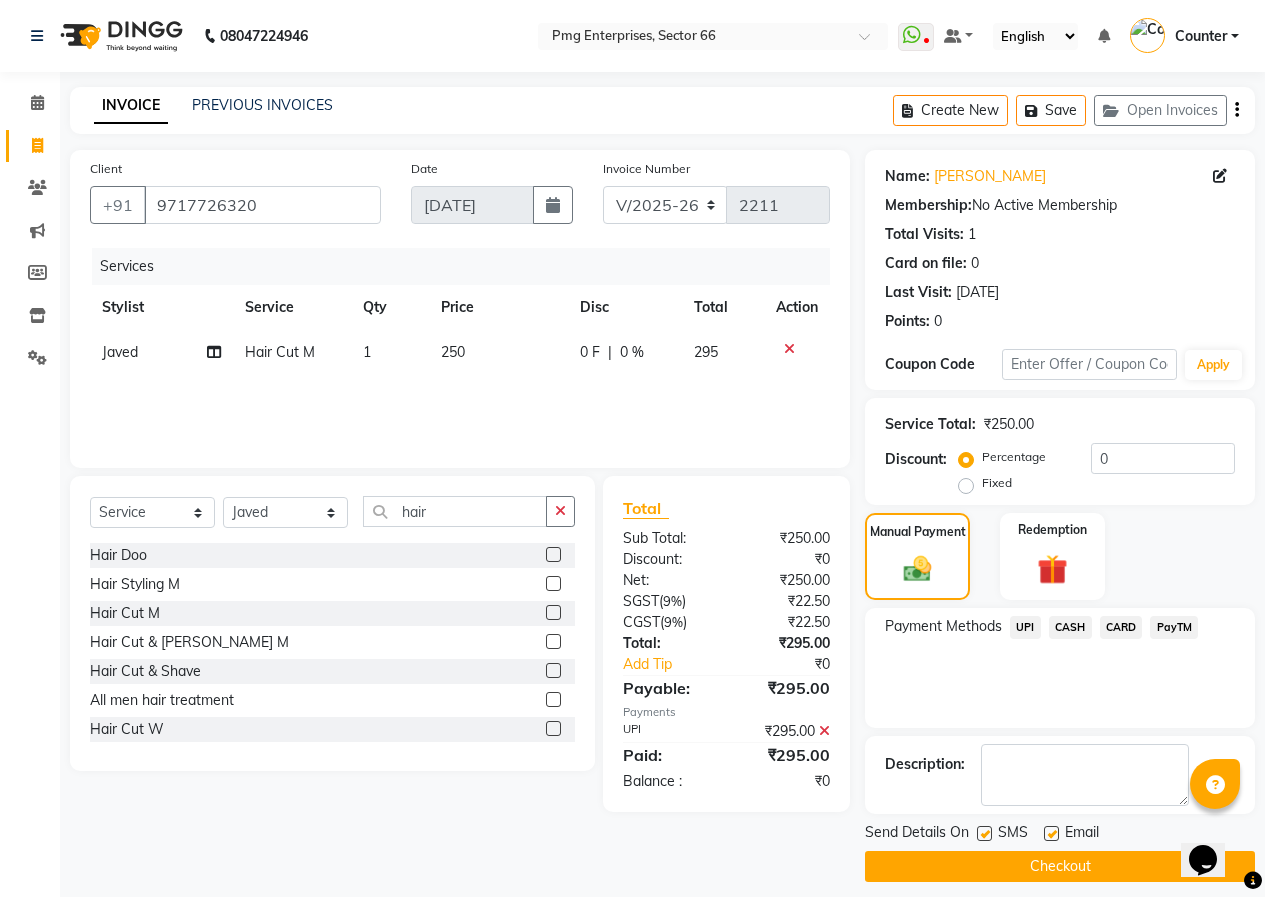 click on "Checkout" 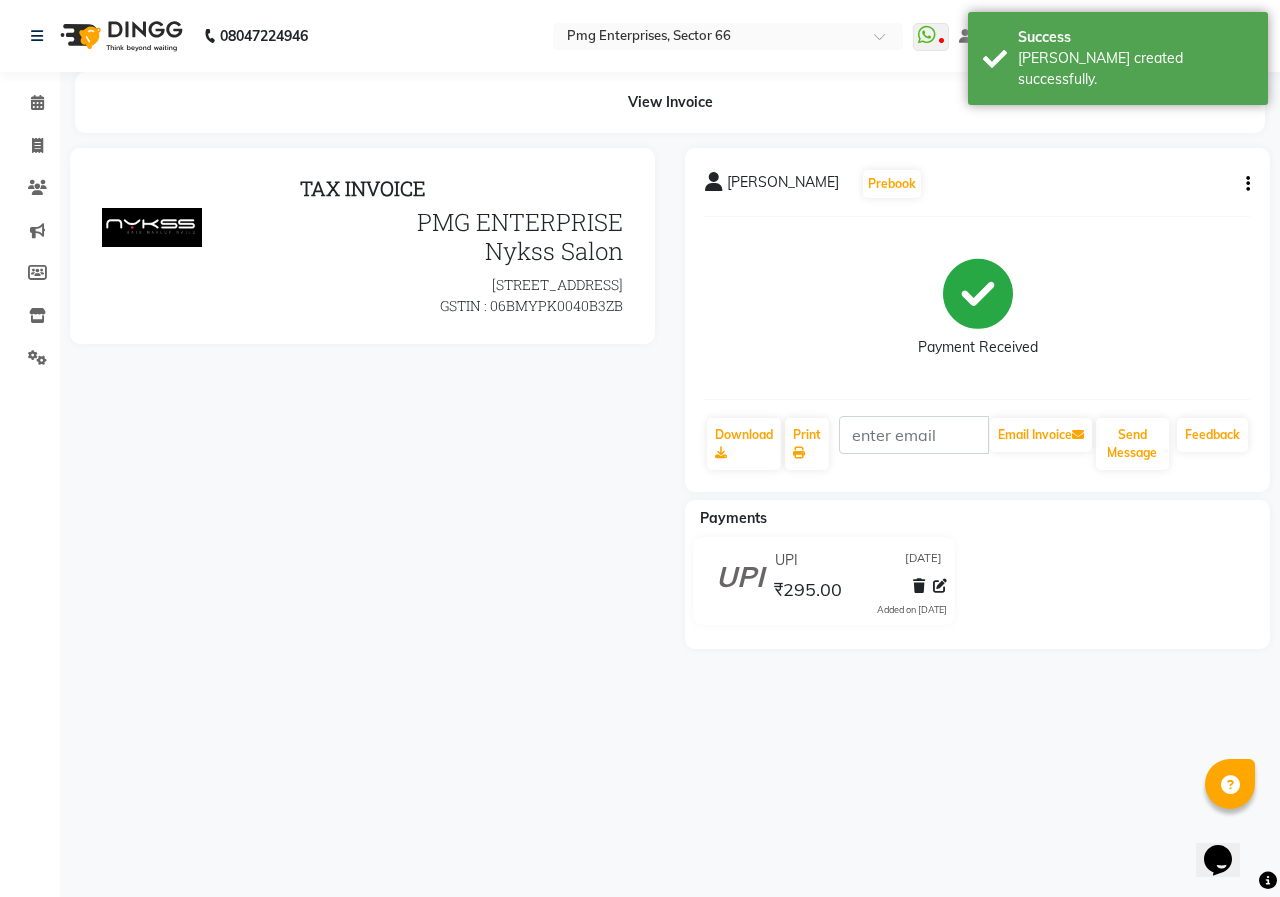 scroll, scrollTop: 0, scrollLeft: 0, axis: both 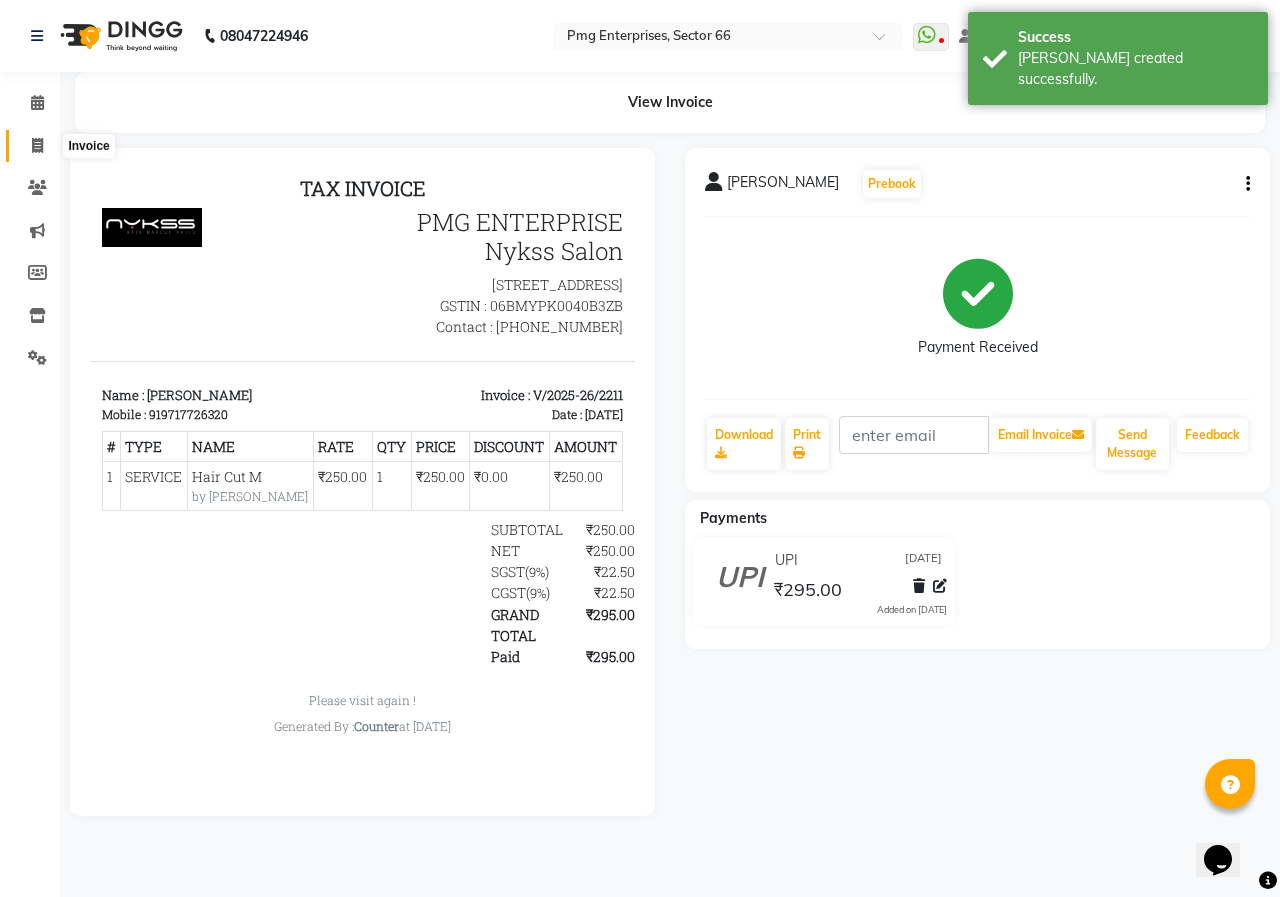 click 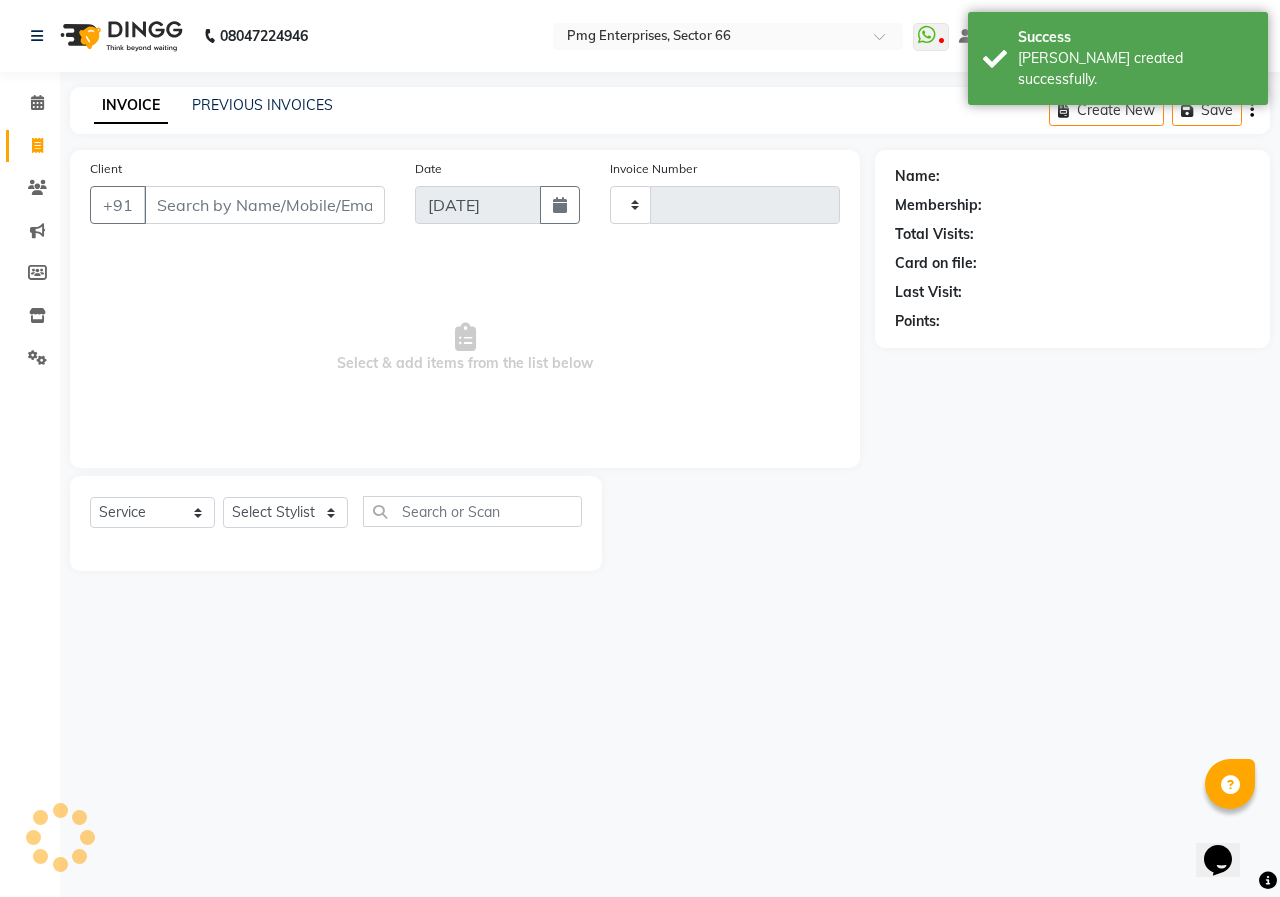 type on "2212" 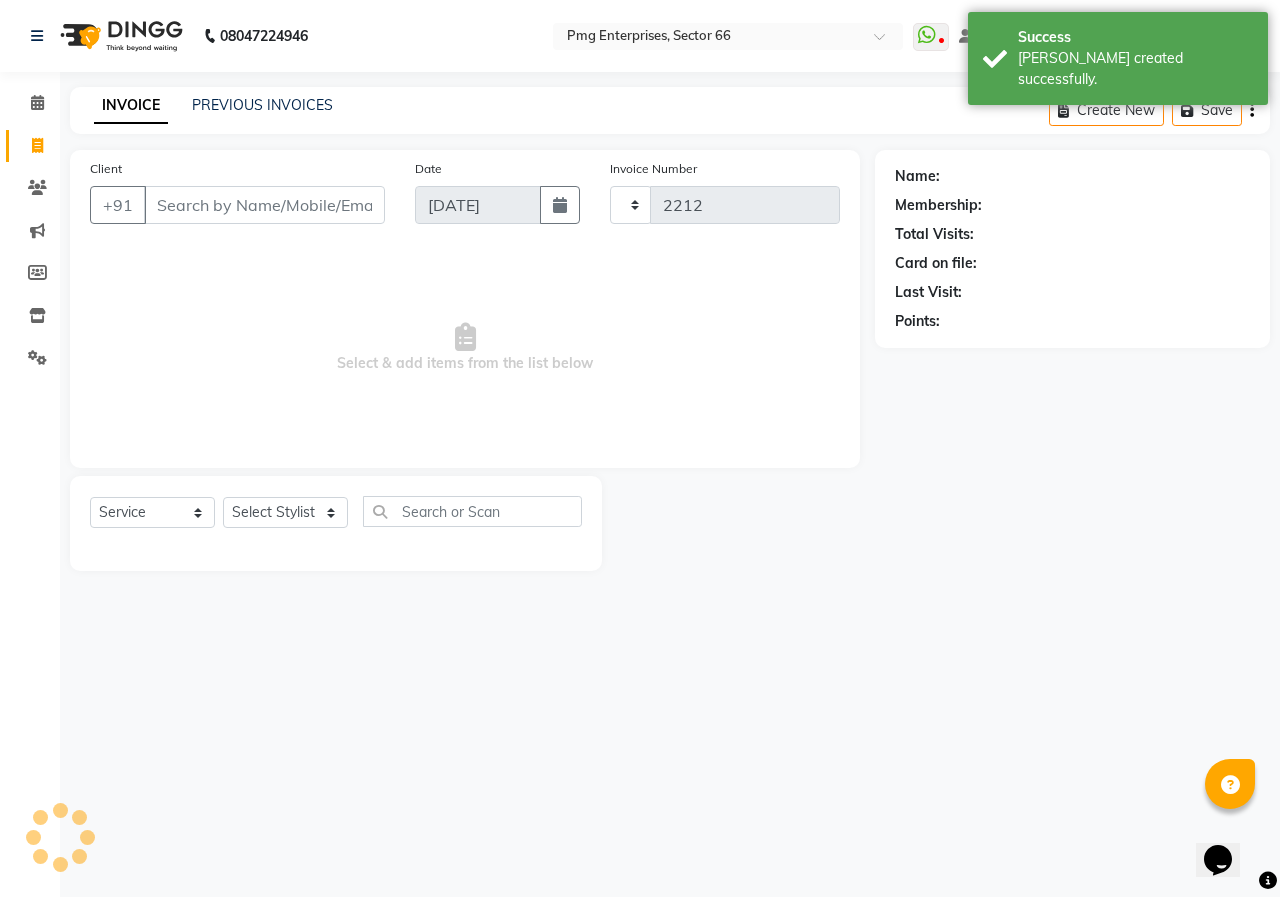 select on "889" 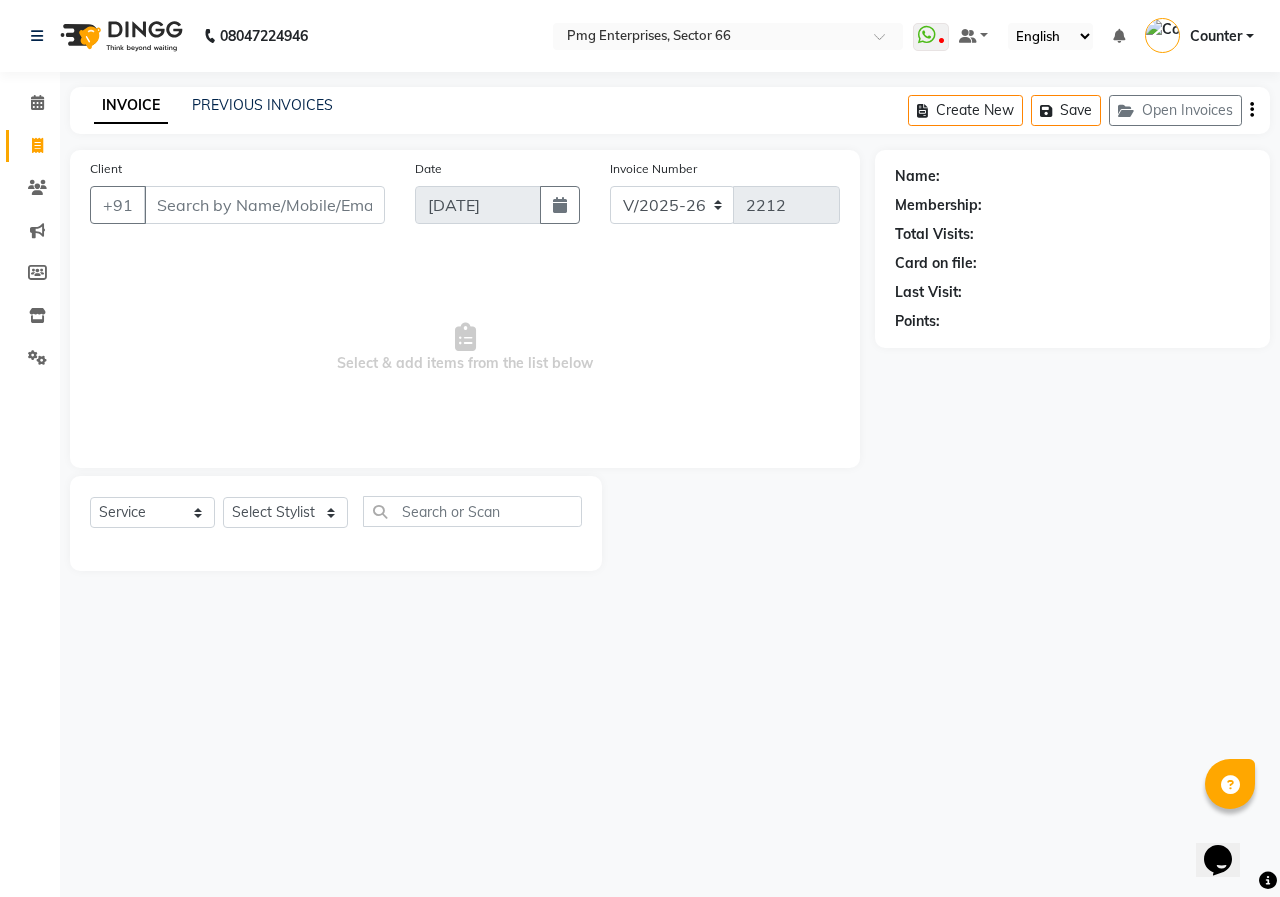 click on "Client" at bounding box center (264, 205) 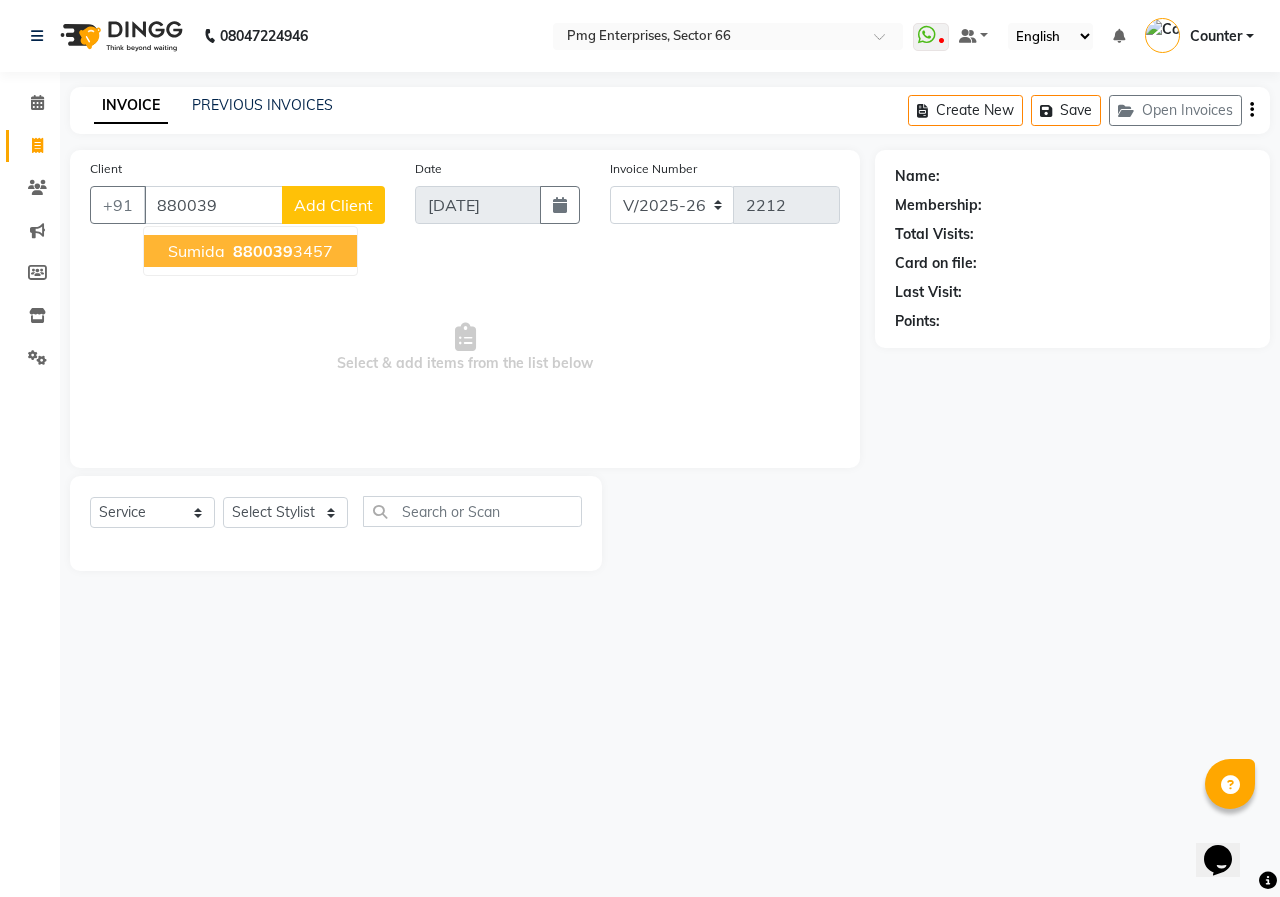 click on "880039" at bounding box center [263, 251] 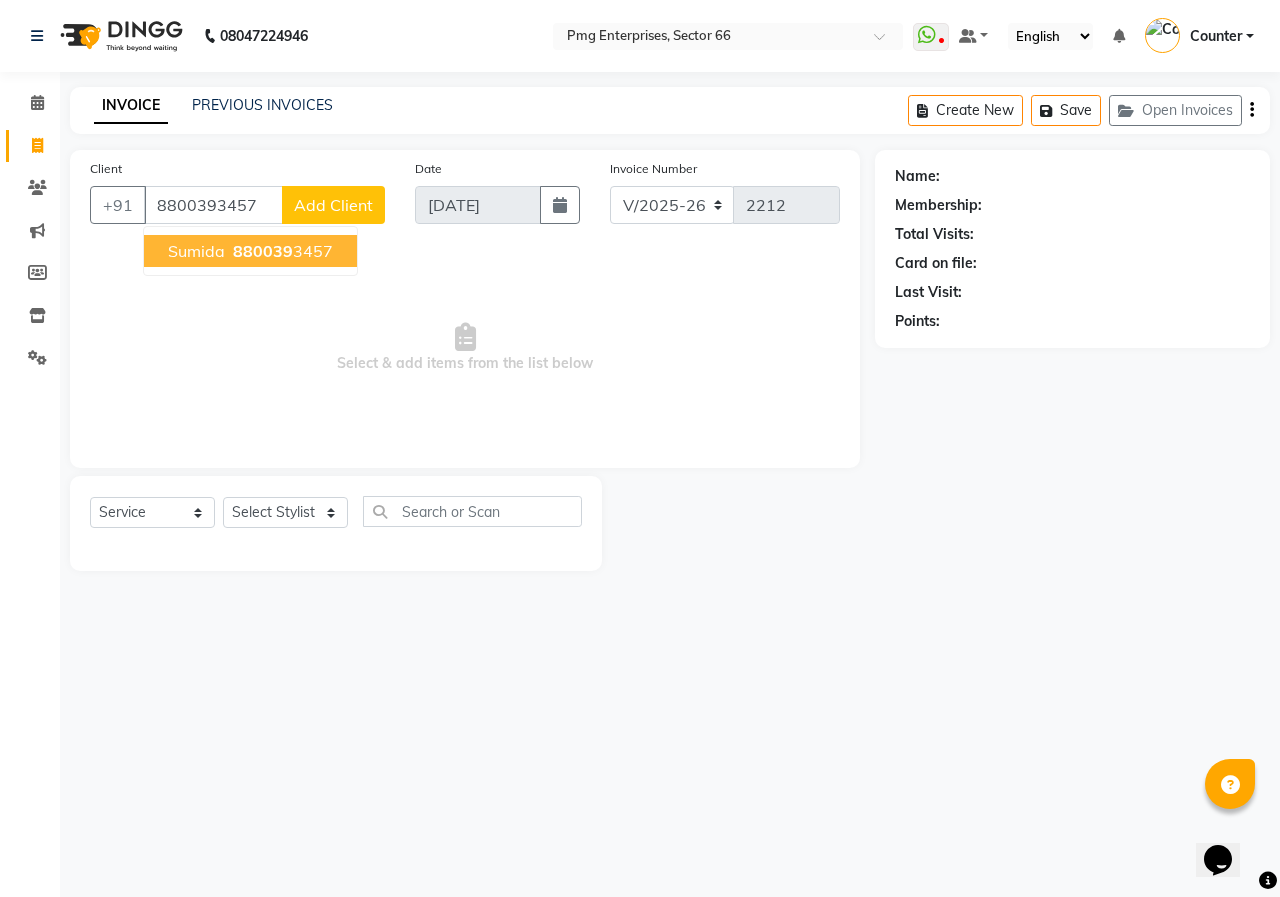type on "8800393457" 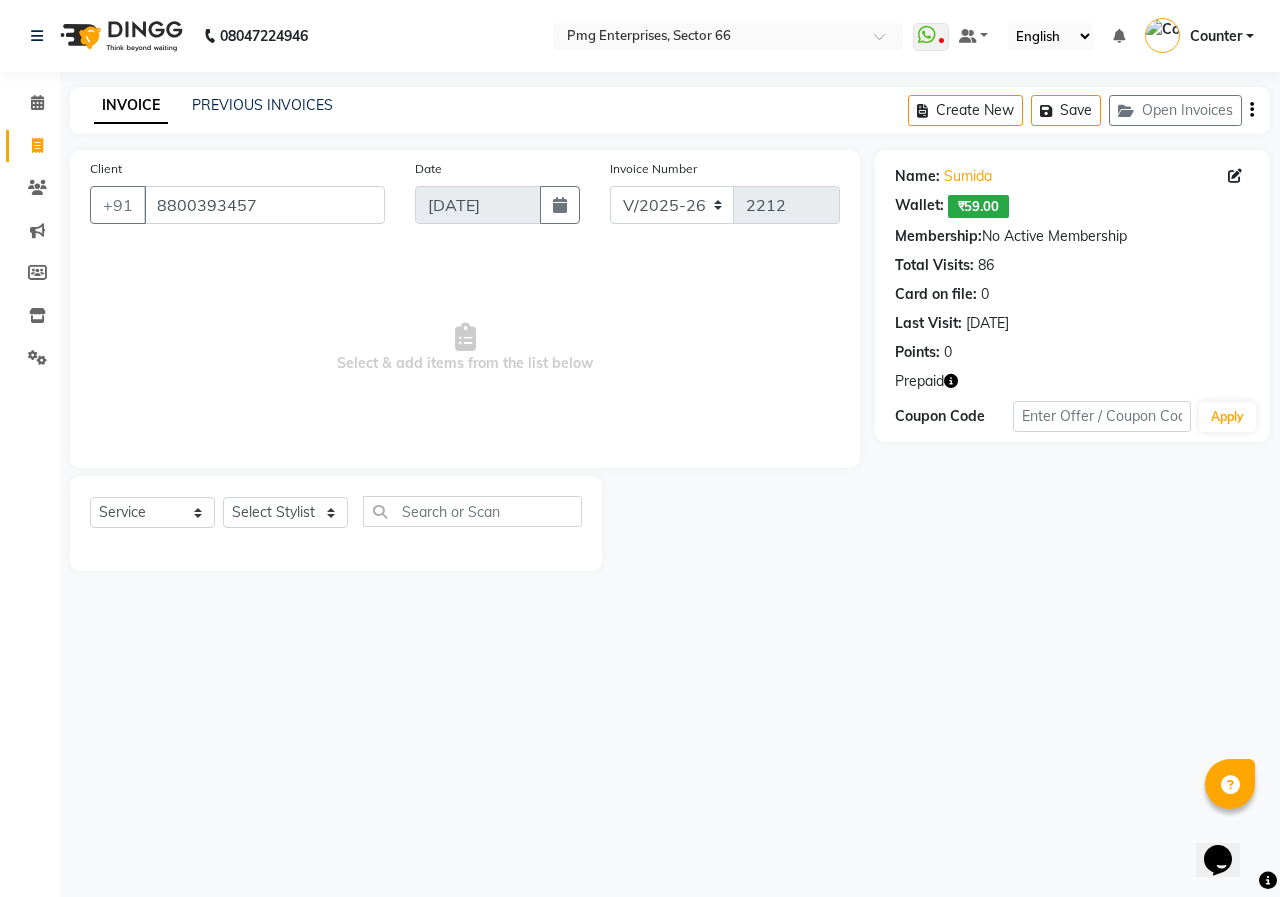 click 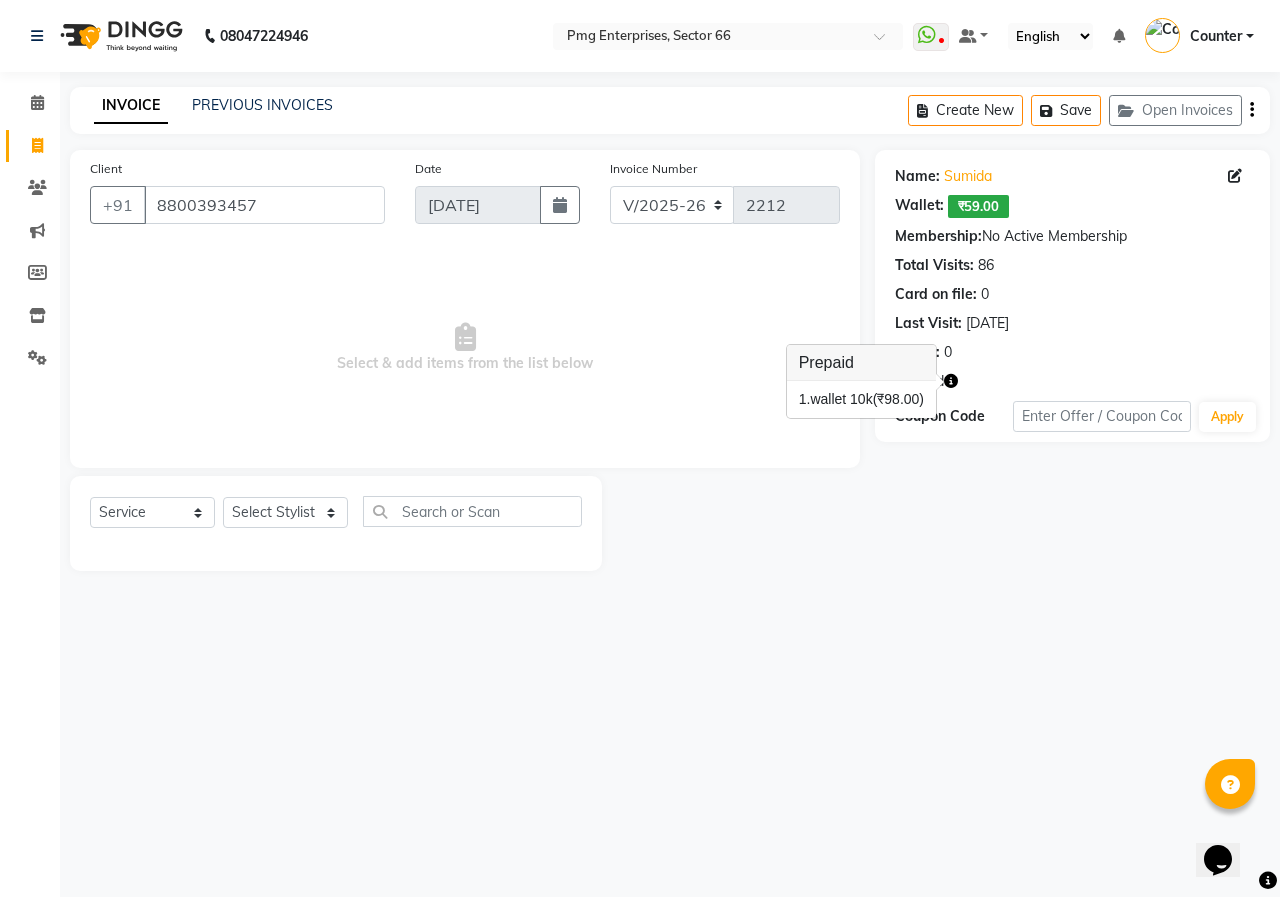 click on "Select  Service  Product  Membership  Package Voucher Prepaid Gift Card  Select Stylist [PERSON_NAME] Counter [PERSON_NAME] [PERSON_NAME] [PERSON_NAME] [PERSON_NAME]" 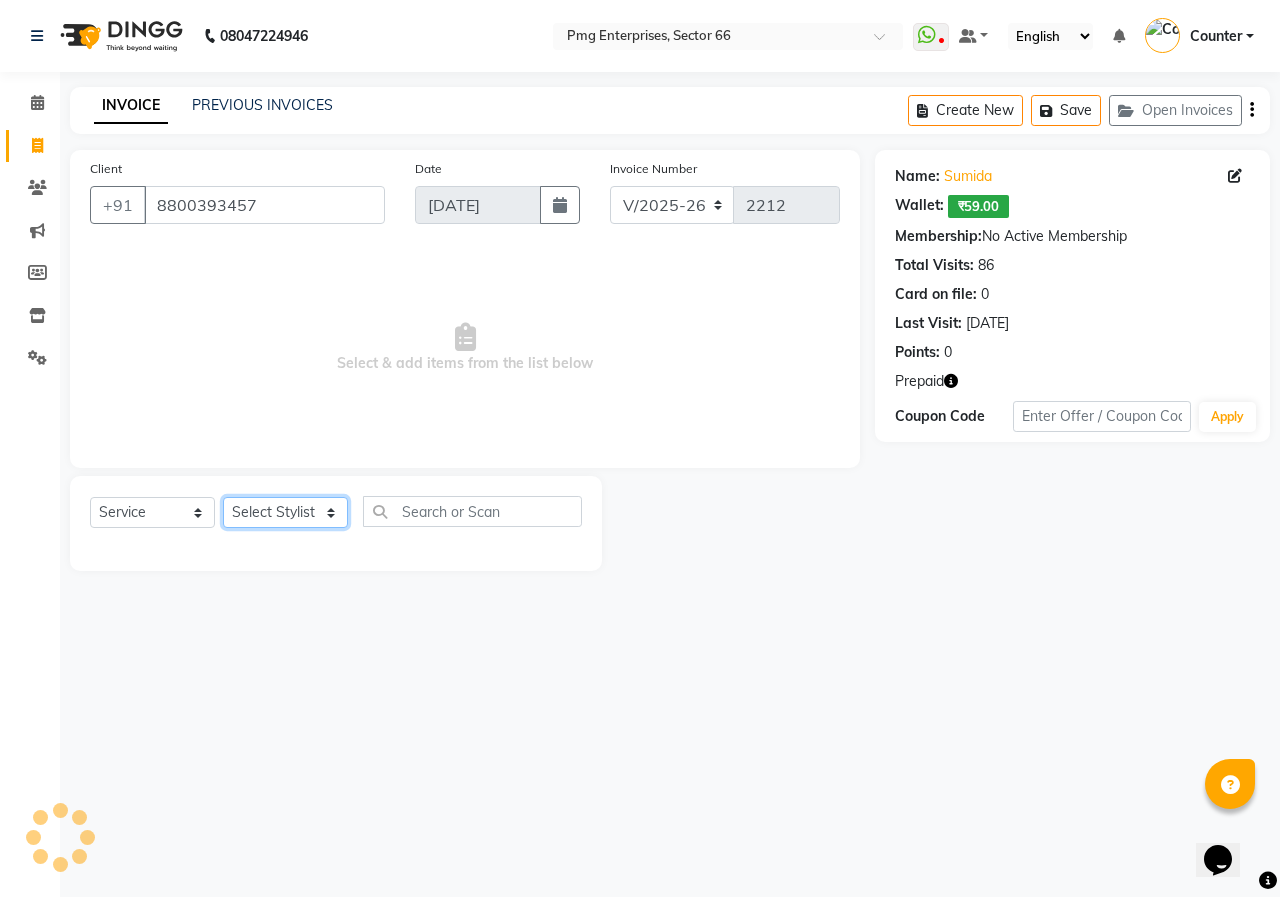click on "Select Stylist [PERSON_NAME] Counter [PERSON_NAME] [PERSON_NAME] [PERSON_NAME] [PERSON_NAME]" 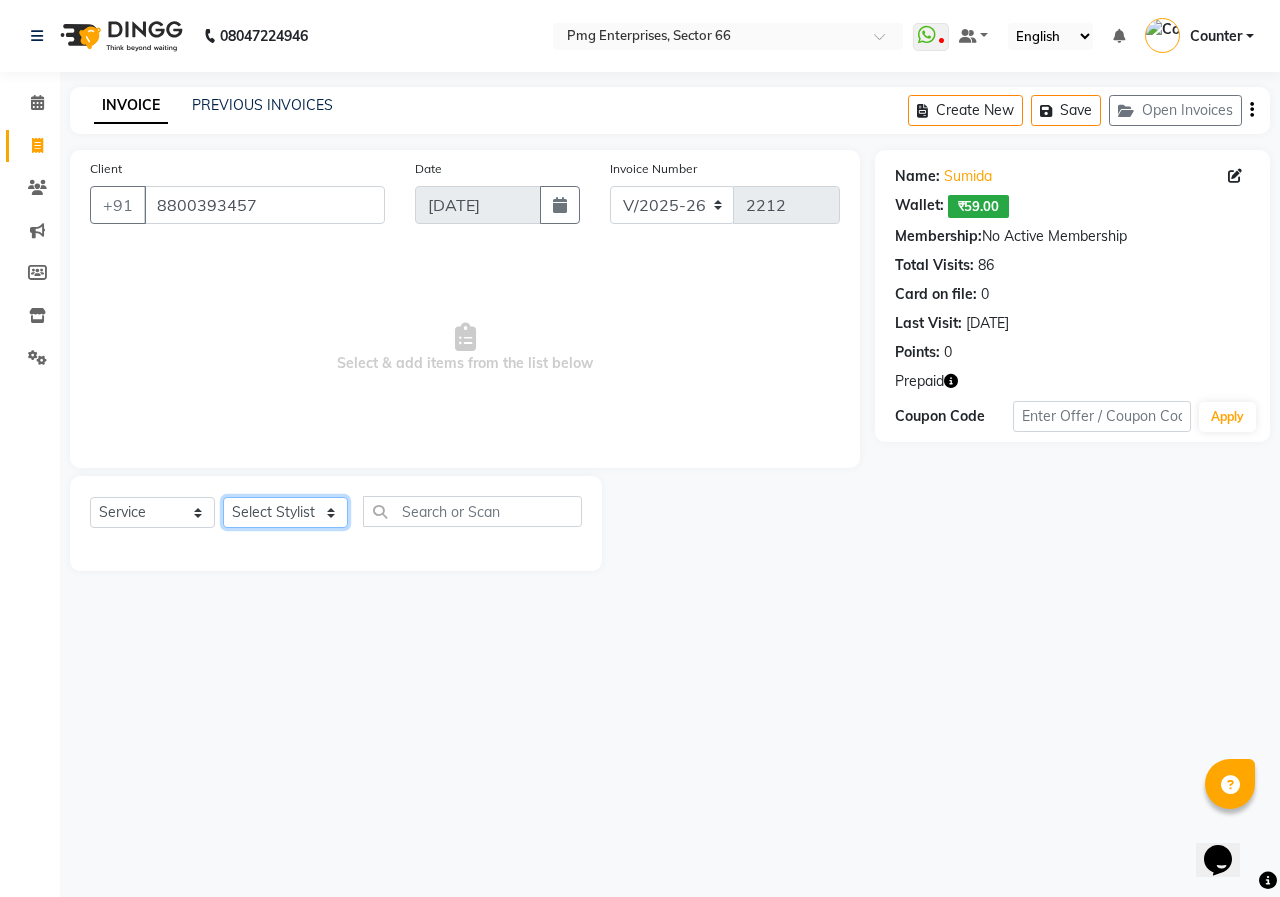 select on "70413" 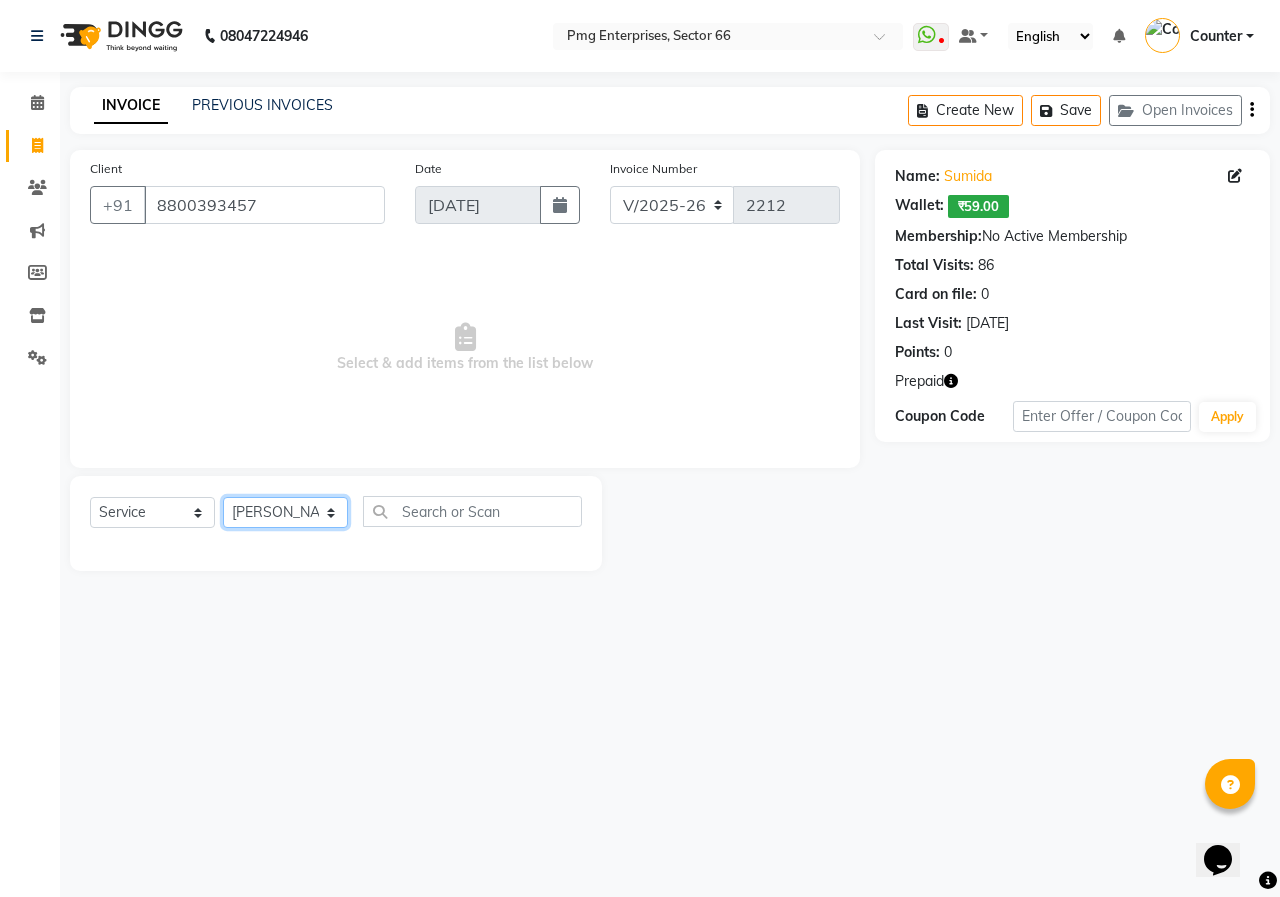 click on "Select Stylist [PERSON_NAME] Counter [PERSON_NAME] [PERSON_NAME] [PERSON_NAME] [PERSON_NAME]" 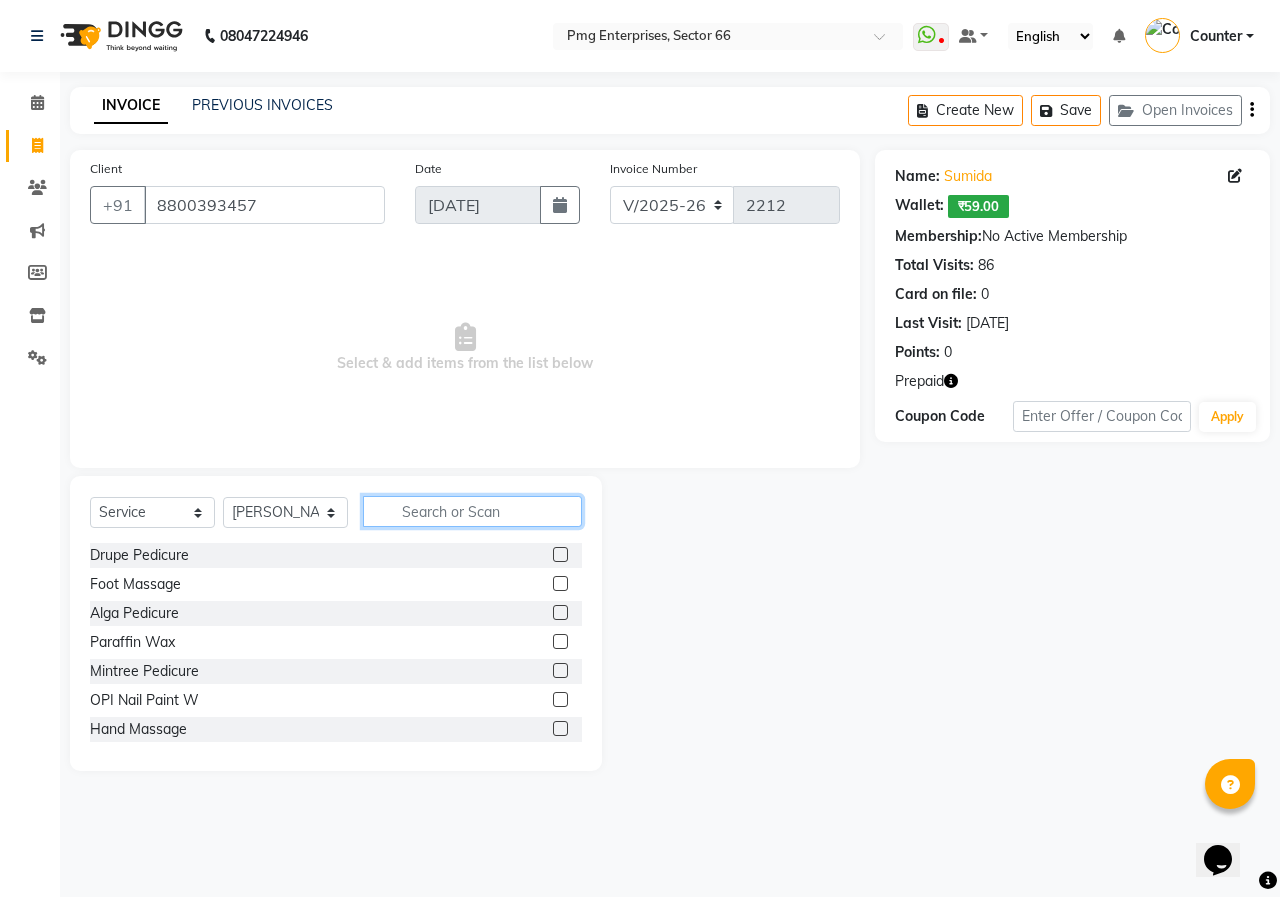 click 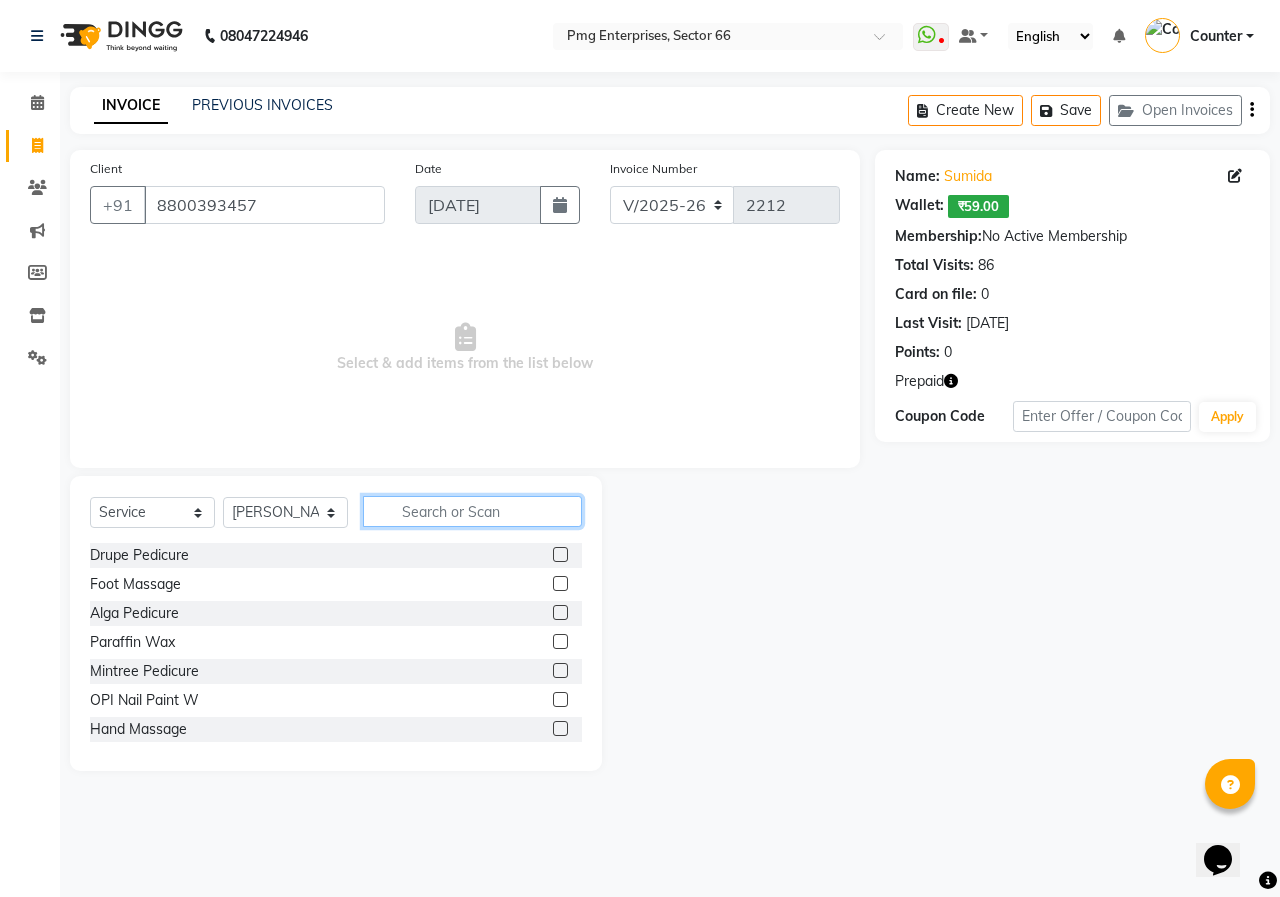 click 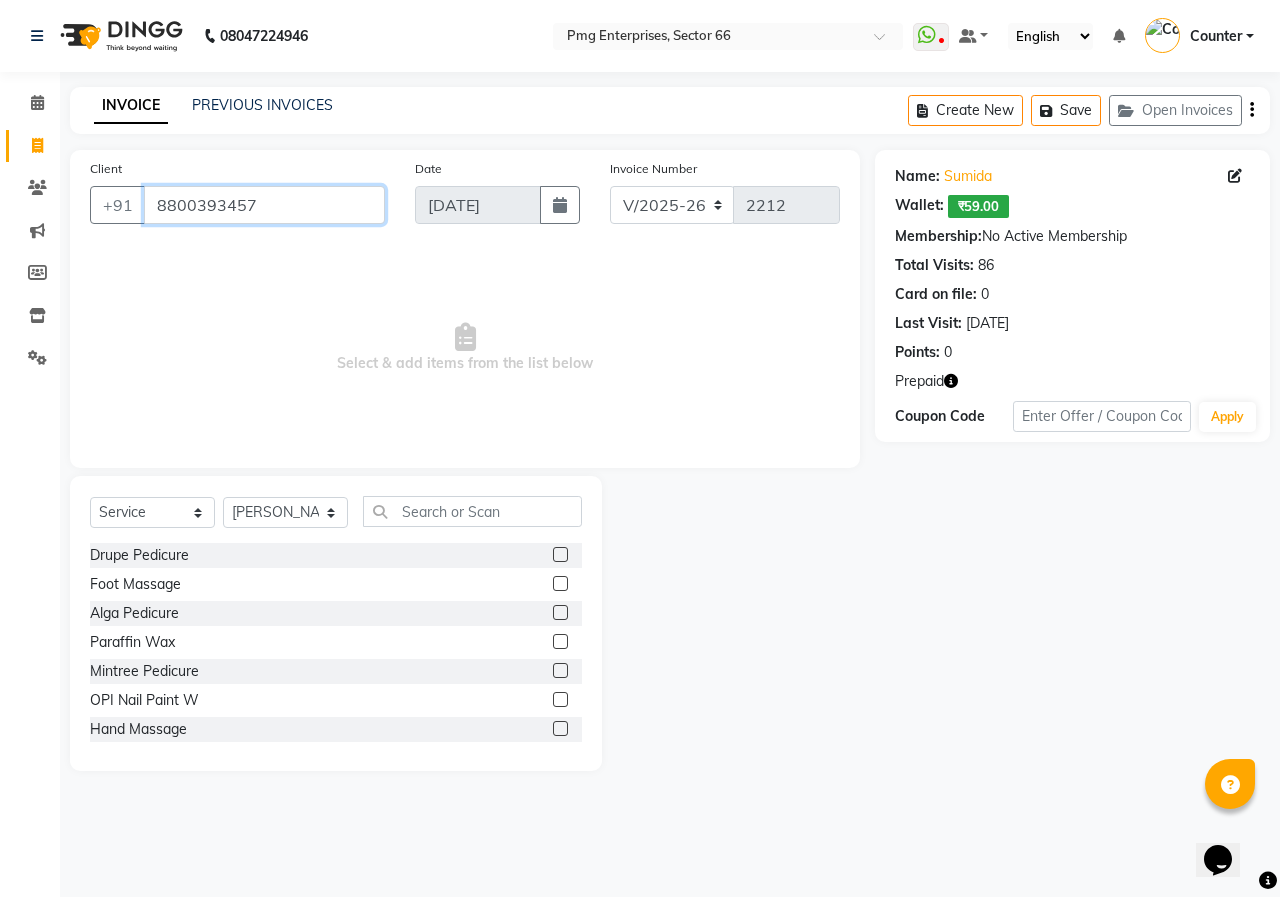 click on "8800393457" at bounding box center [264, 205] 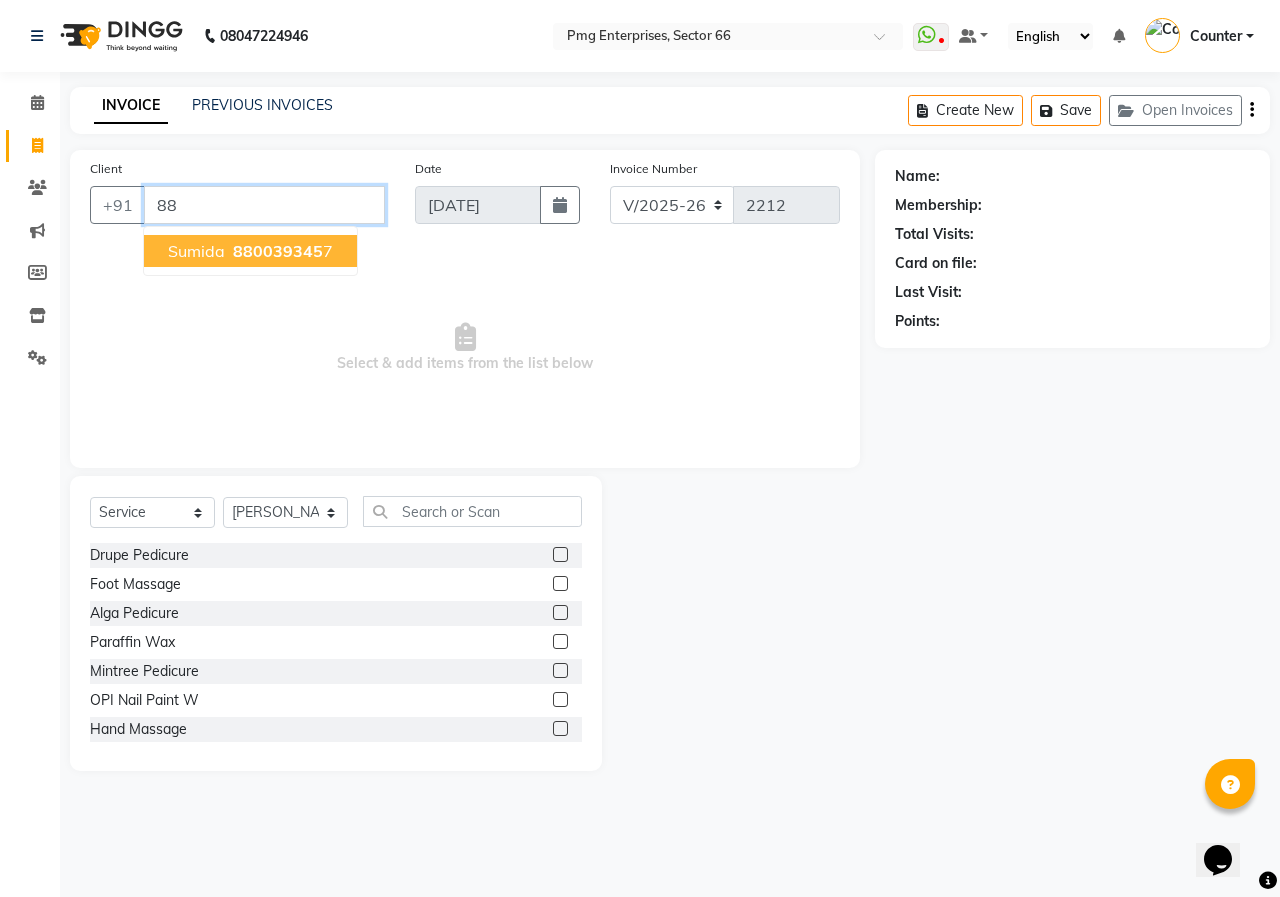type on "8" 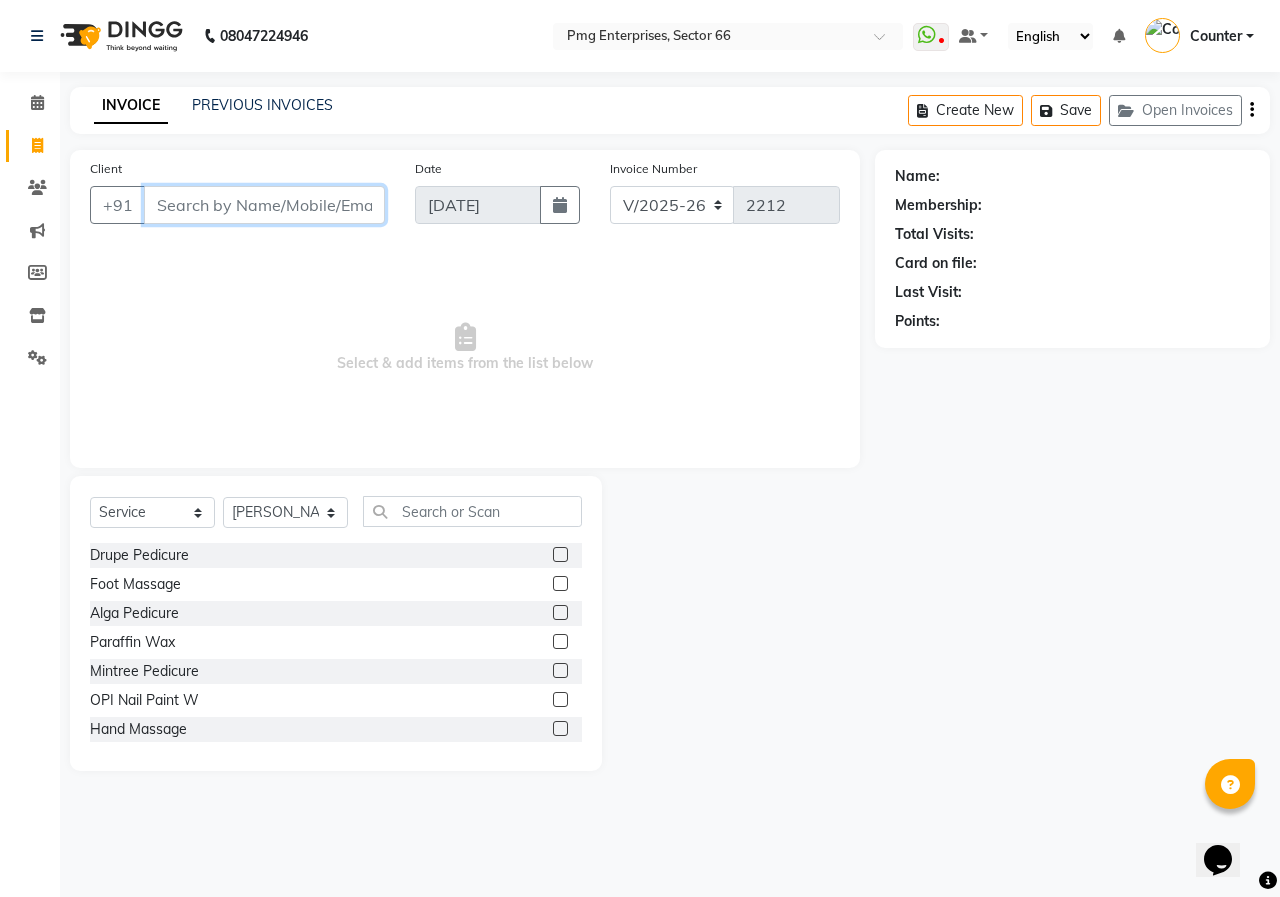 click on "Client" at bounding box center (264, 205) 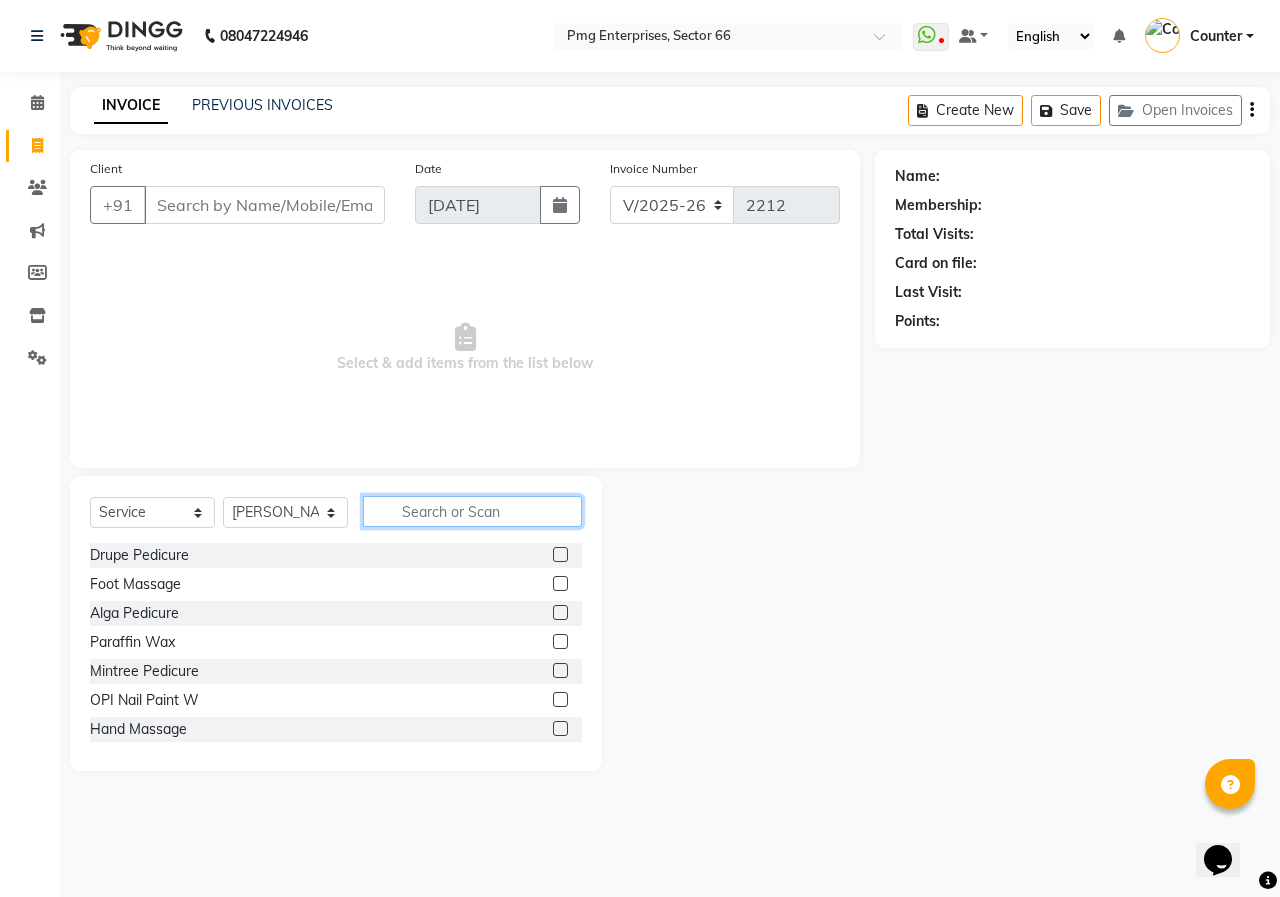 click 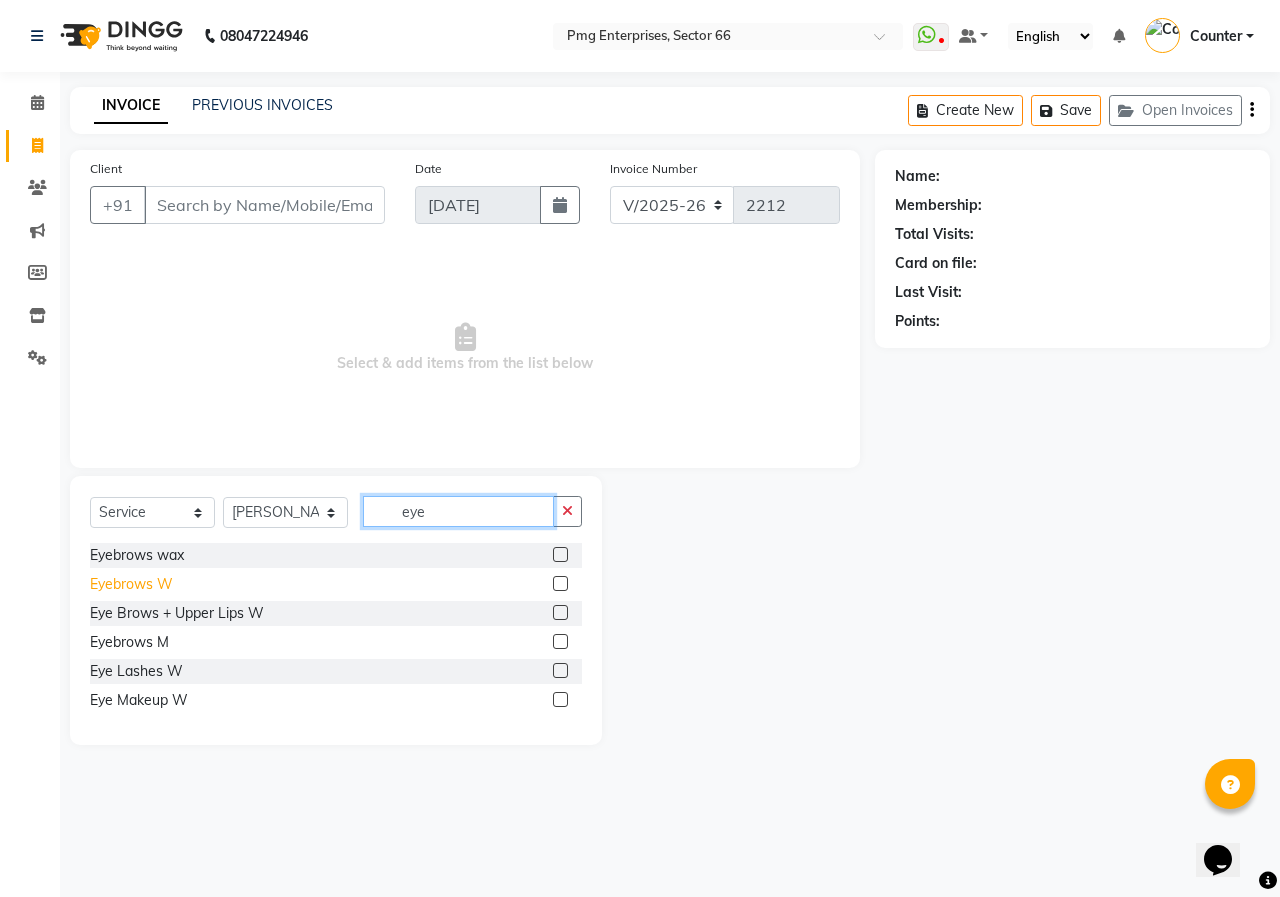 type on "eye" 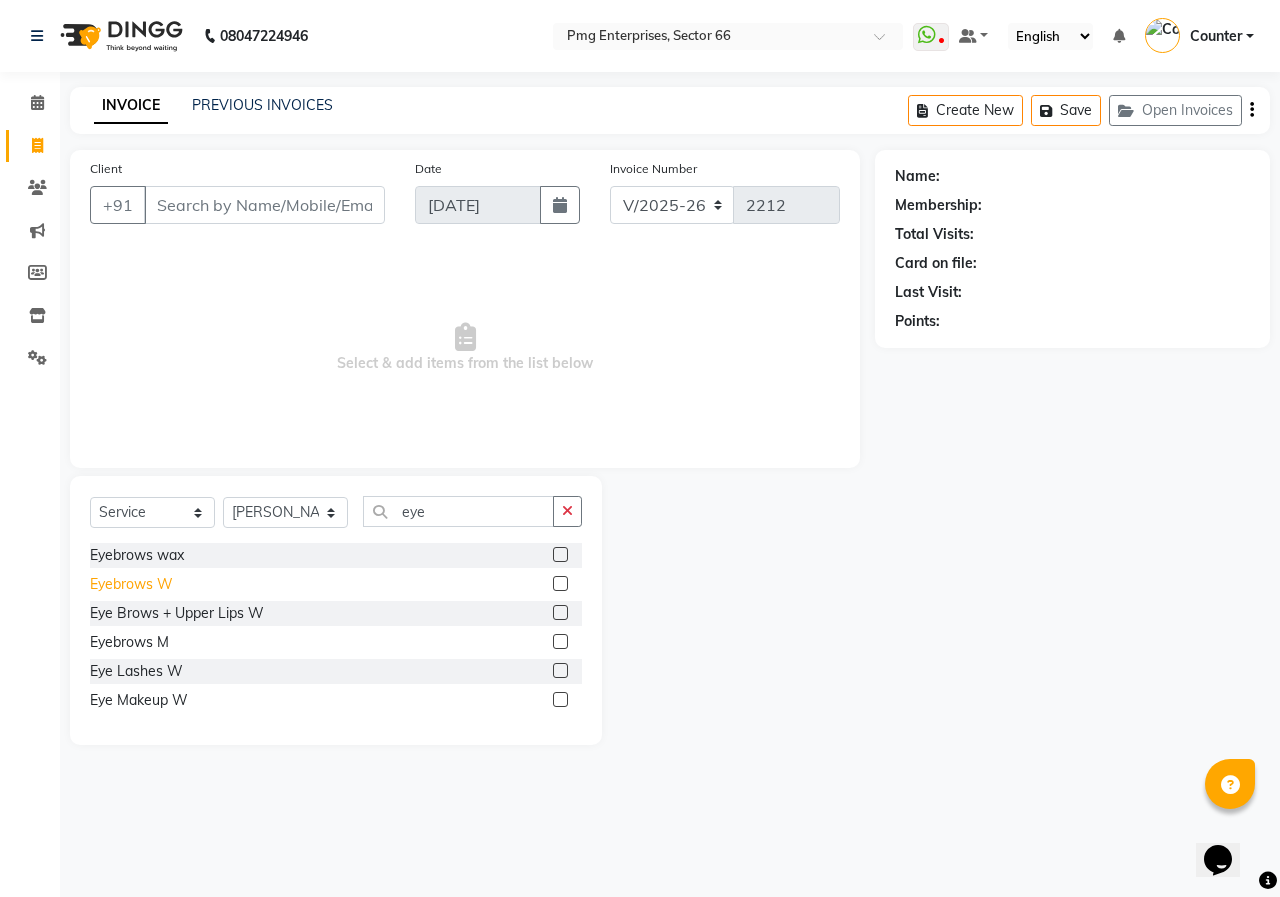 click on "Eyebrows W" 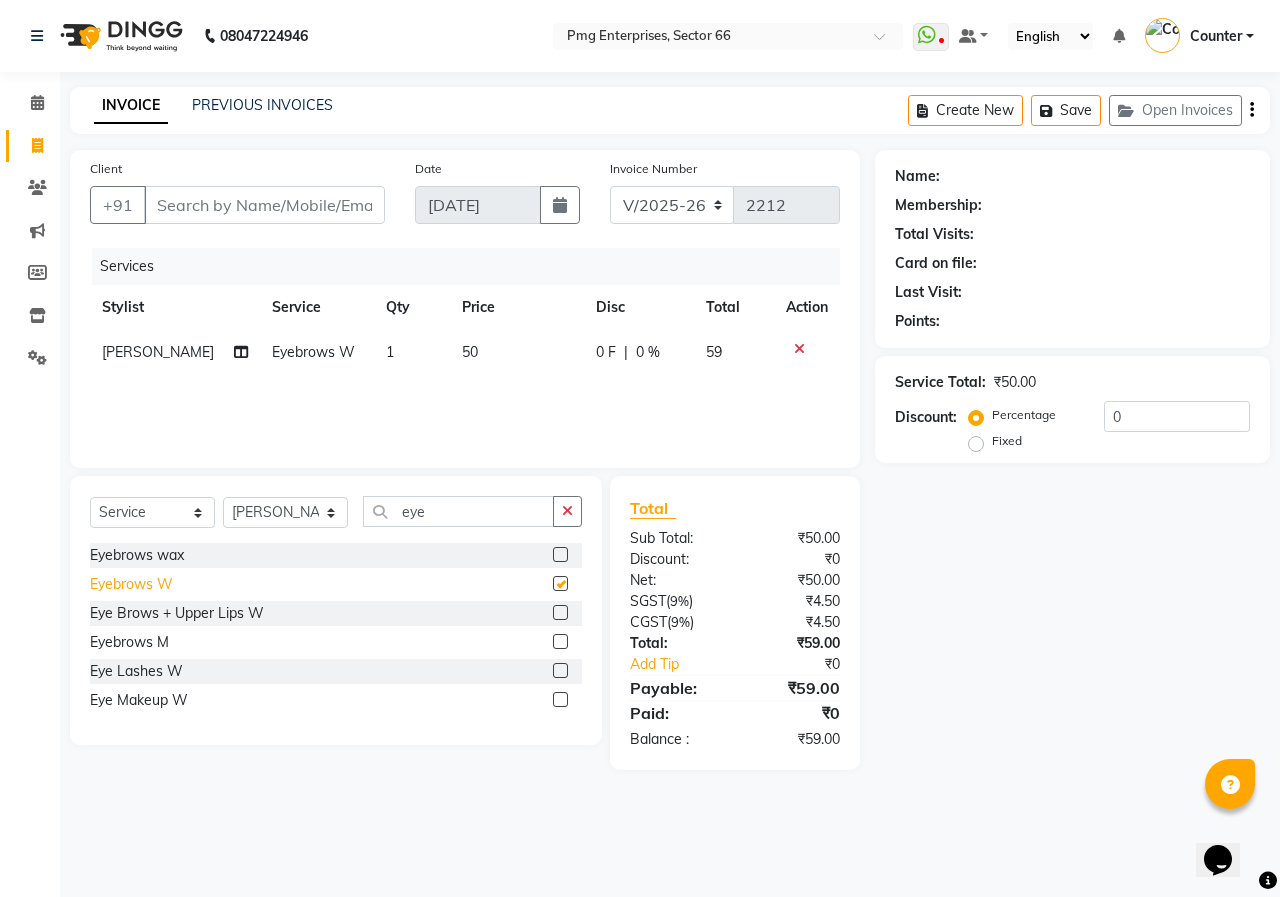 checkbox on "false" 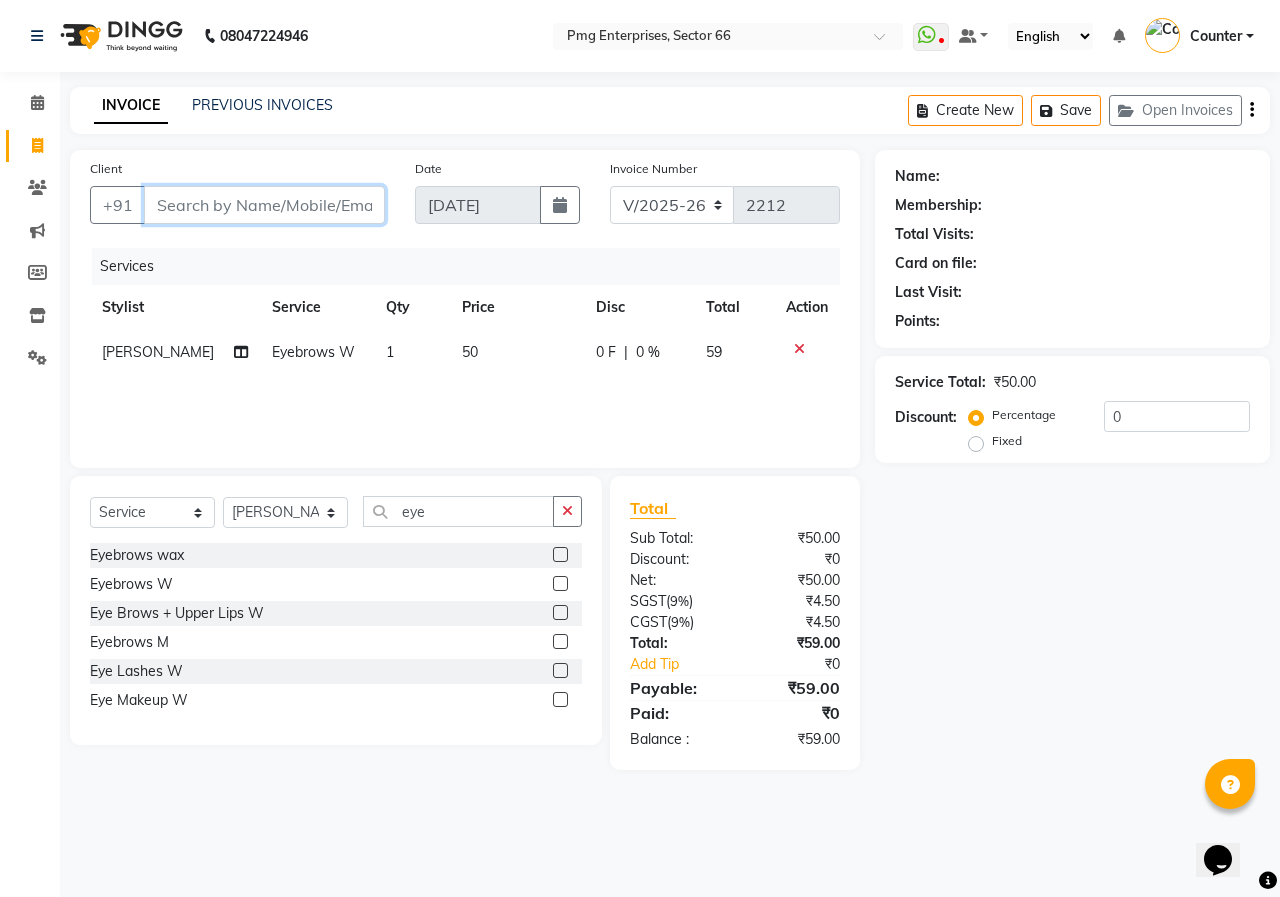 click on "Client" at bounding box center [264, 205] 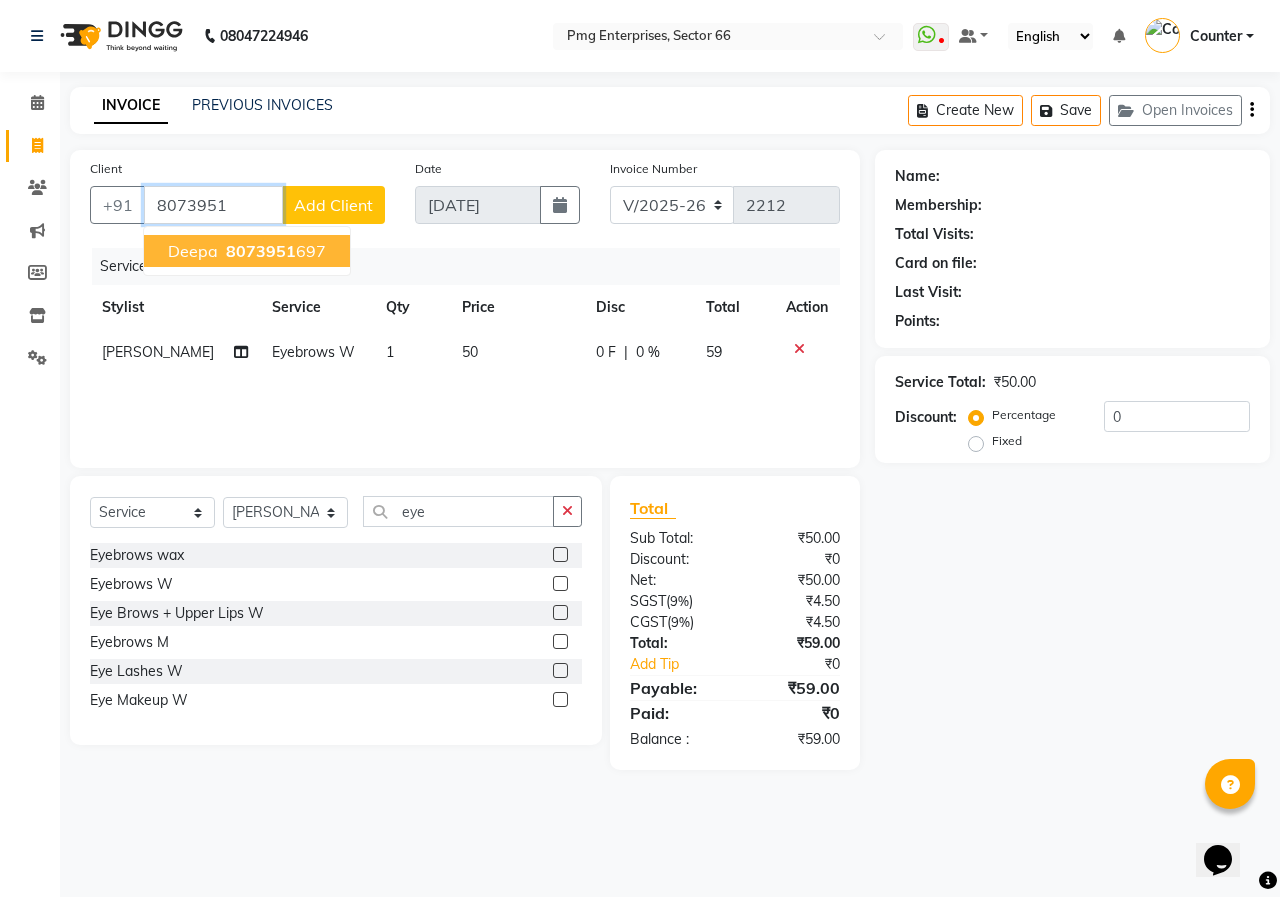 click on "8073951" at bounding box center (261, 251) 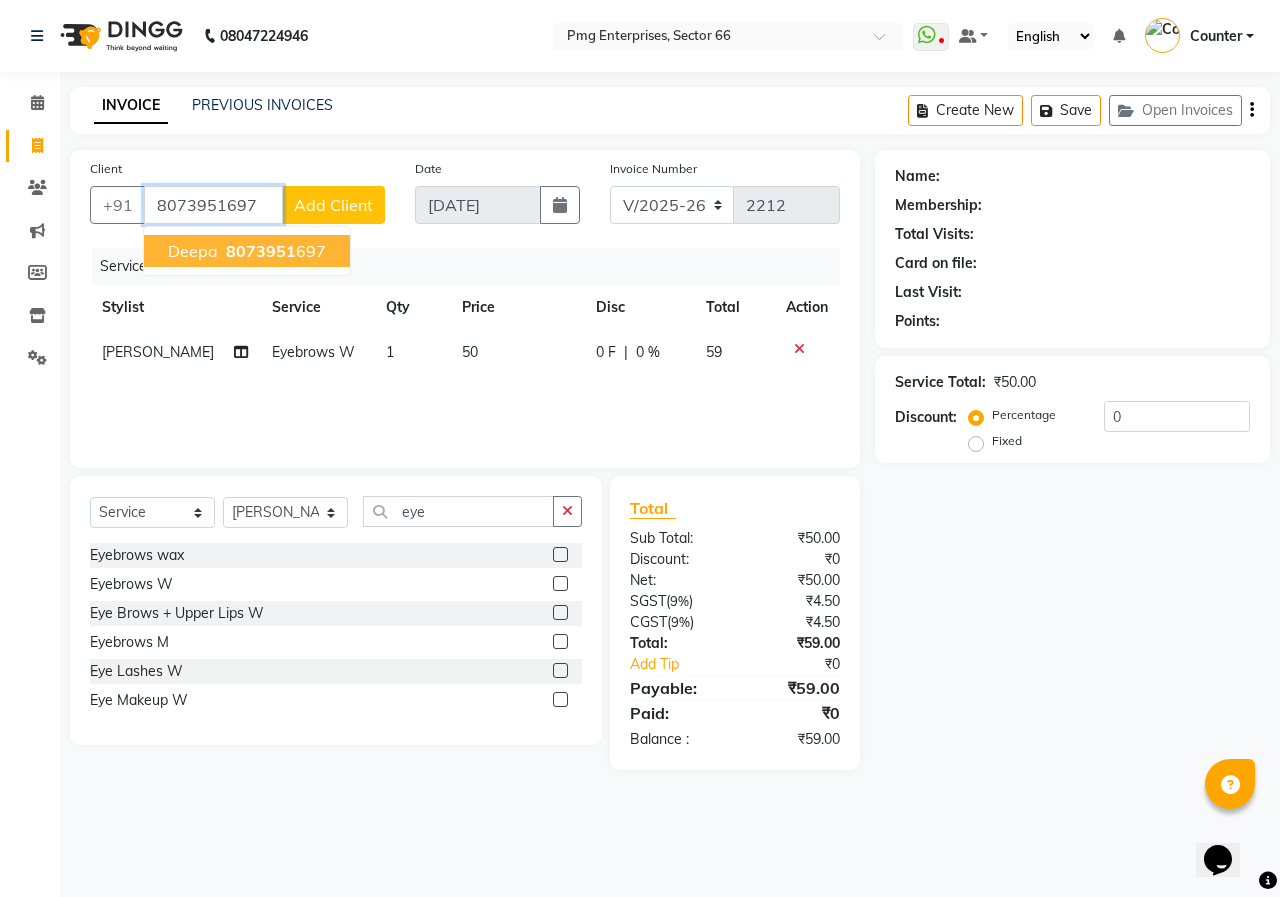 type on "8073951697" 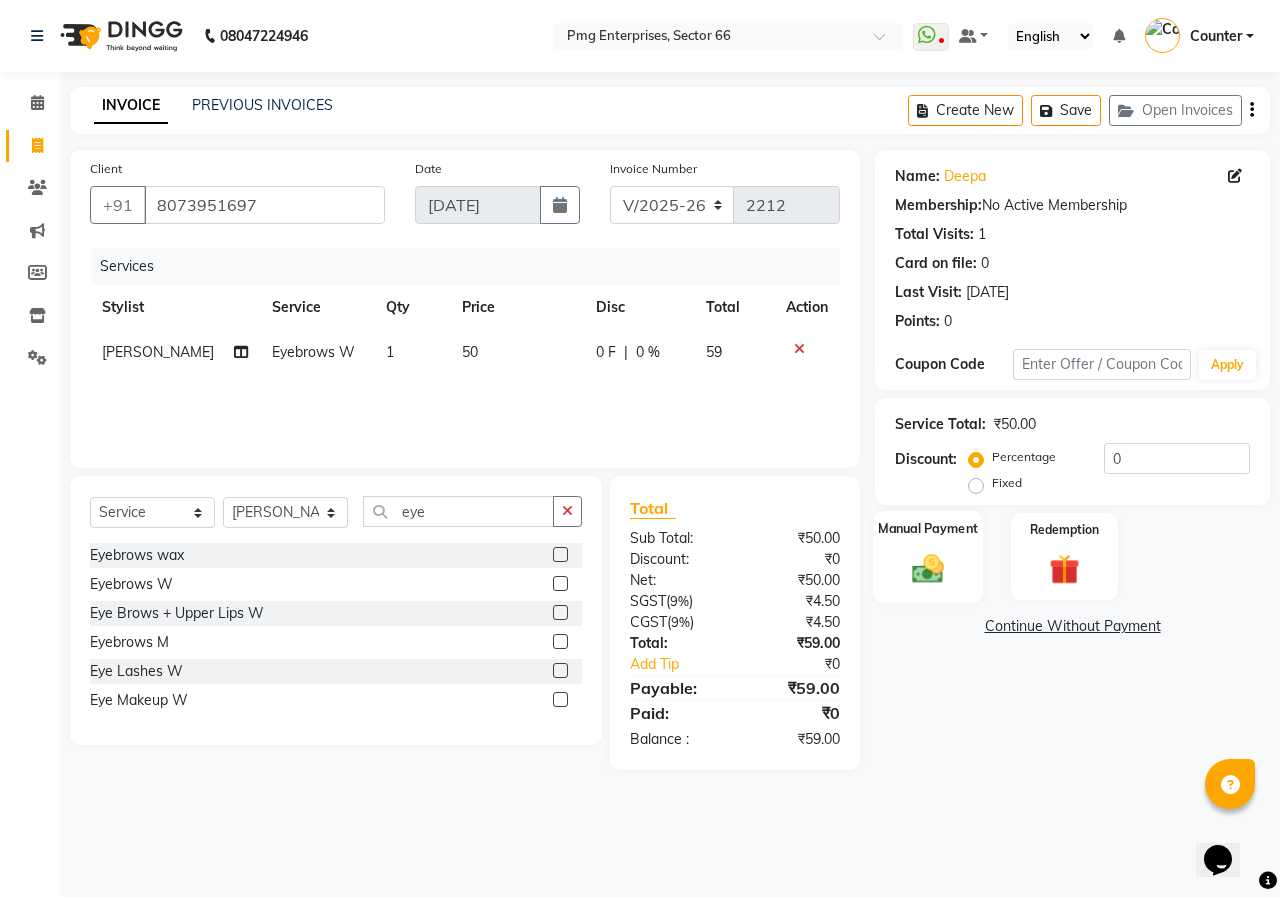 click 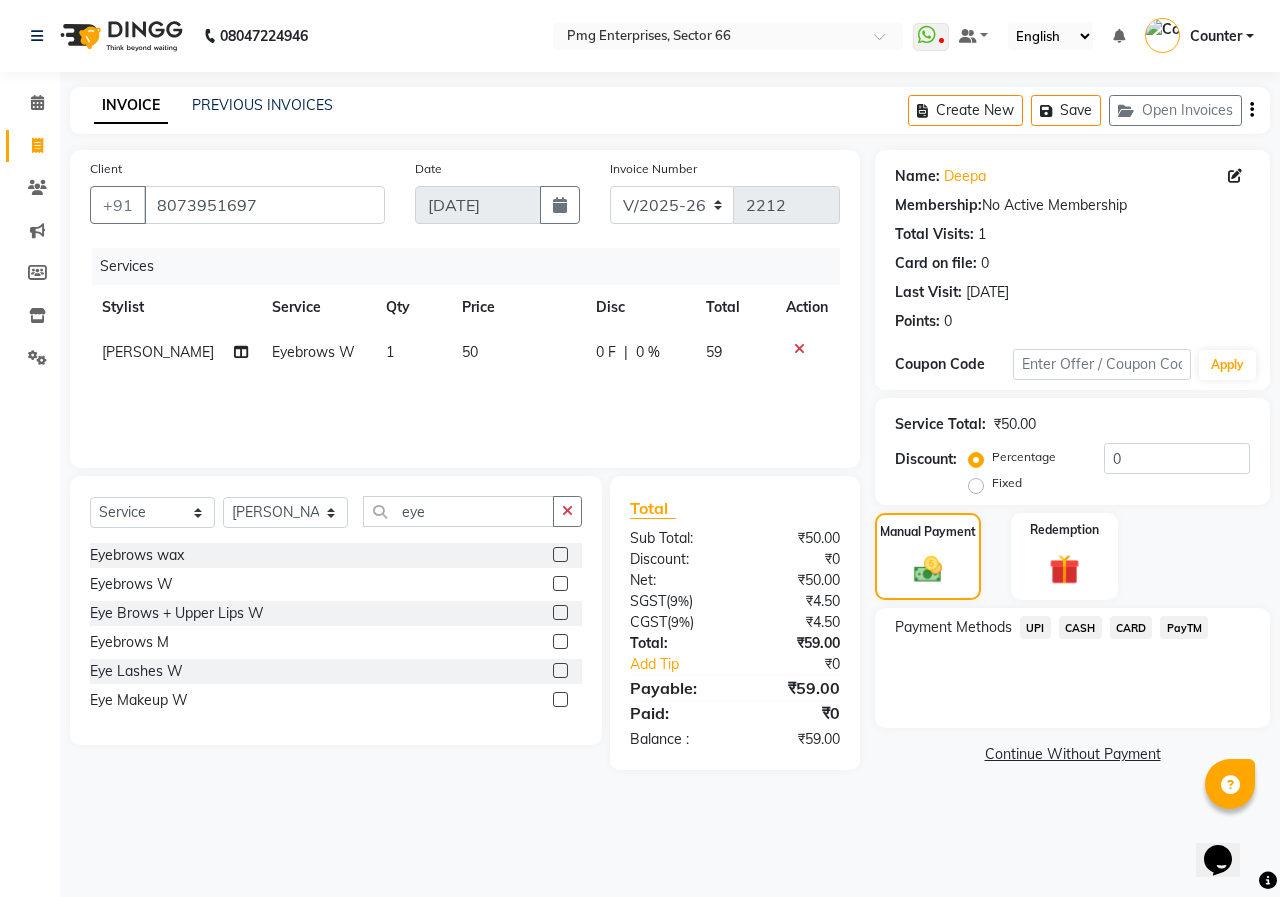 click on "CASH" 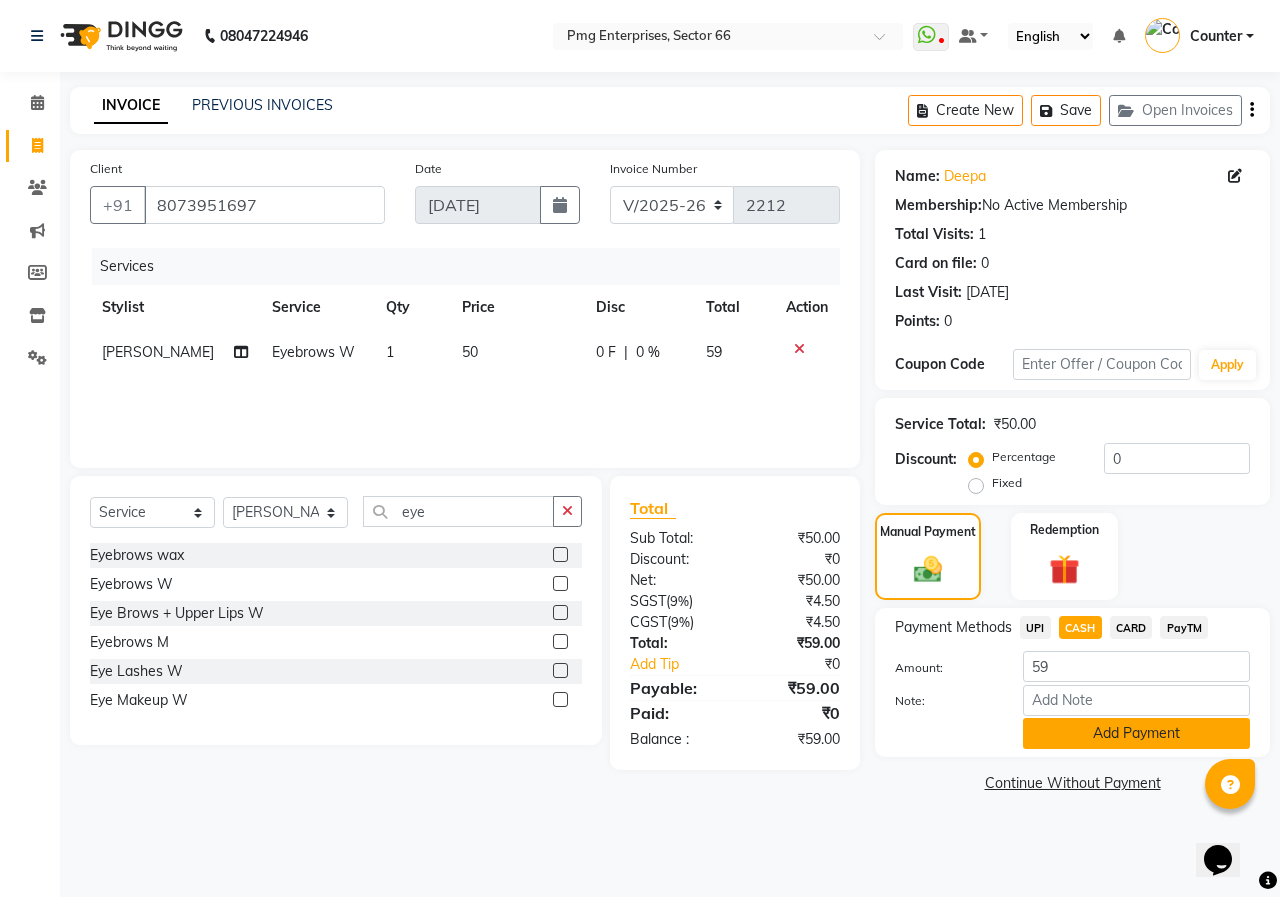 click on "Add Payment" 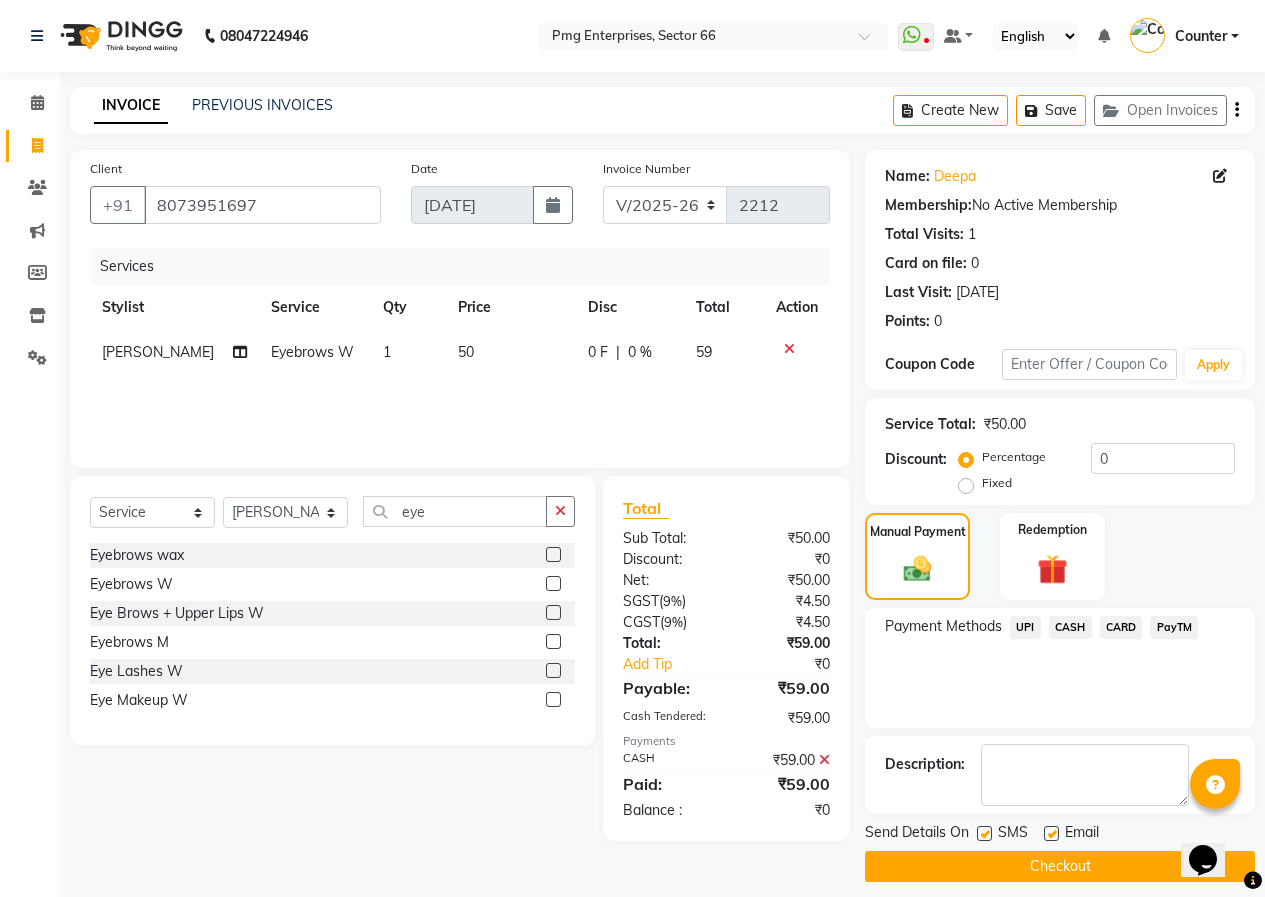 click on "Checkout" 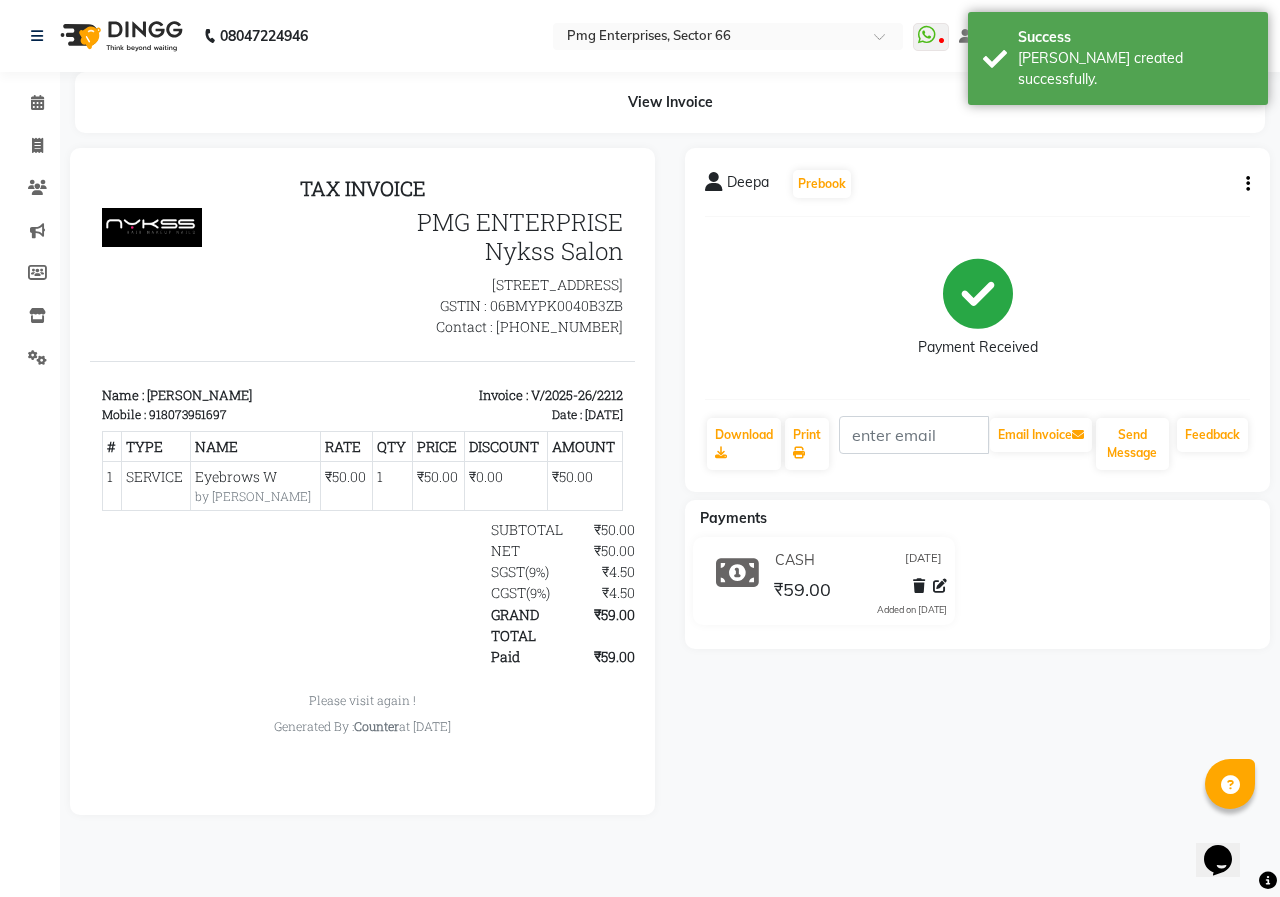 scroll, scrollTop: 0, scrollLeft: 0, axis: both 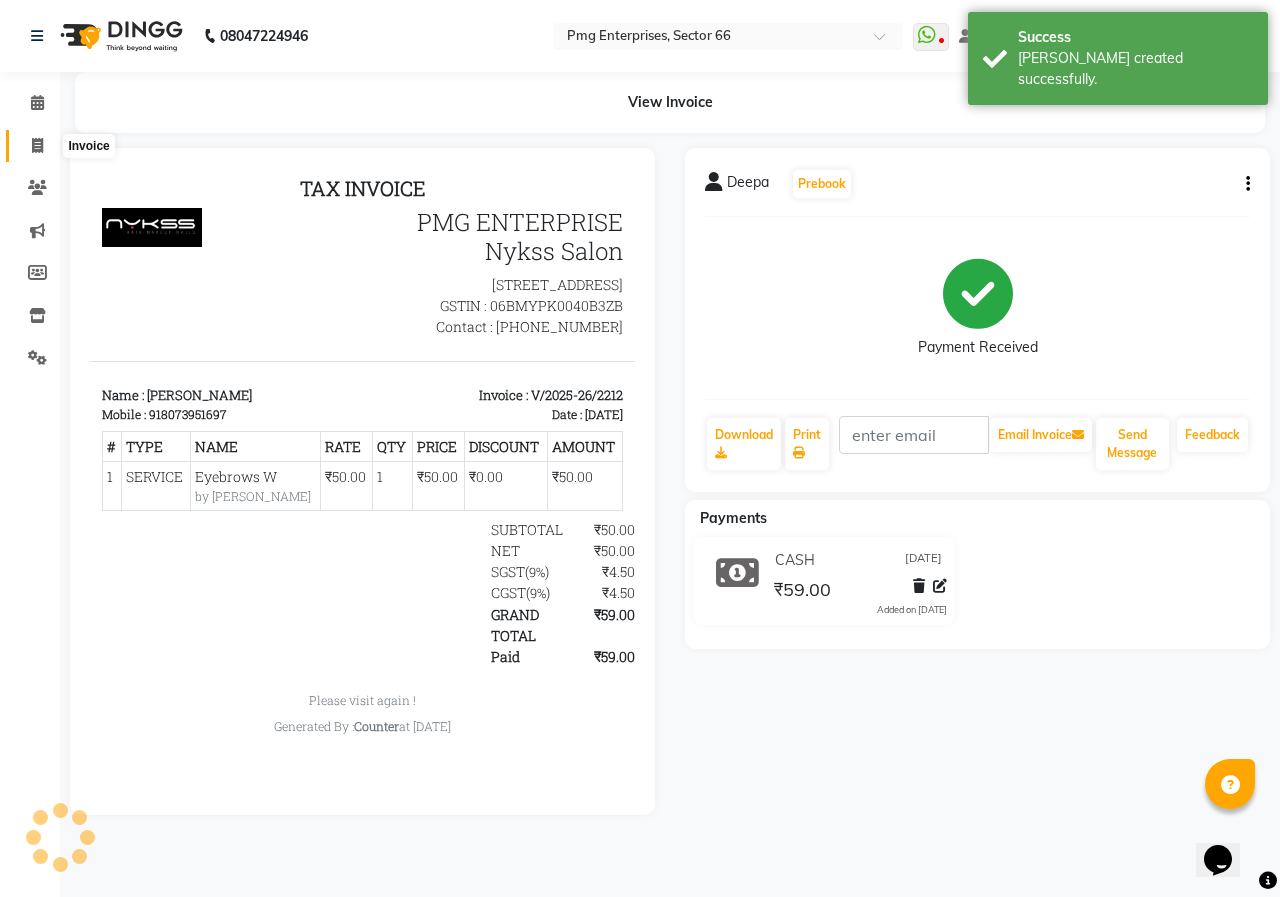 click 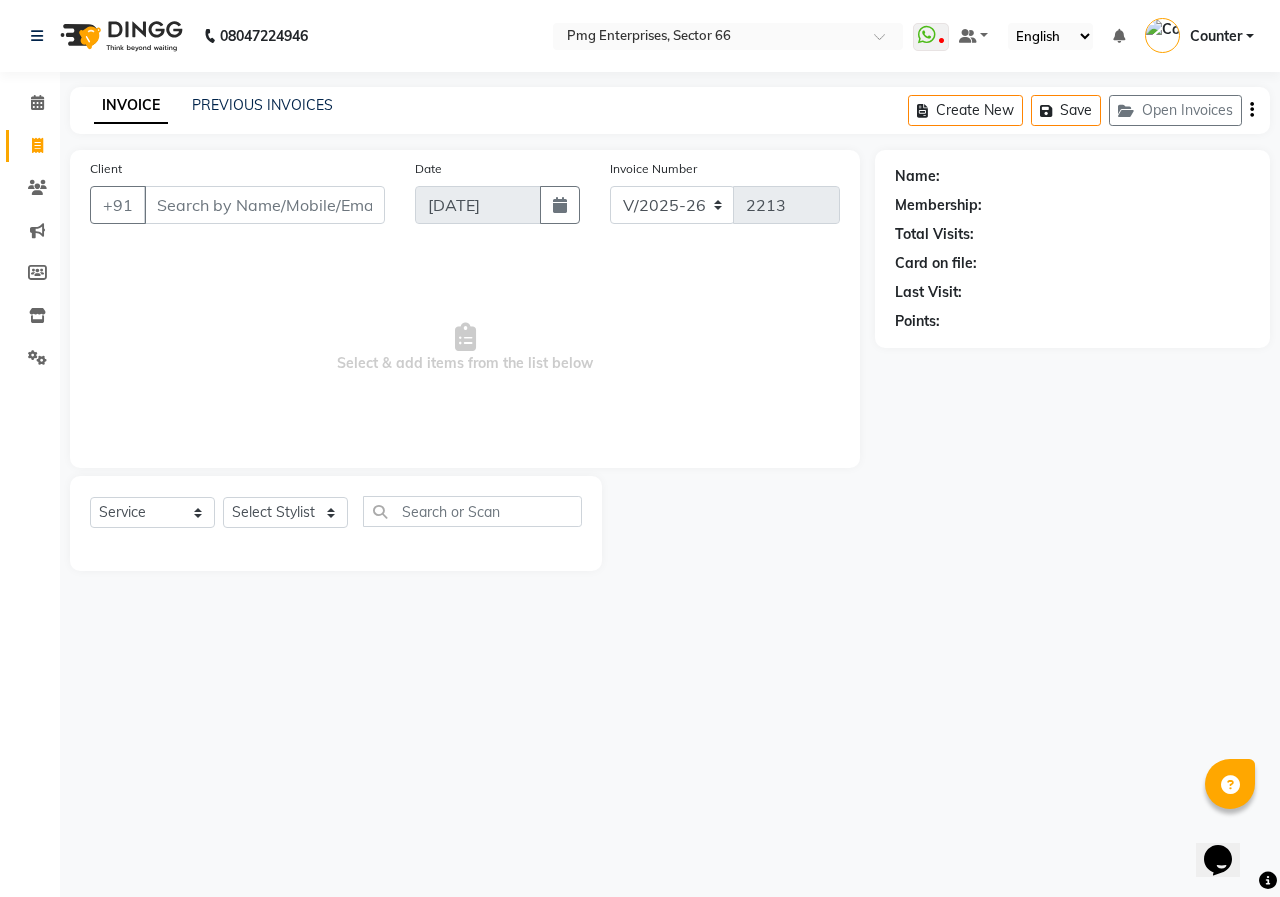 drag, startPoint x: 0, startPoint y: 158, endPoint x: 39, endPoint y: 158, distance: 39 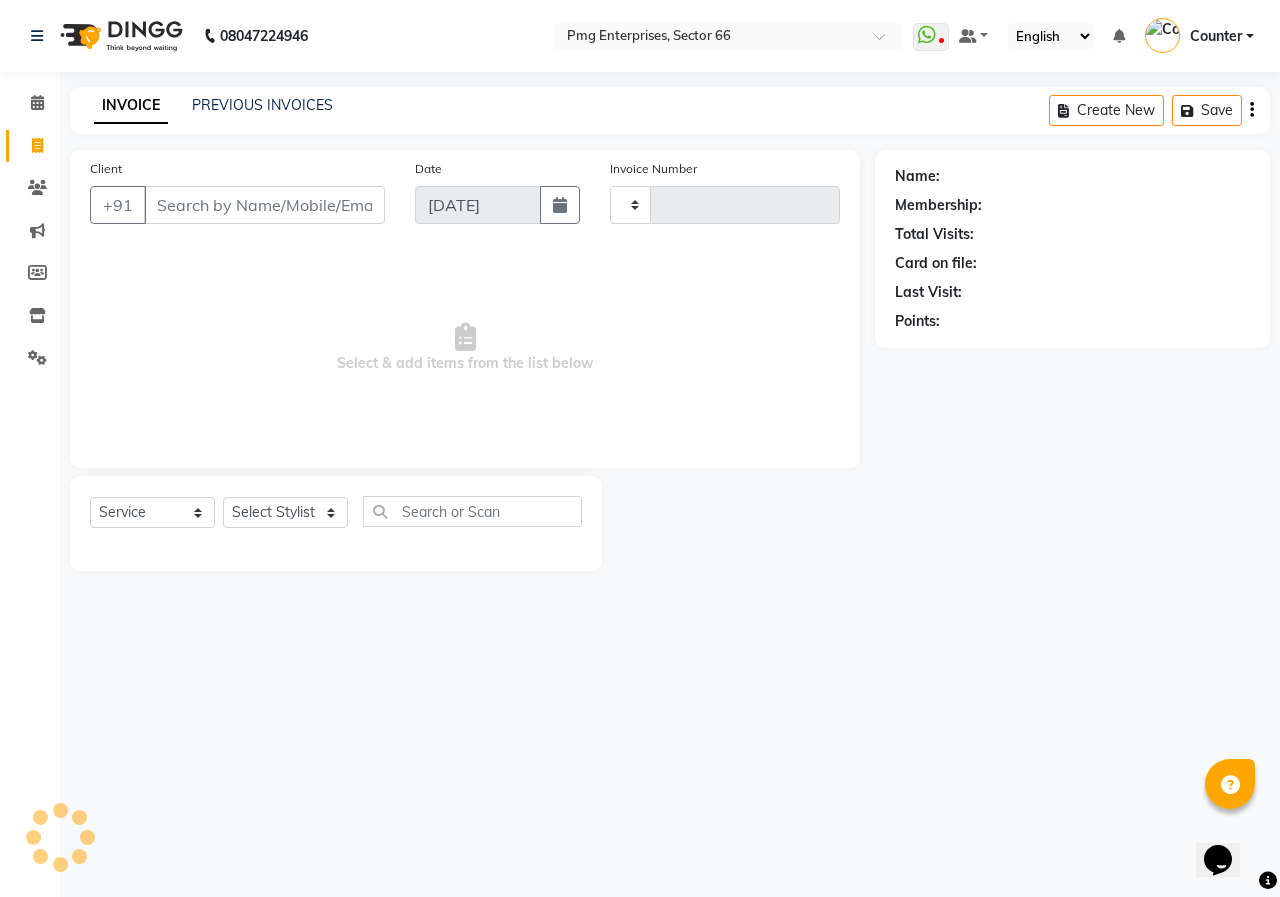 type on "2213" 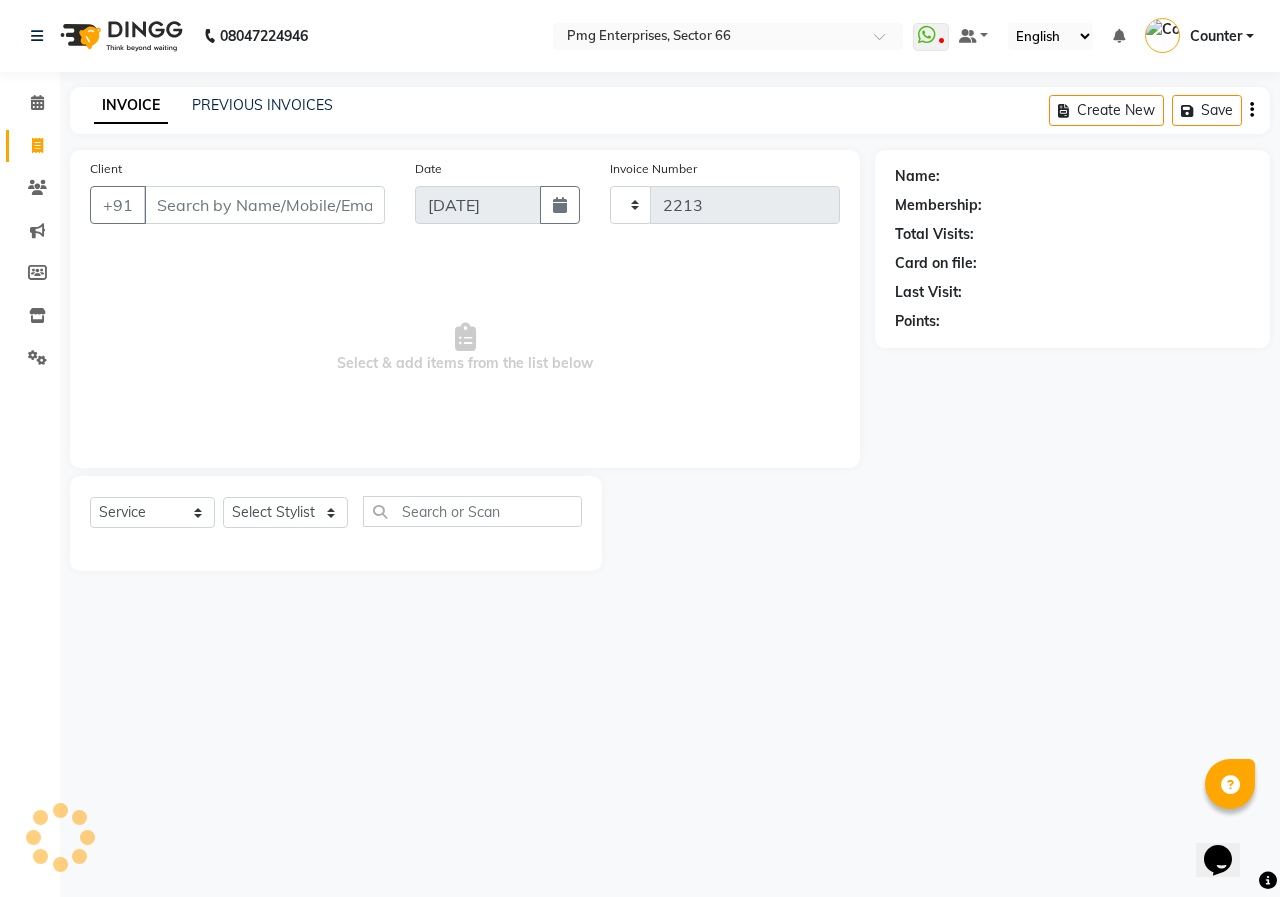 select on "889" 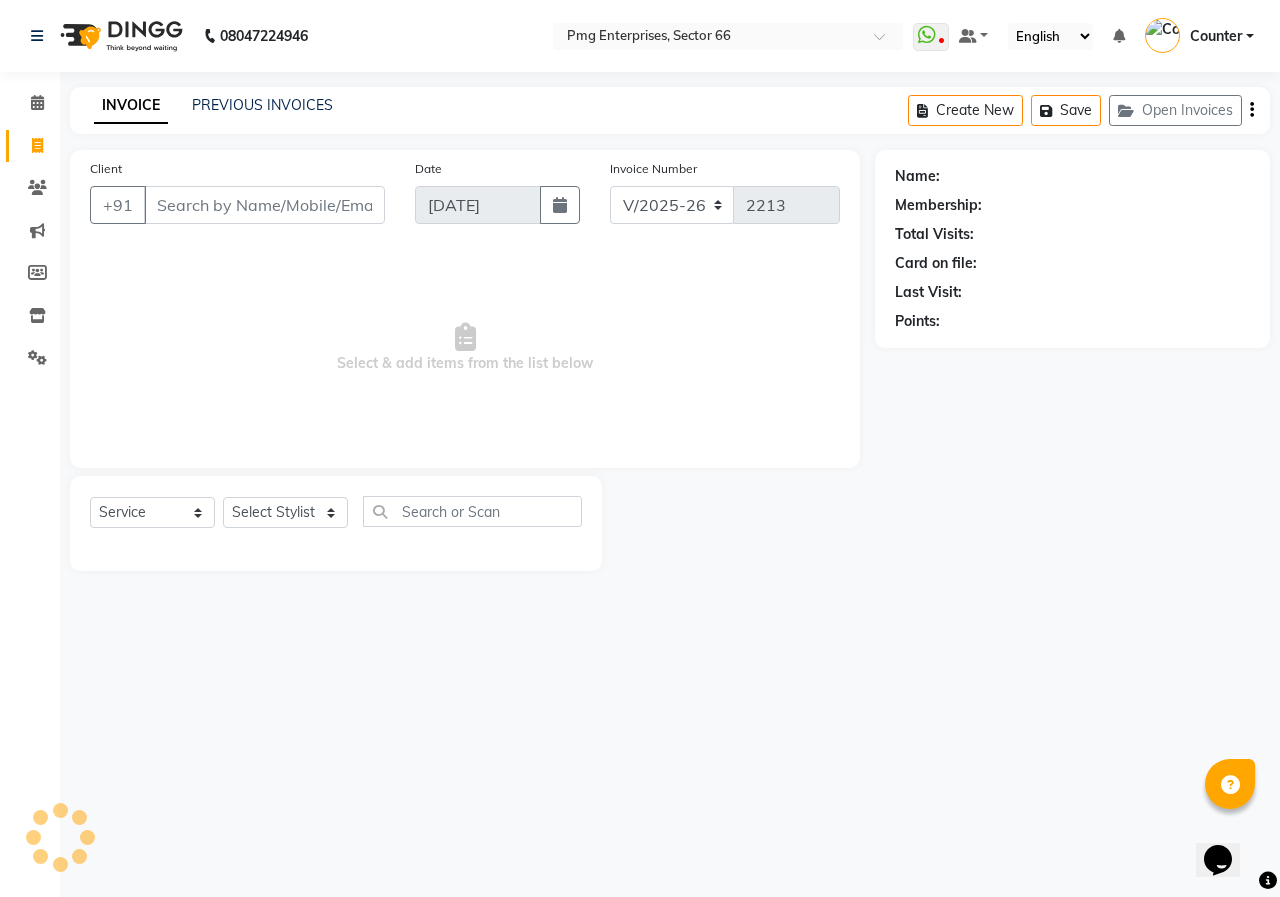 click on "INVOICE PREVIOUS INVOICES Create New   Save   Open Invoices" 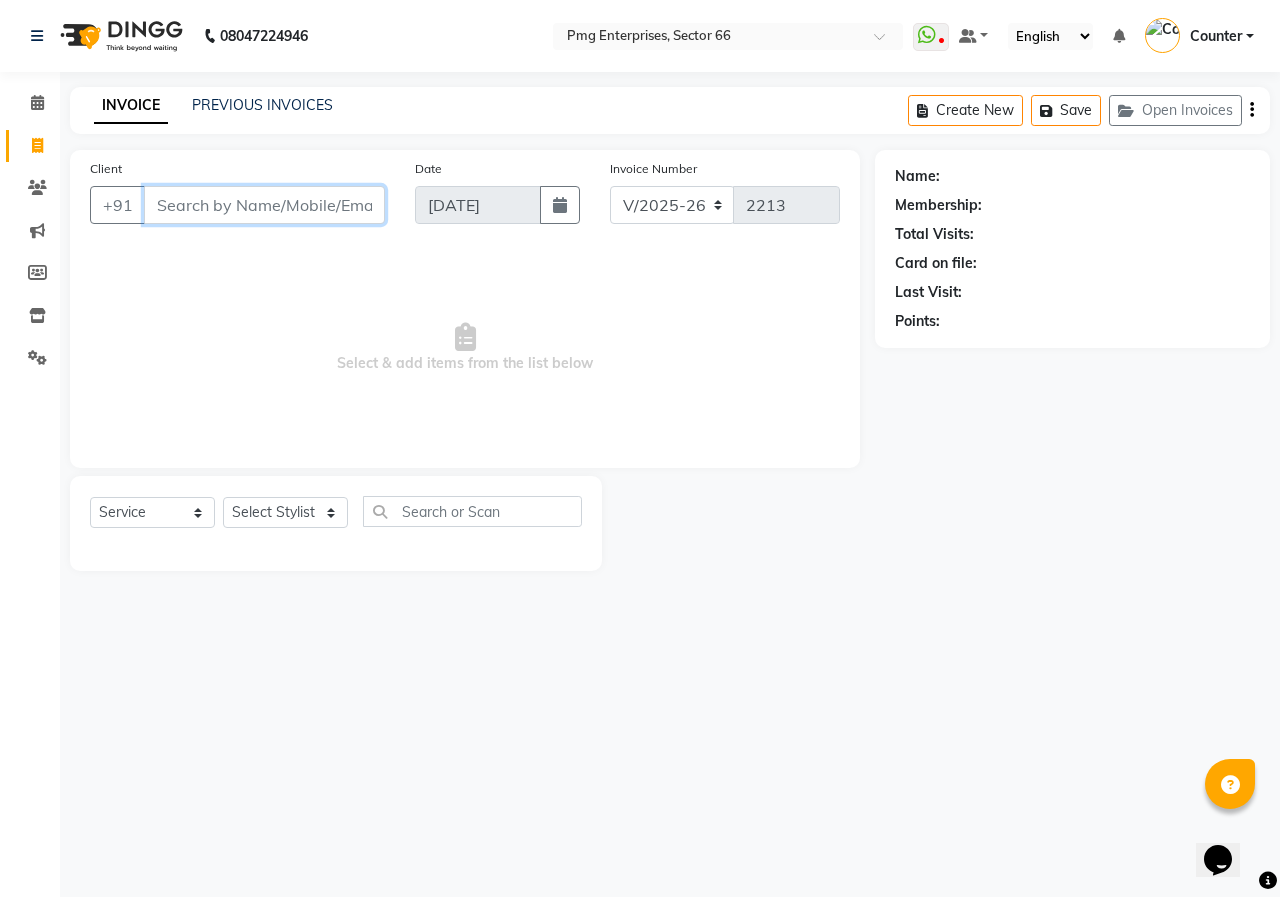 click on "Client" at bounding box center (264, 205) 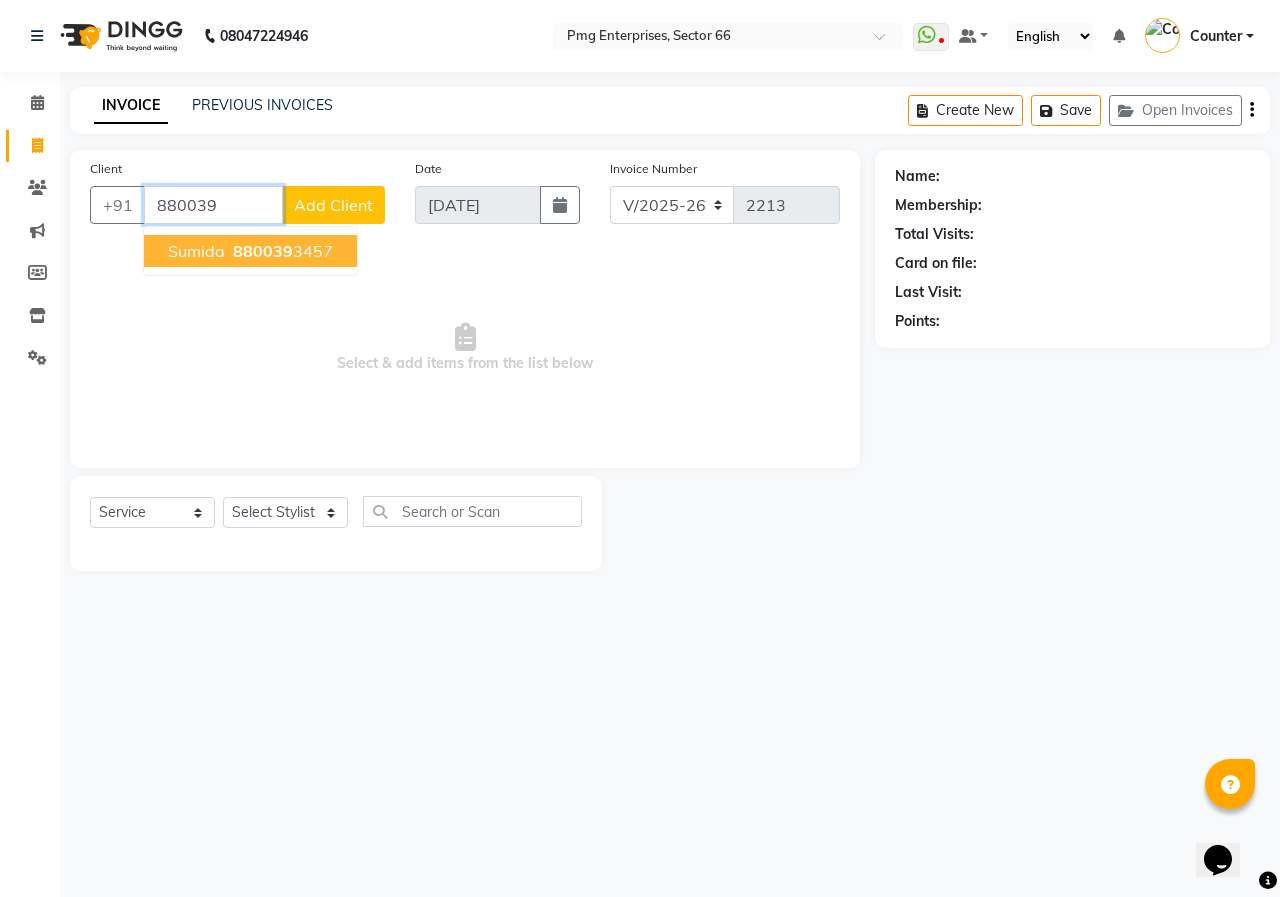 click on "880039 3457" at bounding box center (281, 251) 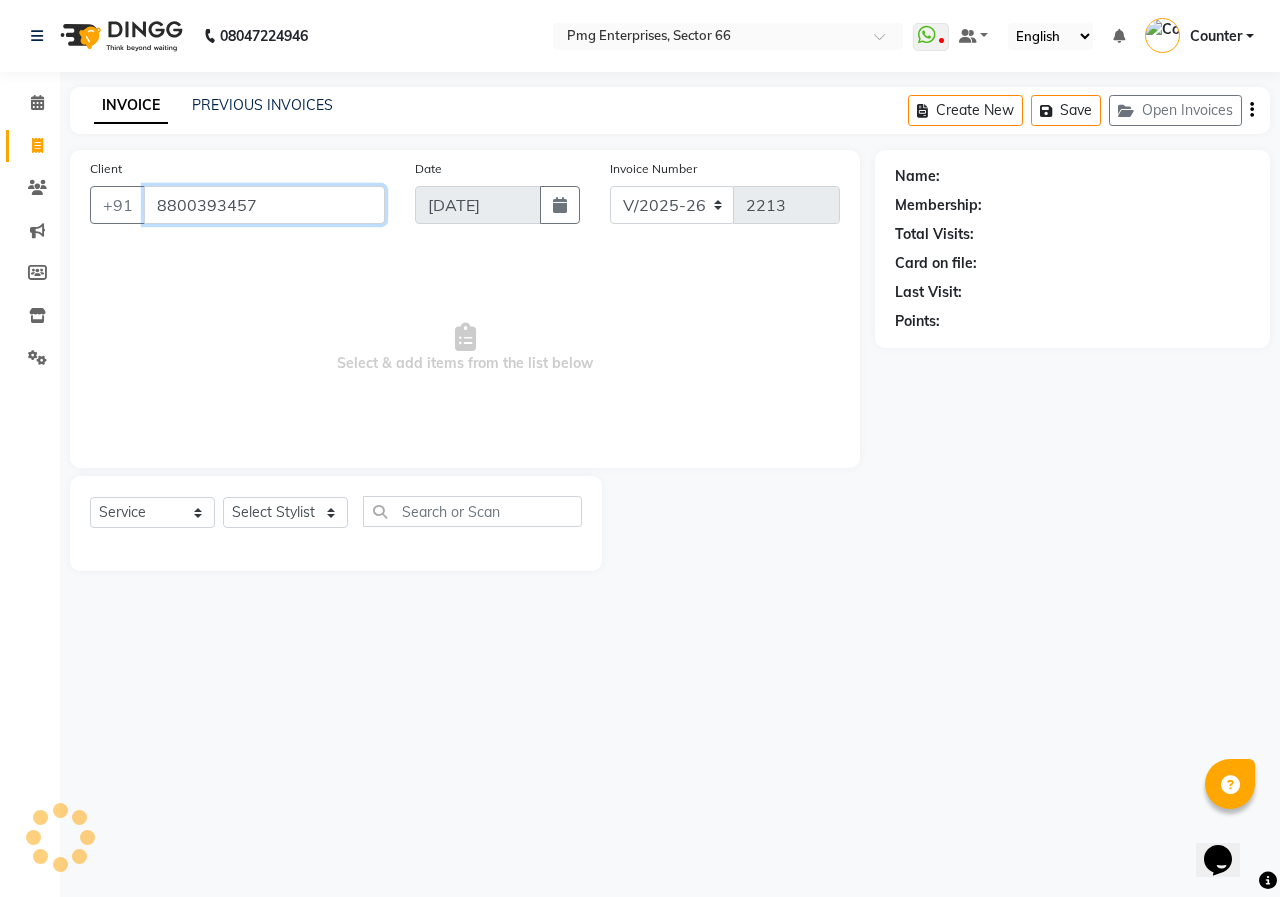 type on "8800393457" 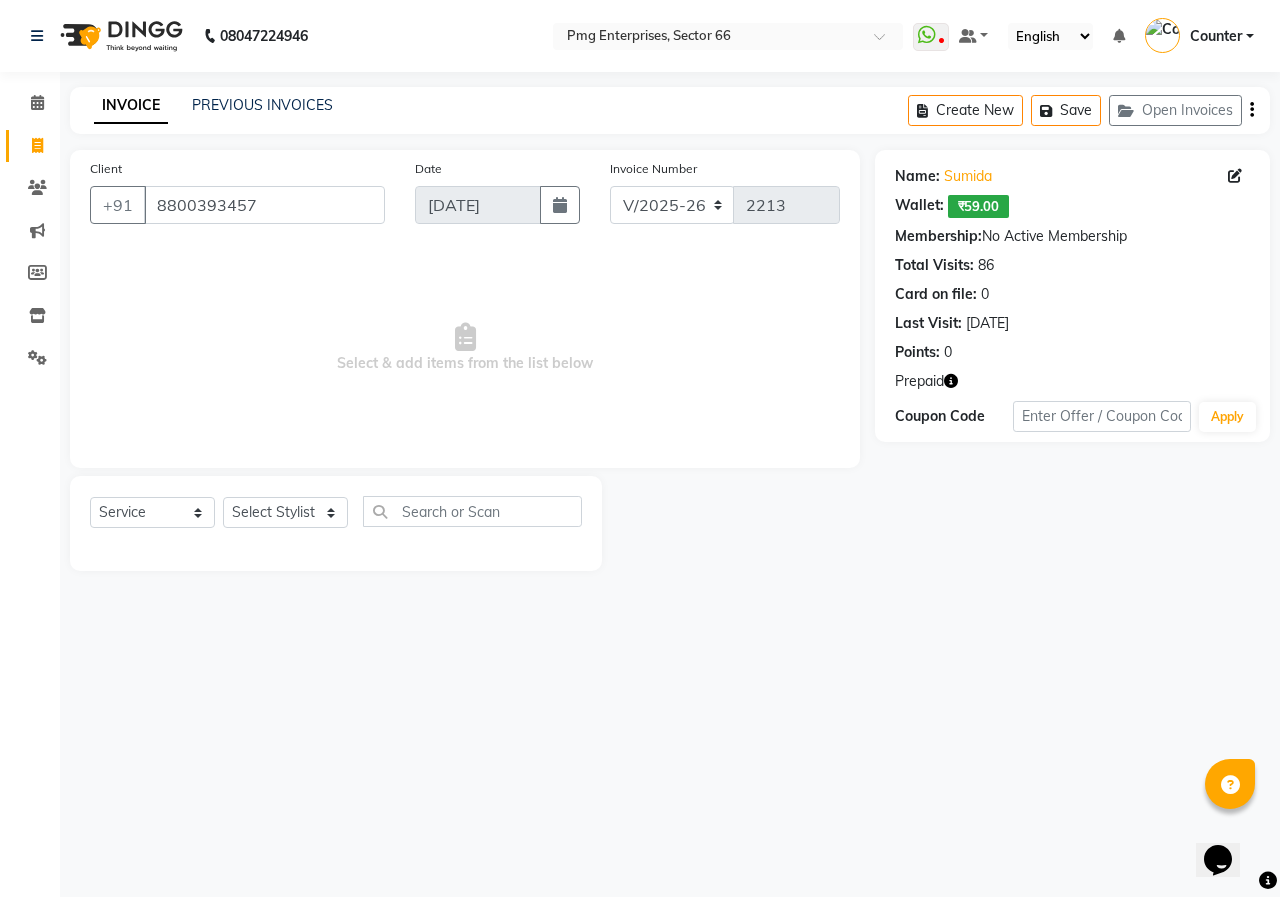 click 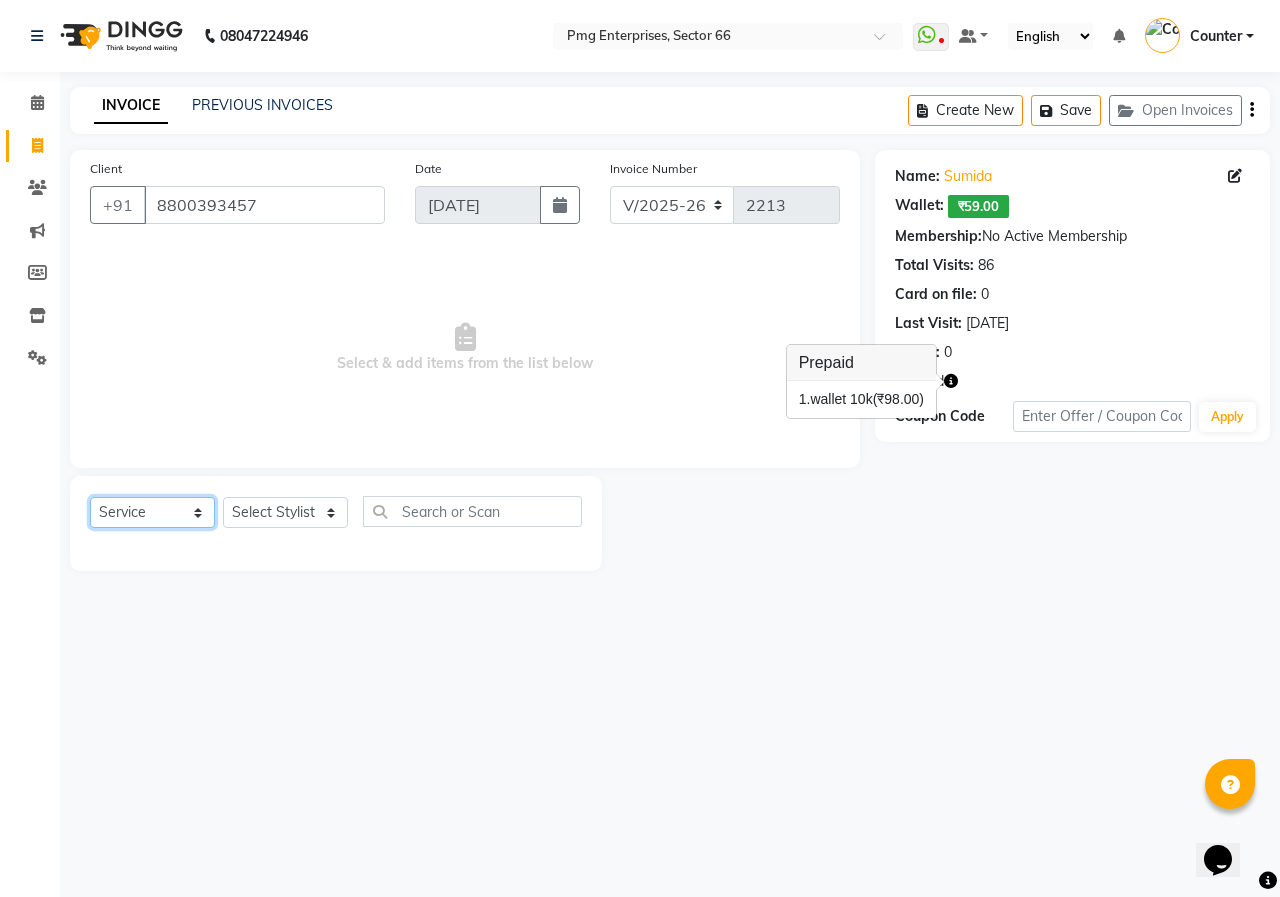 click on "Select  Service  Product  Membership  Package Voucher Prepaid Gift Card" 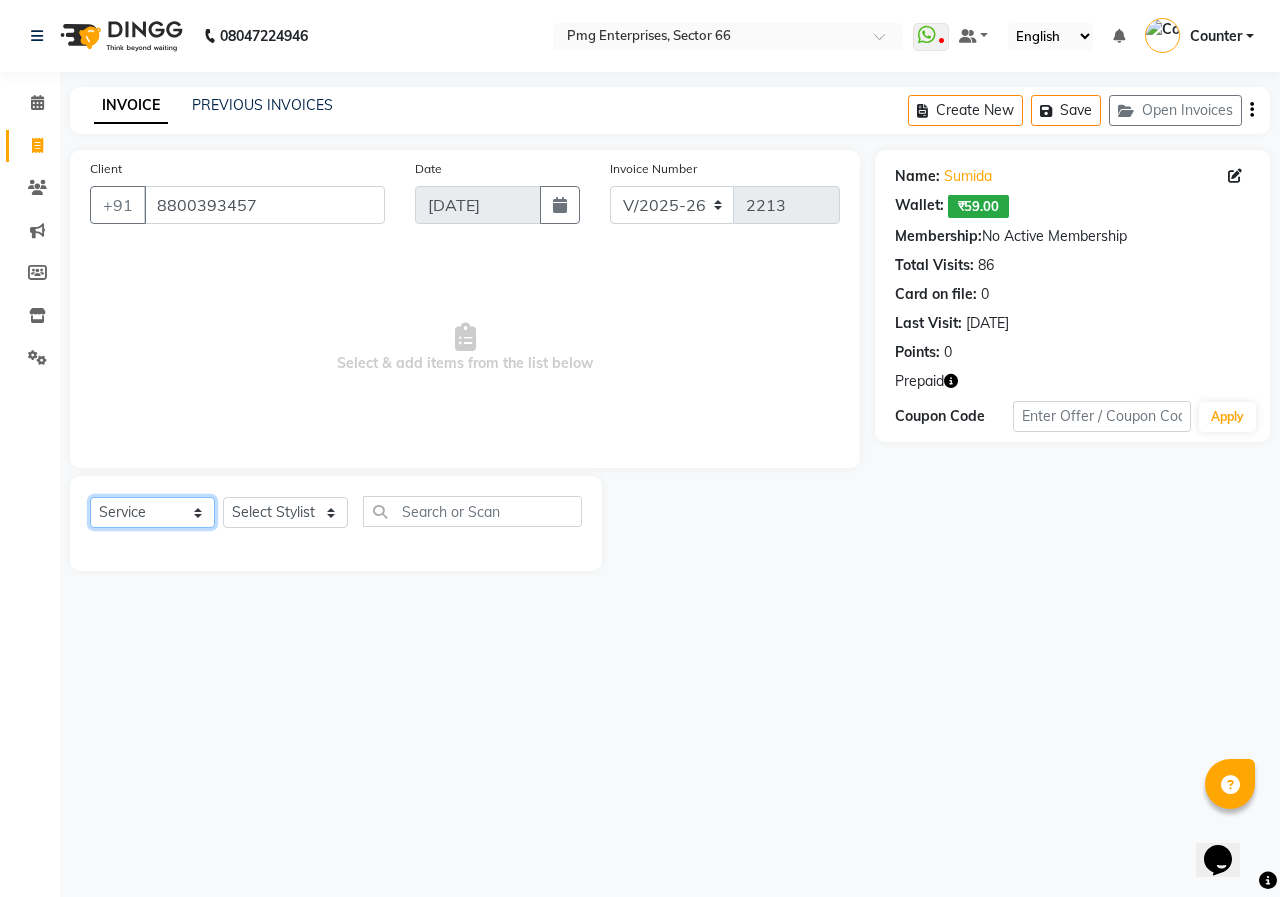 select on "P" 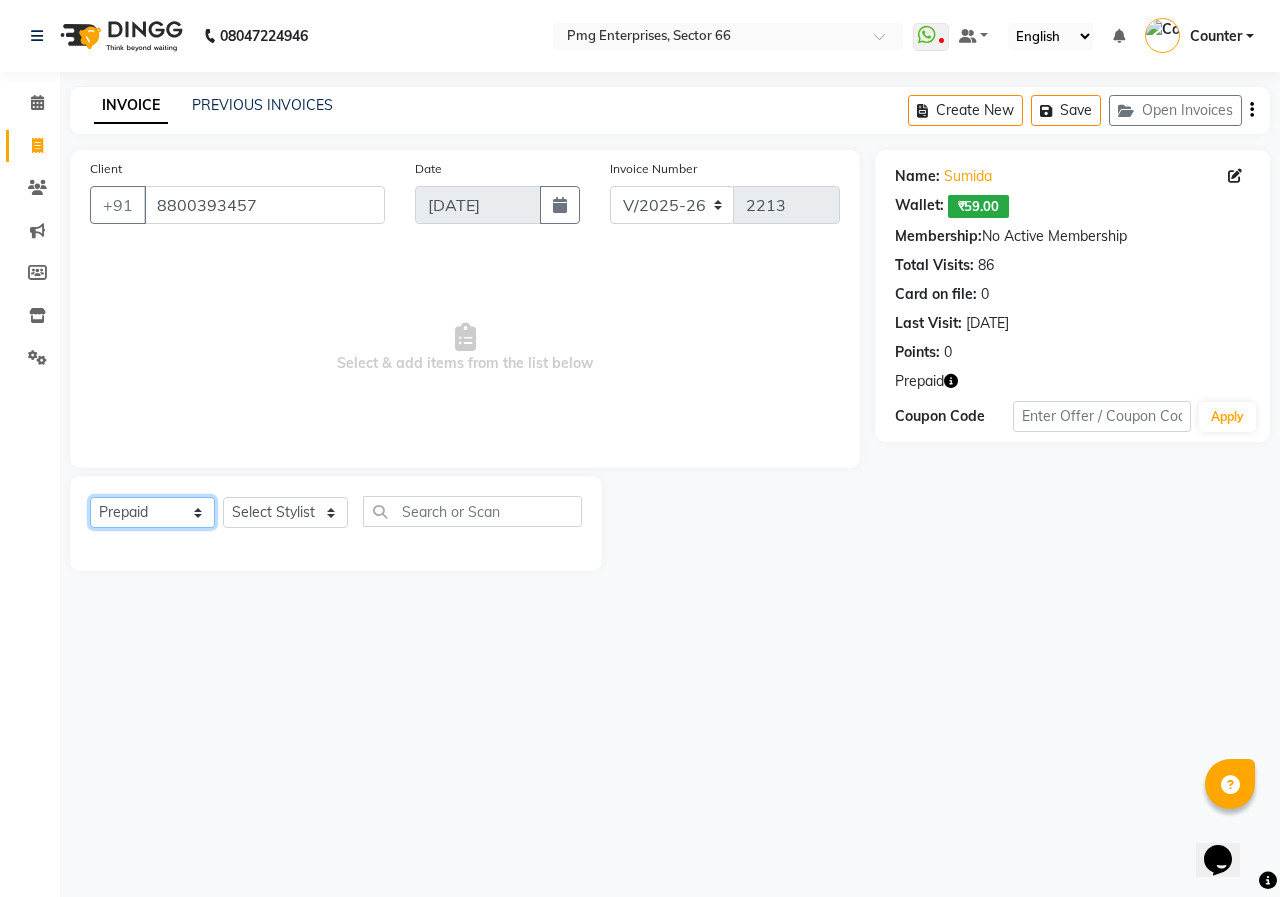 click on "Select  Service  Product  Membership  Package Voucher Prepaid Gift Card" 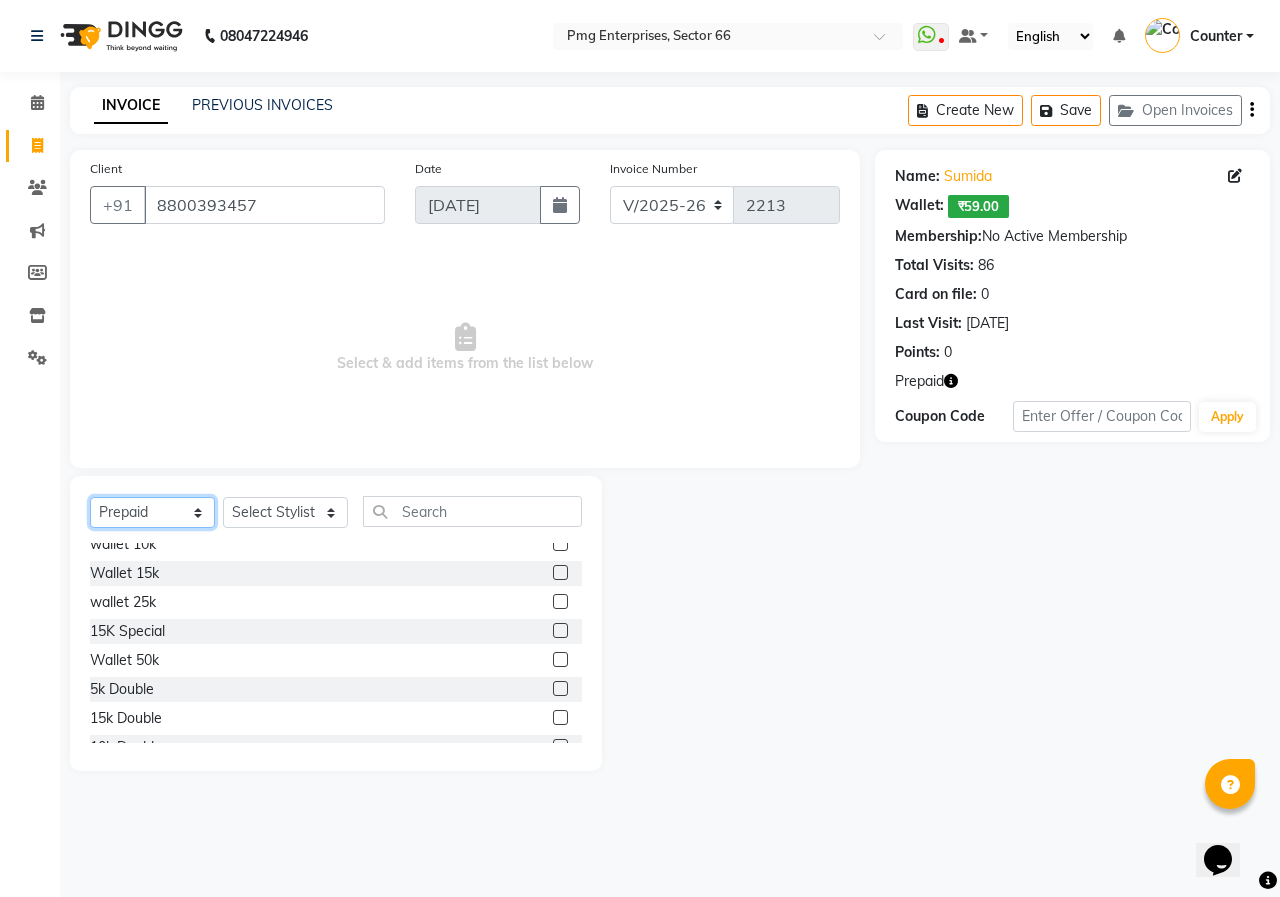 scroll, scrollTop: 80, scrollLeft: 0, axis: vertical 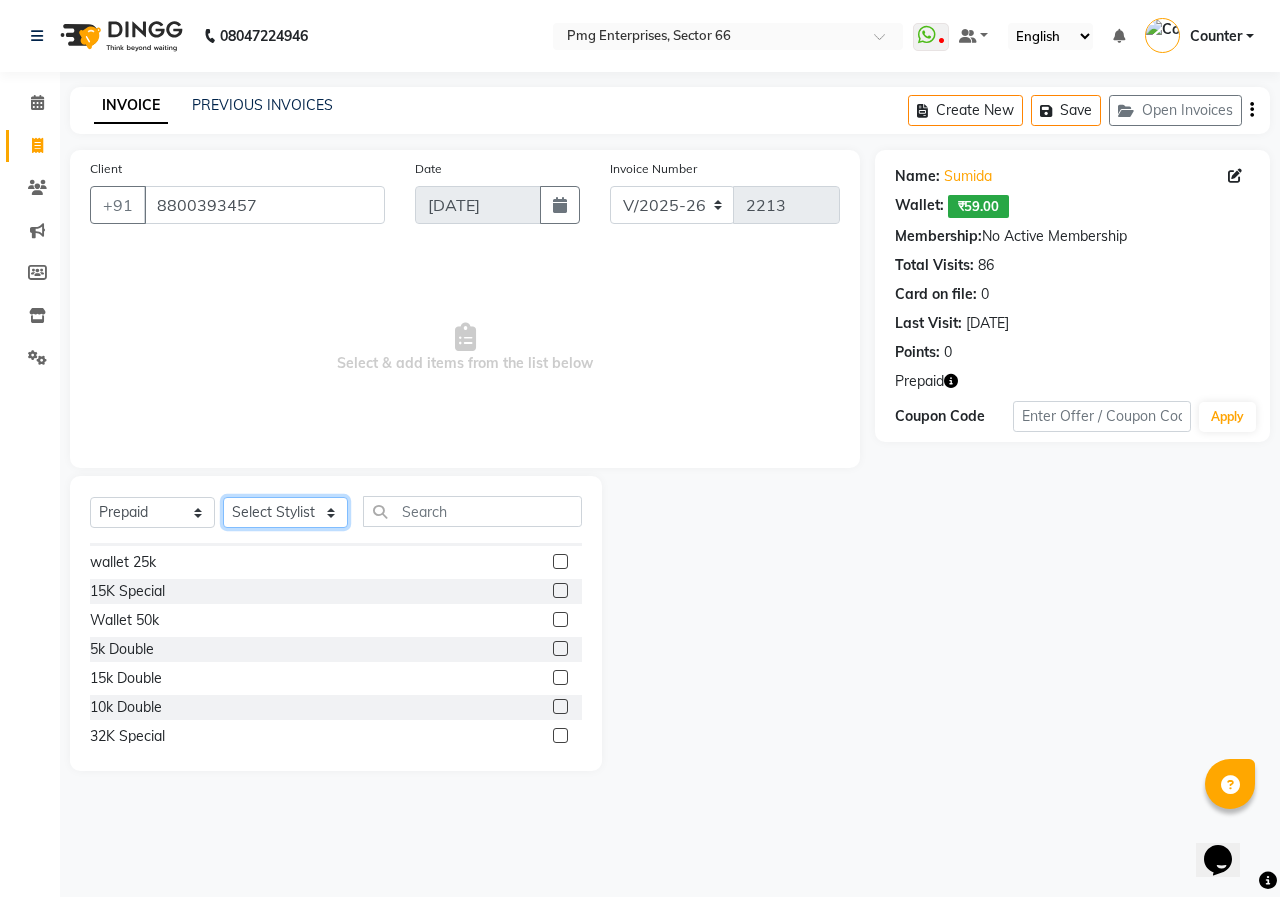 click on "Select Stylist [PERSON_NAME] Counter [PERSON_NAME] [PERSON_NAME] [PERSON_NAME] [PERSON_NAME]" 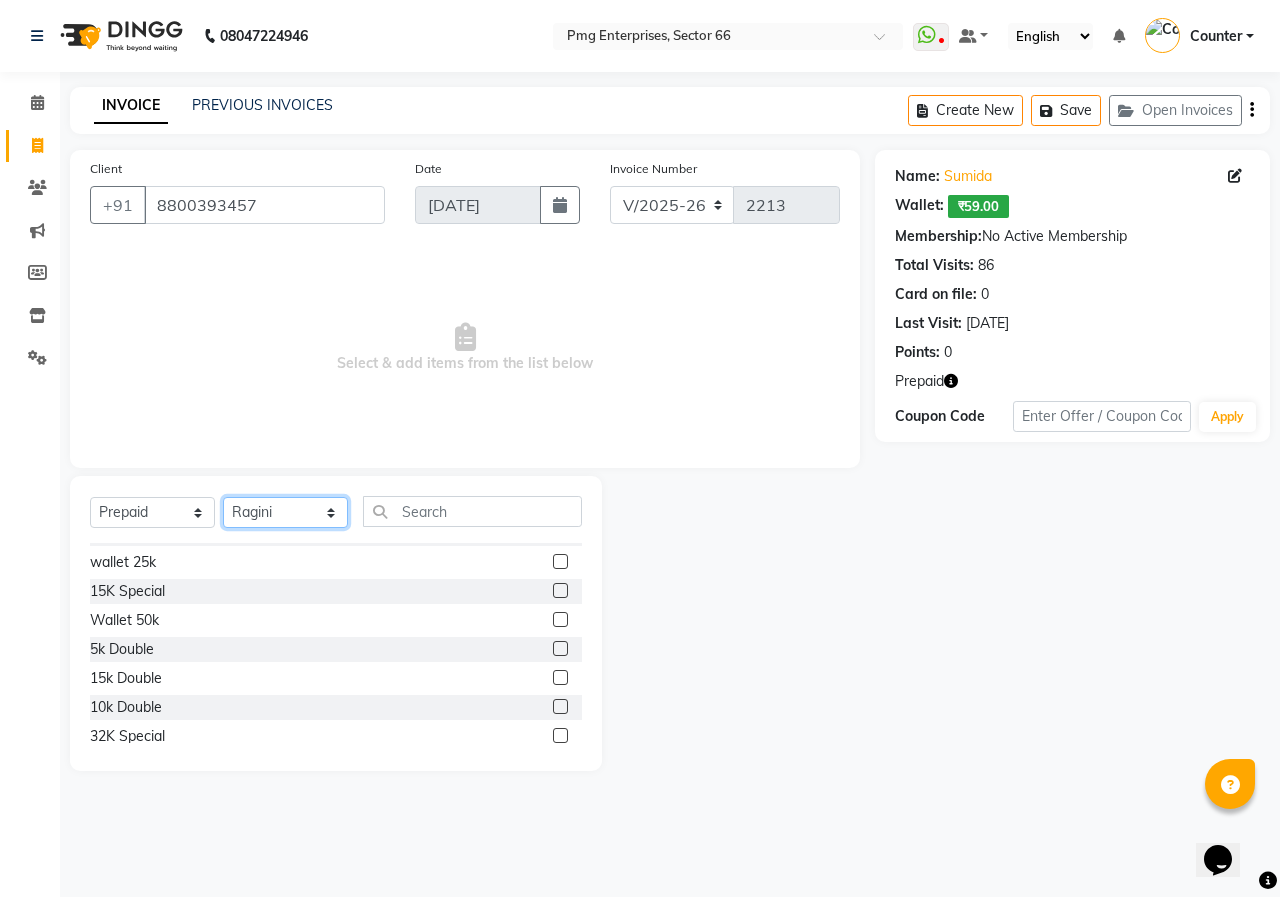 click on "Select Stylist [PERSON_NAME] Counter [PERSON_NAME] [PERSON_NAME] [PERSON_NAME] [PERSON_NAME]" 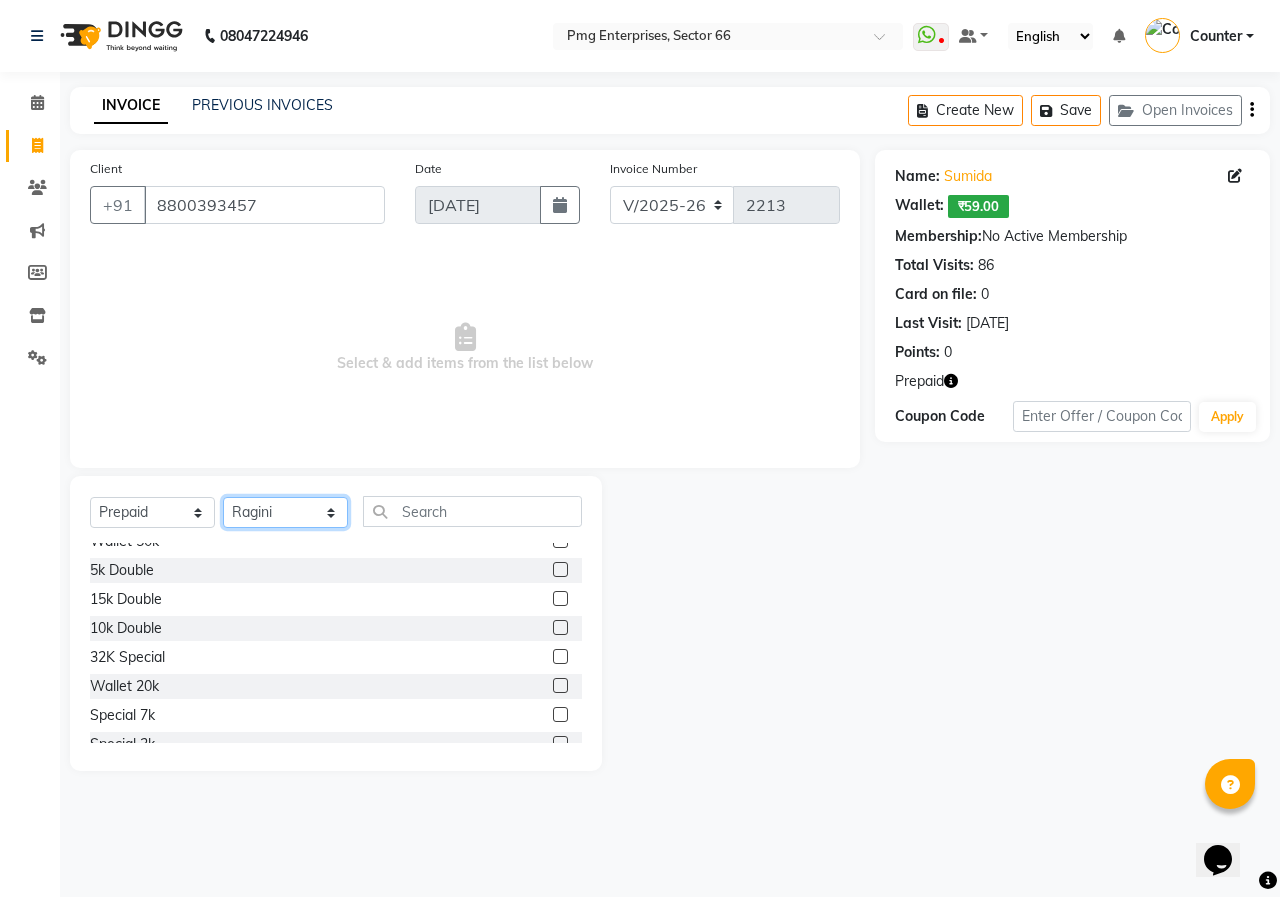 scroll, scrollTop: 160, scrollLeft: 0, axis: vertical 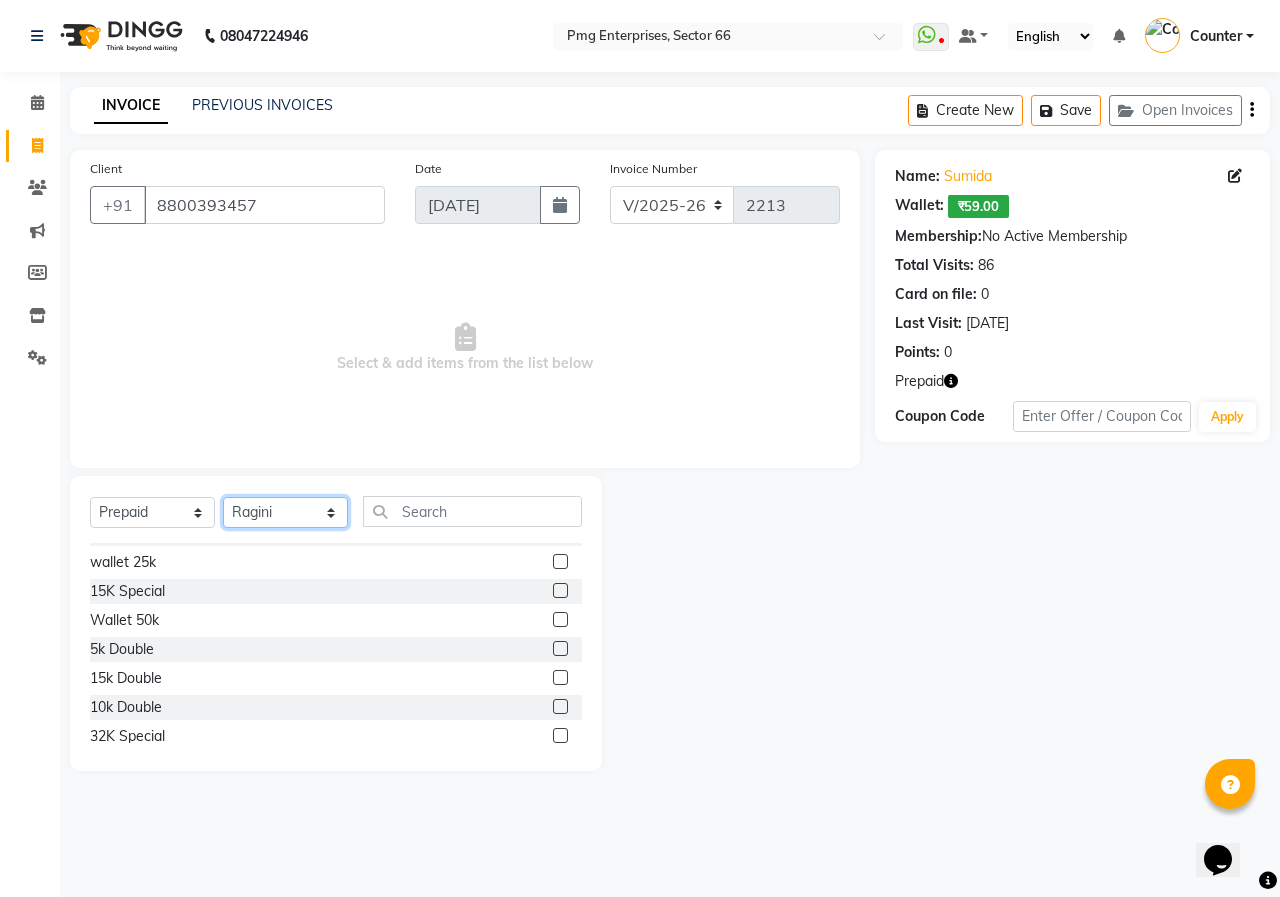 click on "Select Stylist [PERSON_NAME] Counter [PERSON_NAME] [PERSON_NAME] [PERSON_NAME] [PERSON_NAME]" 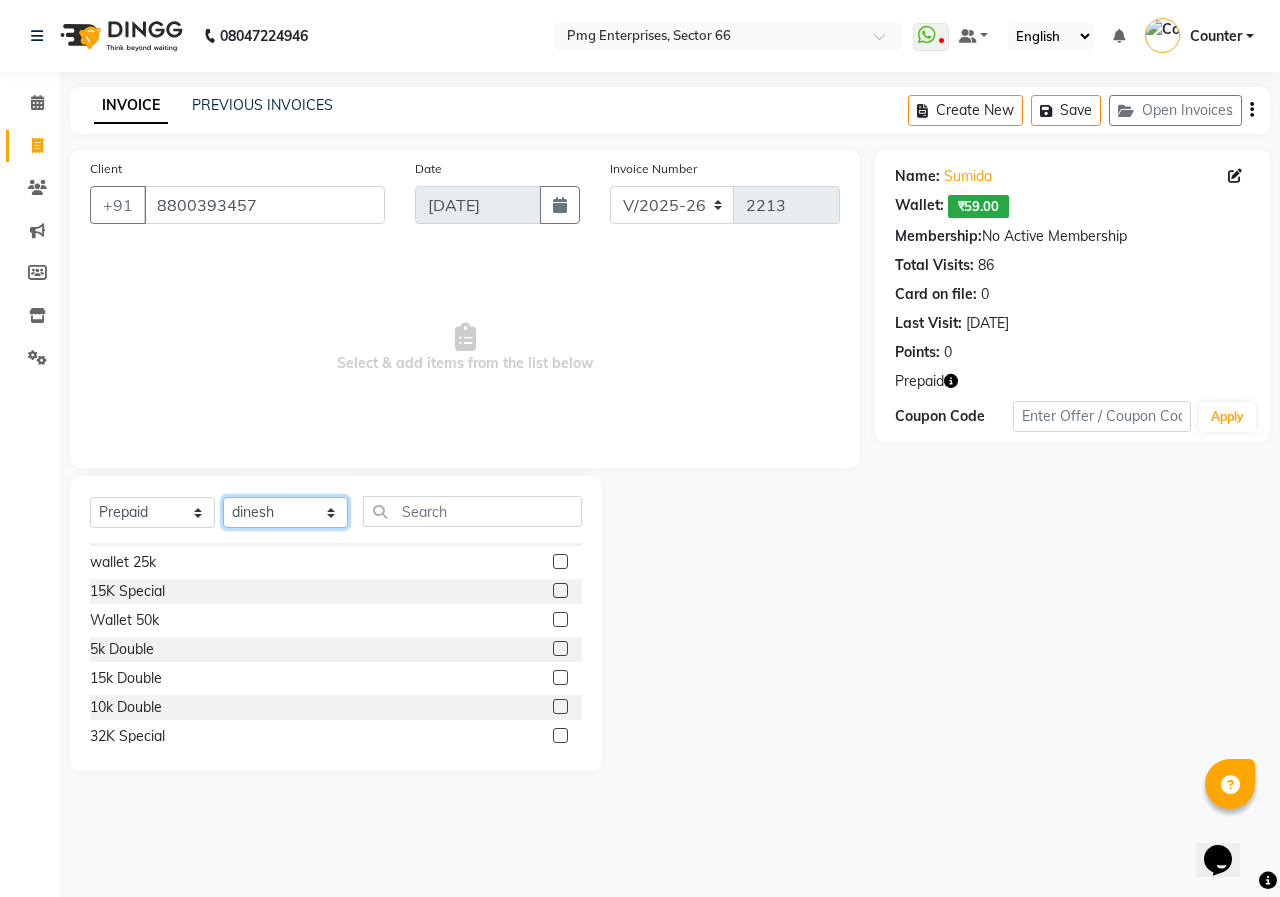 click on "Select Stylist [PERSON_NAME] Counter [PERSON_NAME] [PERSON_NAME] [PERSON_NAME] [PERSON_NAME]" 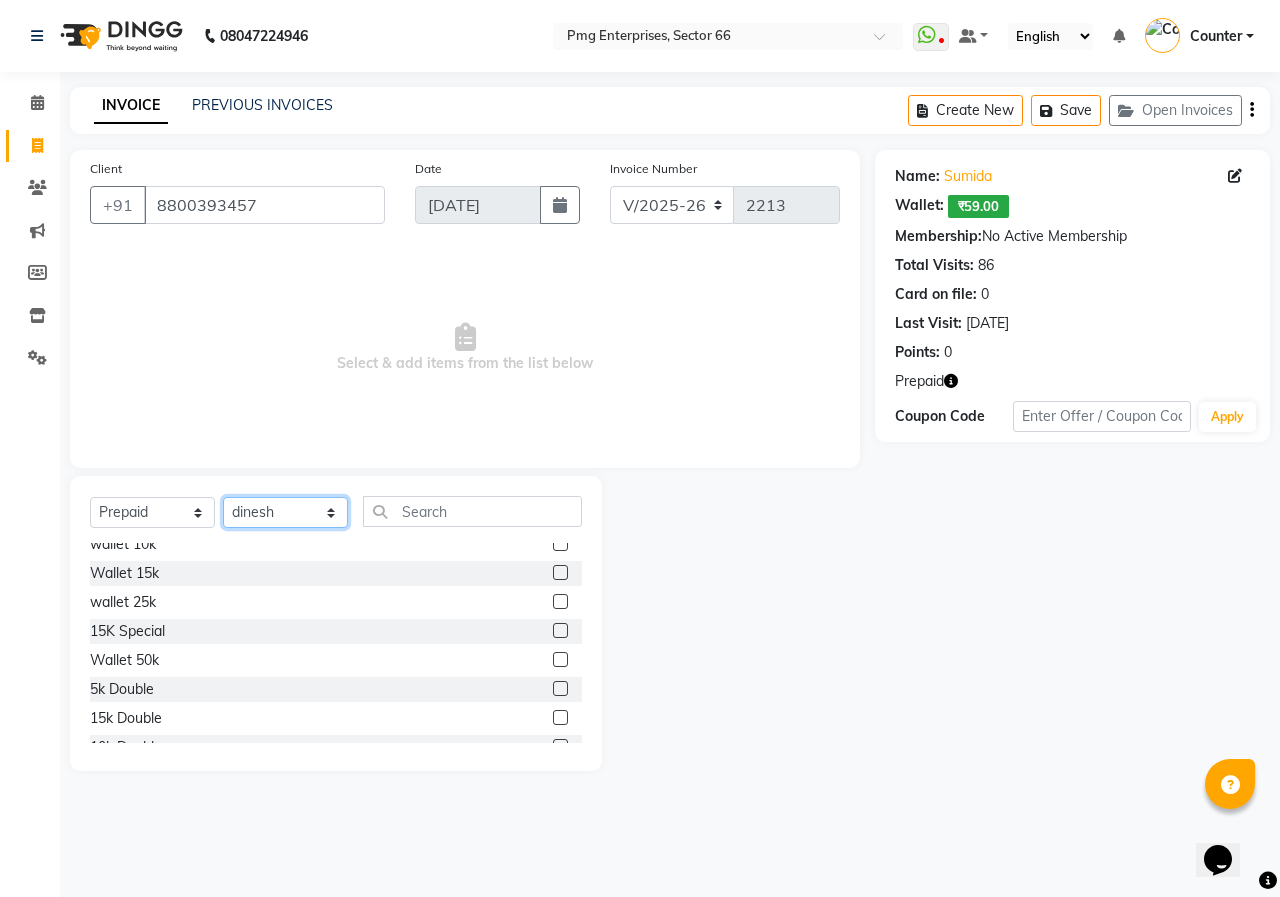scroll, scrollTop: 11, scrollLeft: 0, axis: vertical 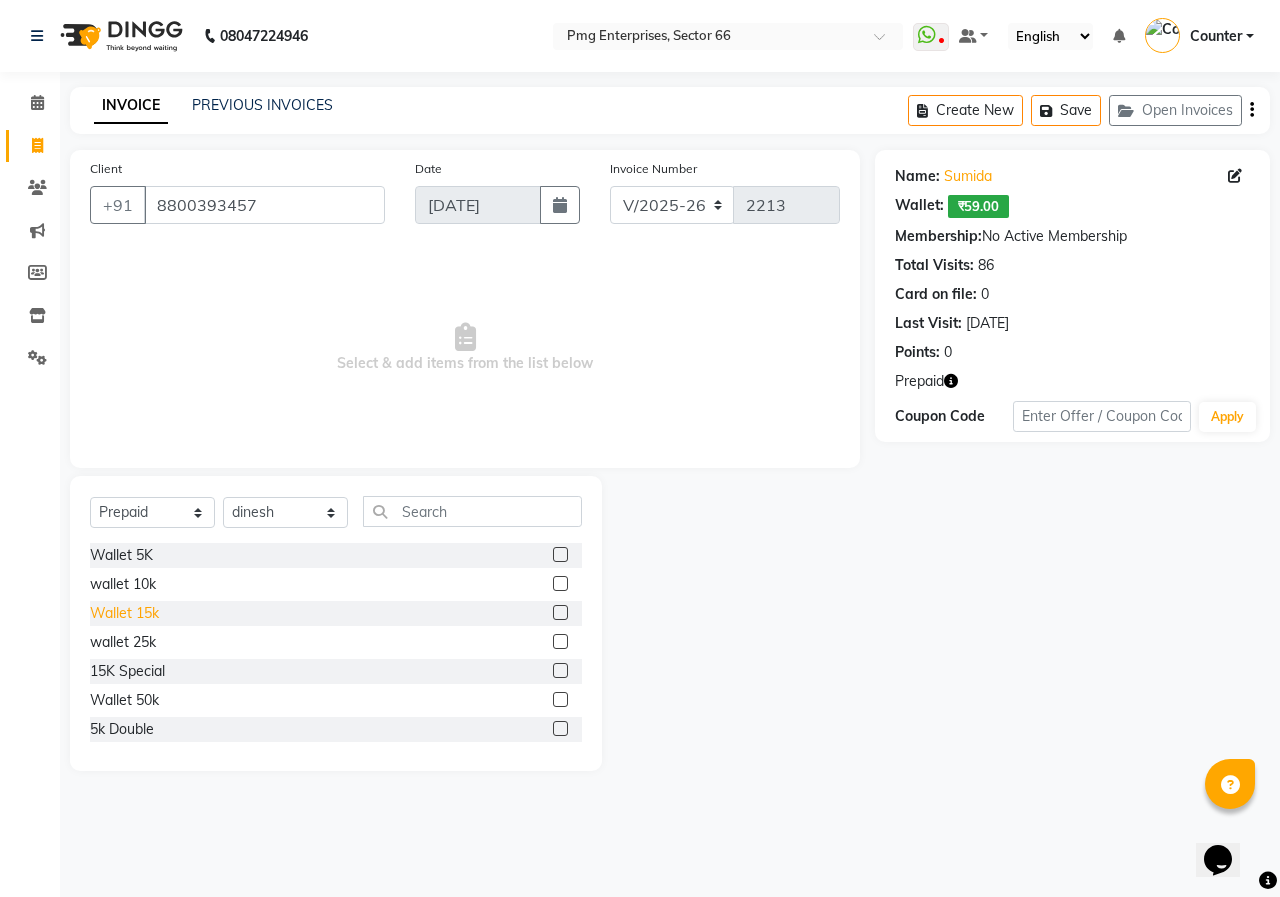 click on "Wallet 15k" 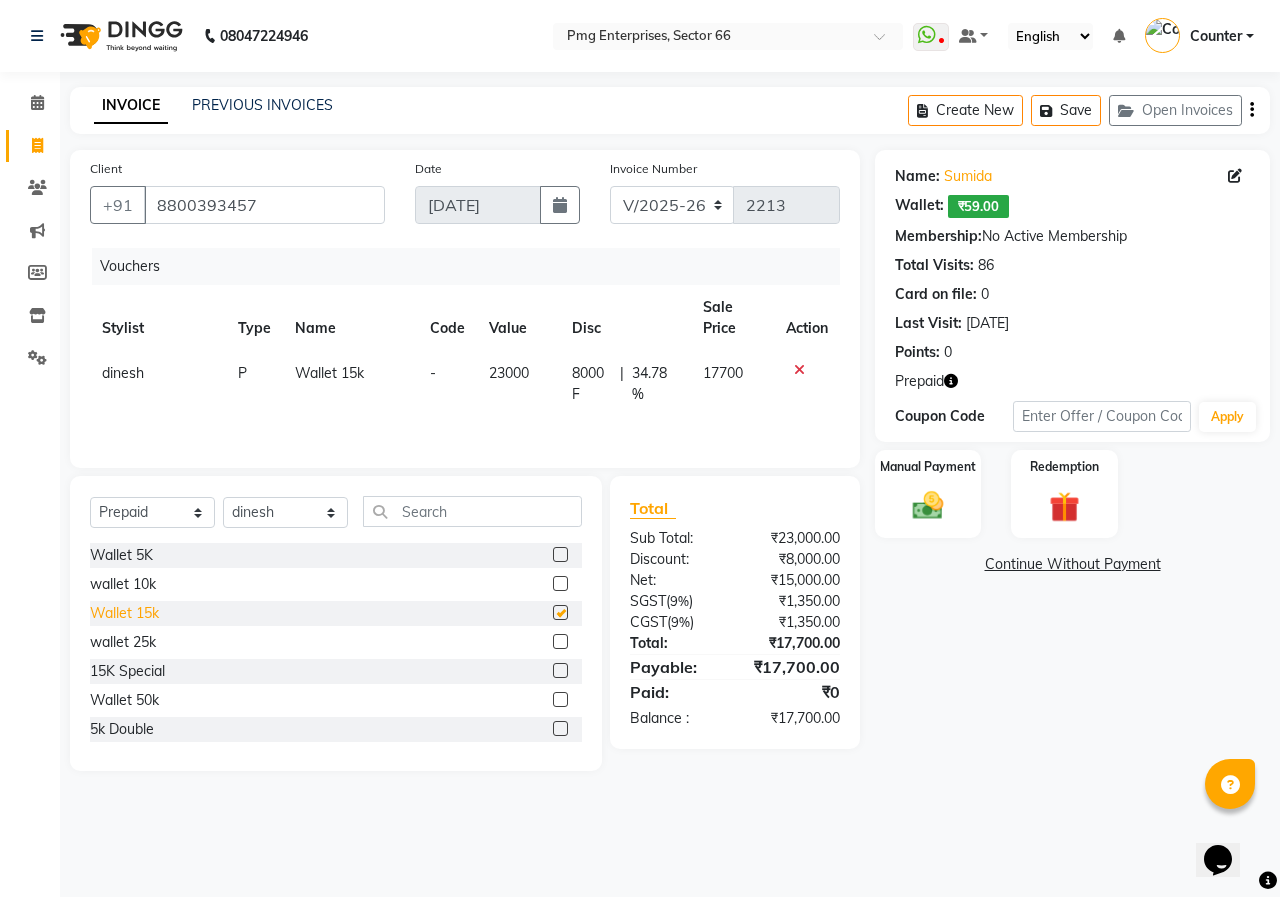 checkbox on "false" 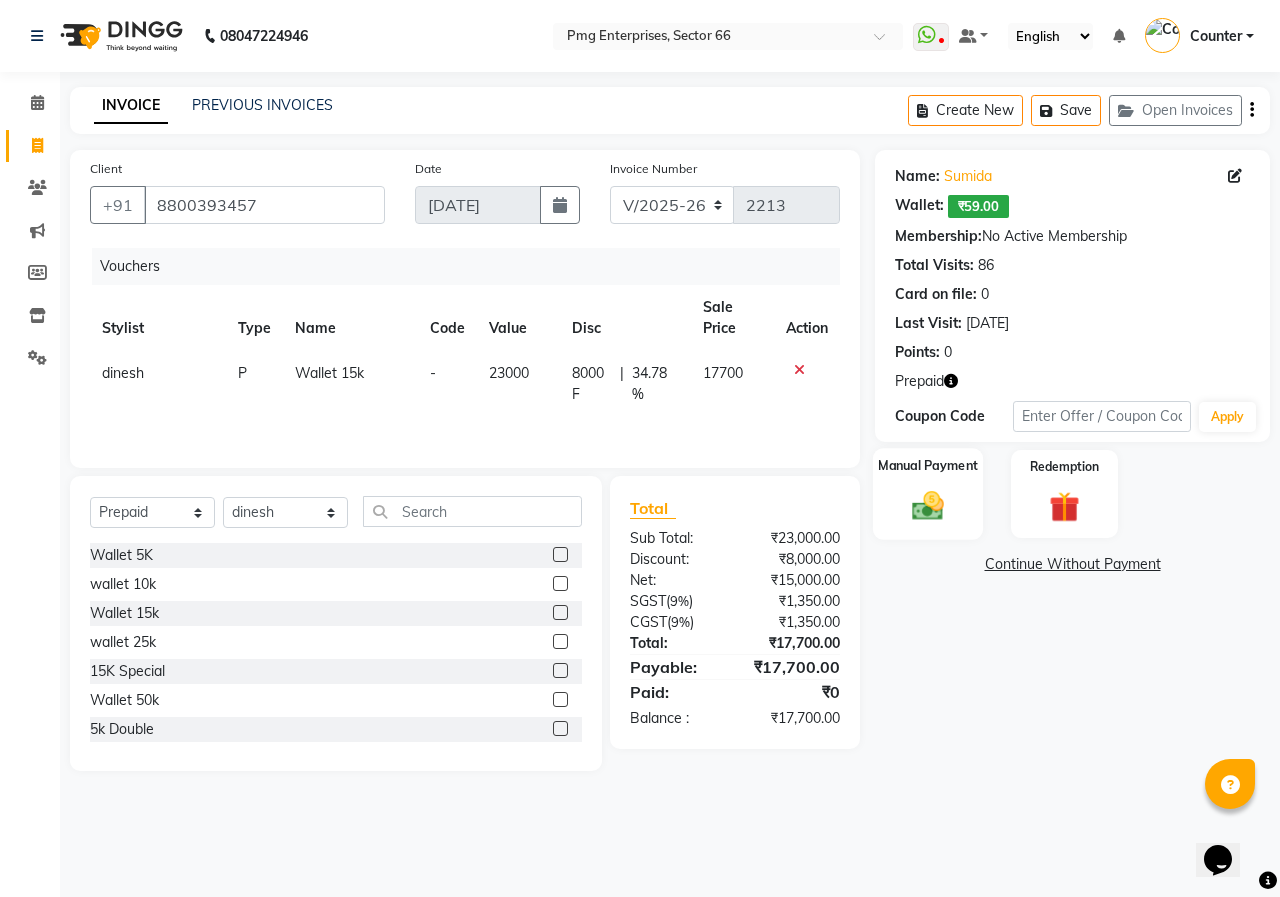 click on "Manual Payment" 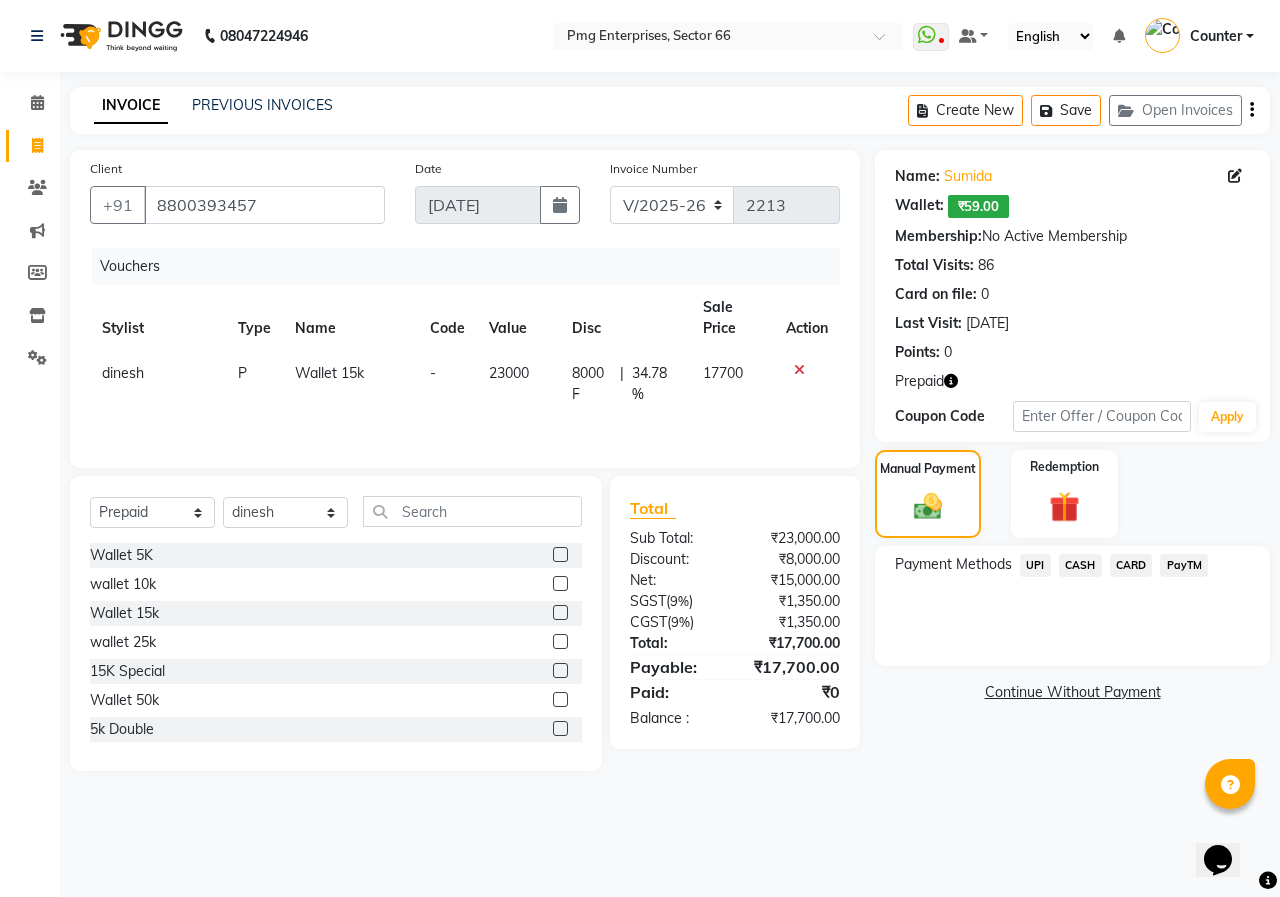 click on "CARD" 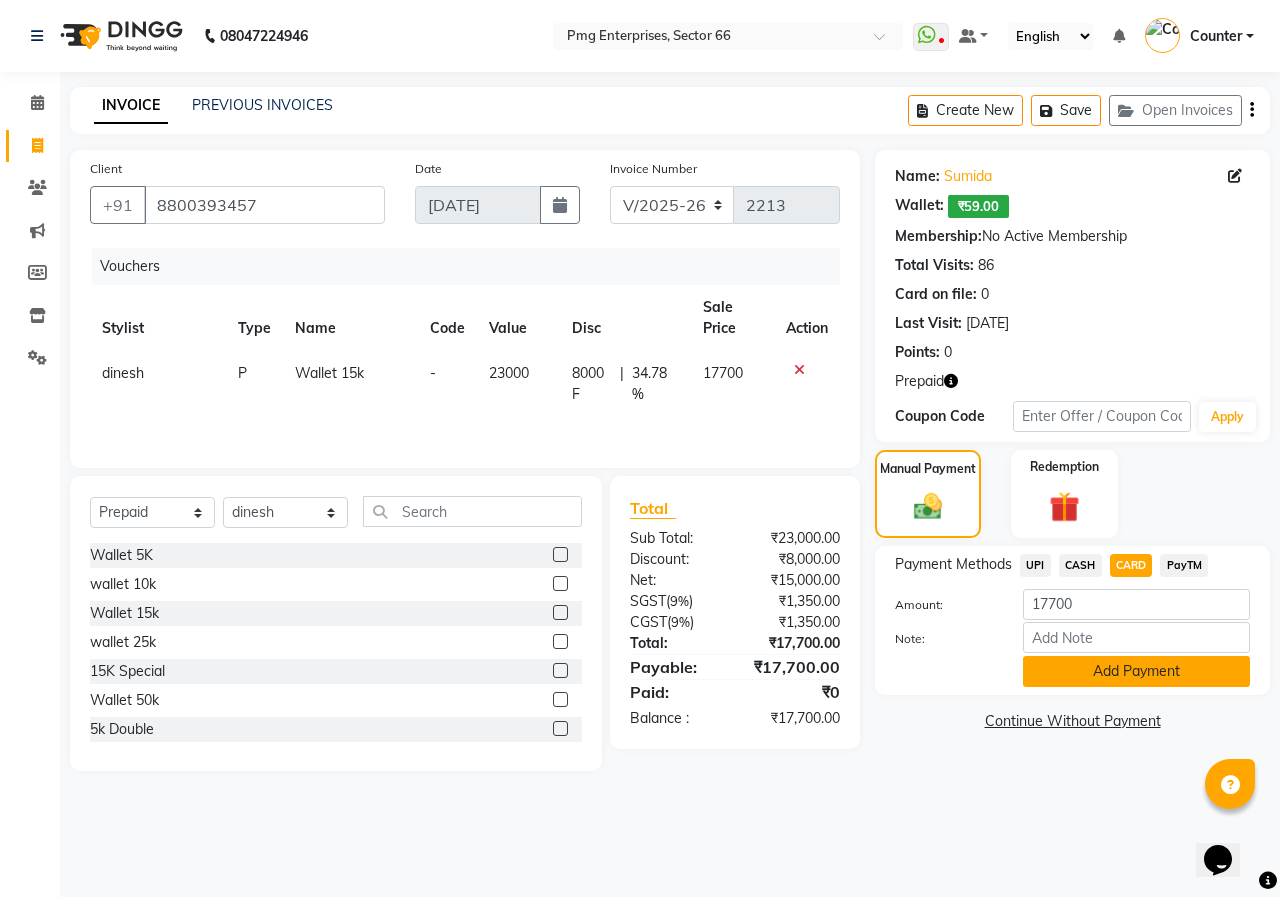 click on "Add Payment" 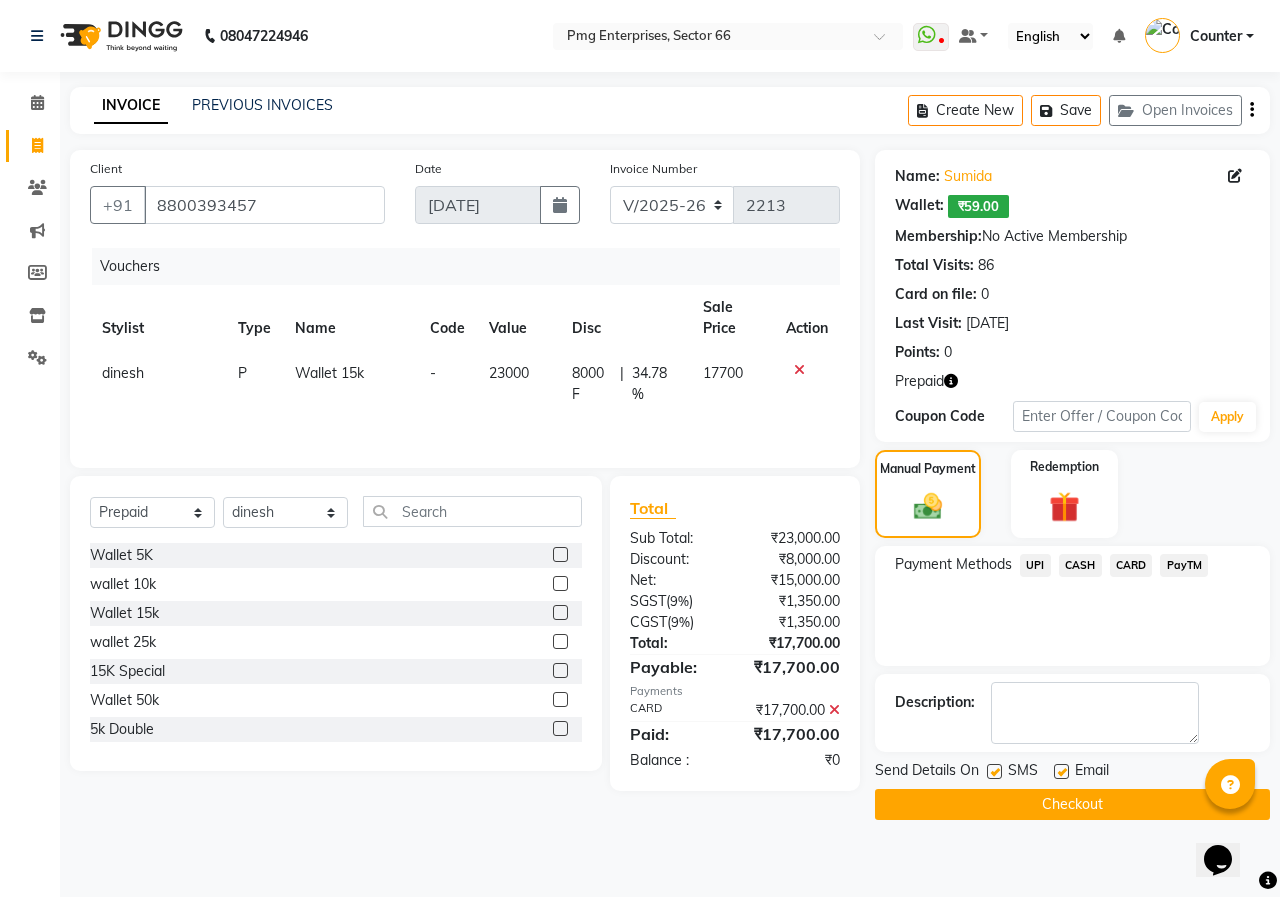 click on "Checkout" 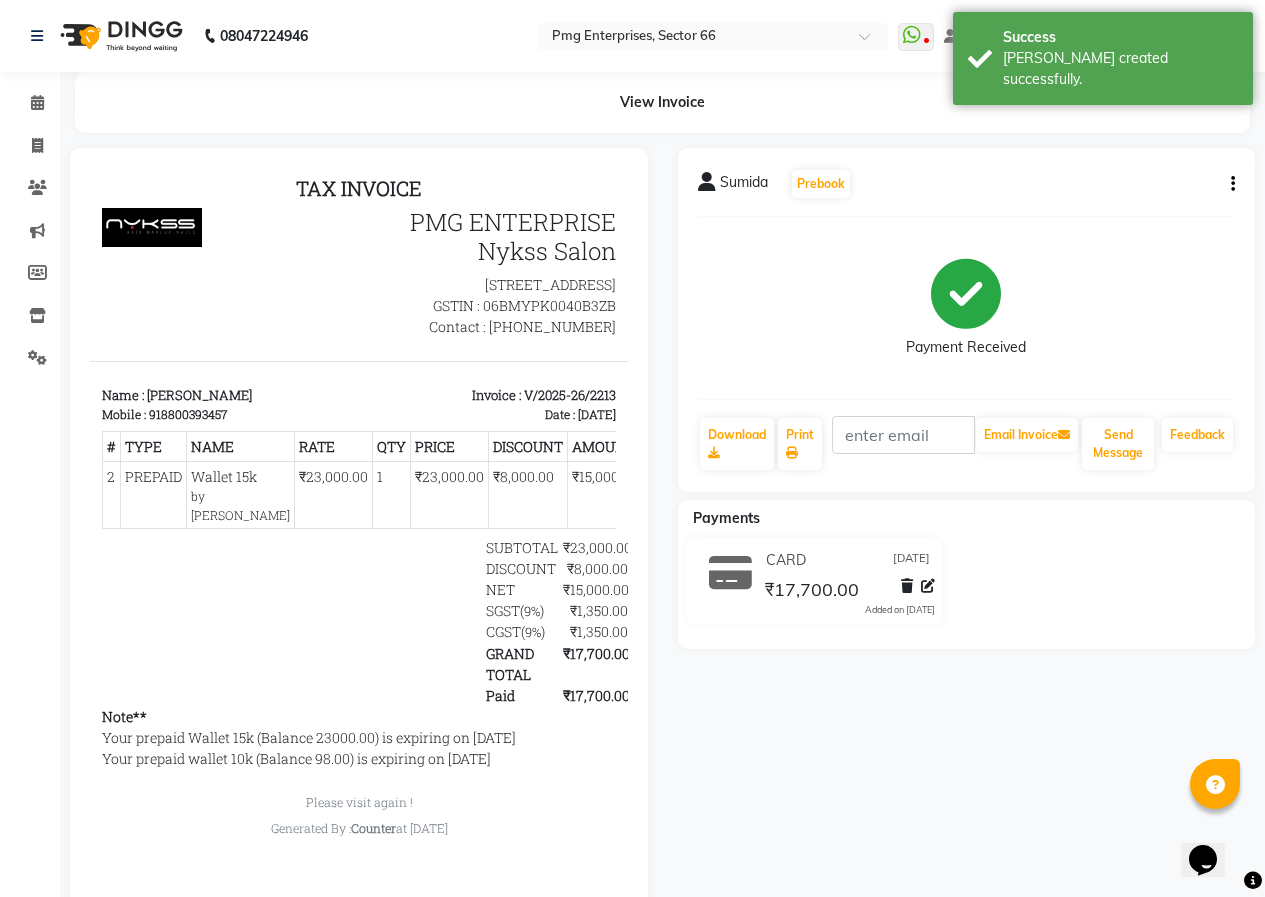 scroll, scrollTop: 0, scrollLeft: 0, axis: both 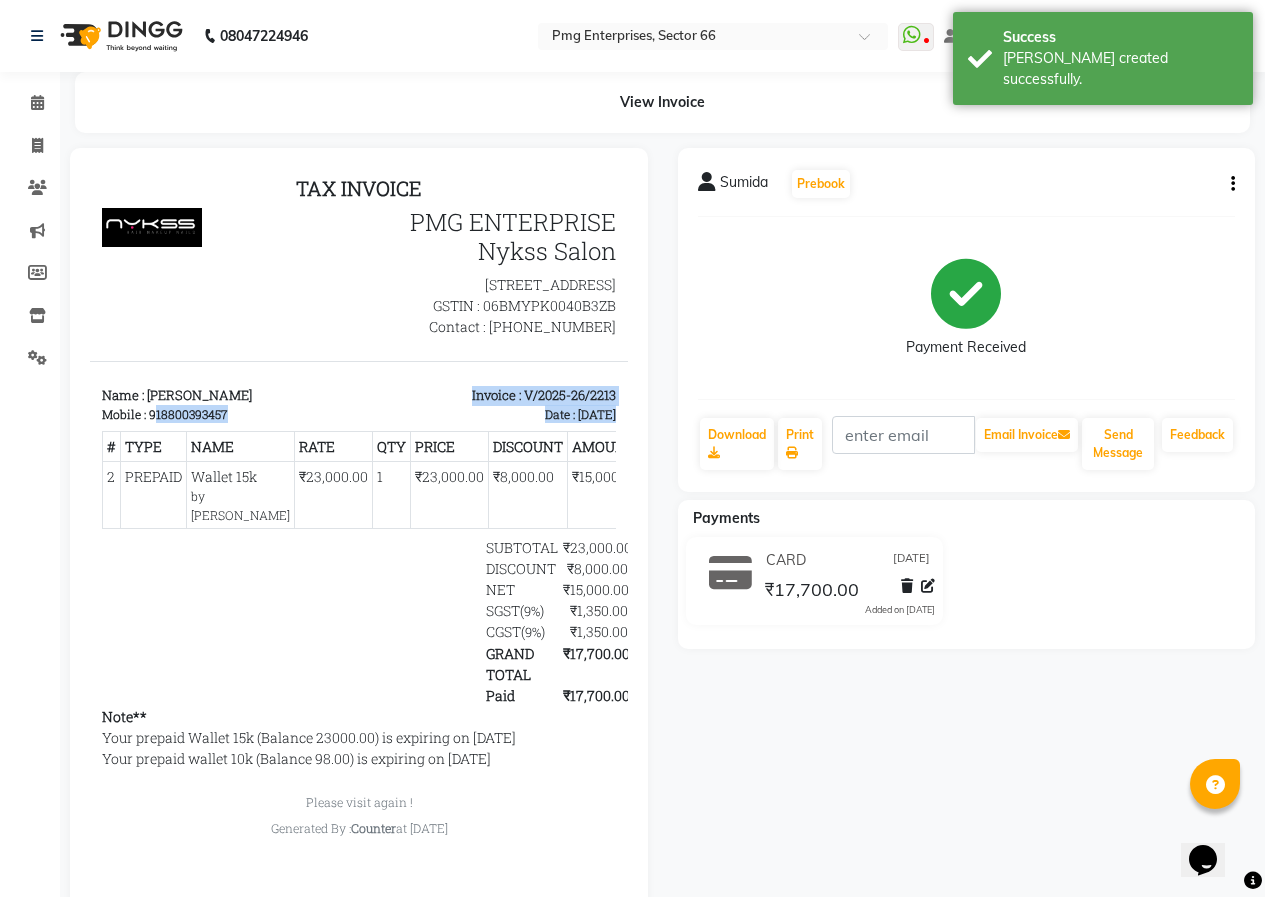 drag, startPoint x: 157, startPoint y: 433, endPoint x: 280, endPoint y: 448, distance: 123.911255 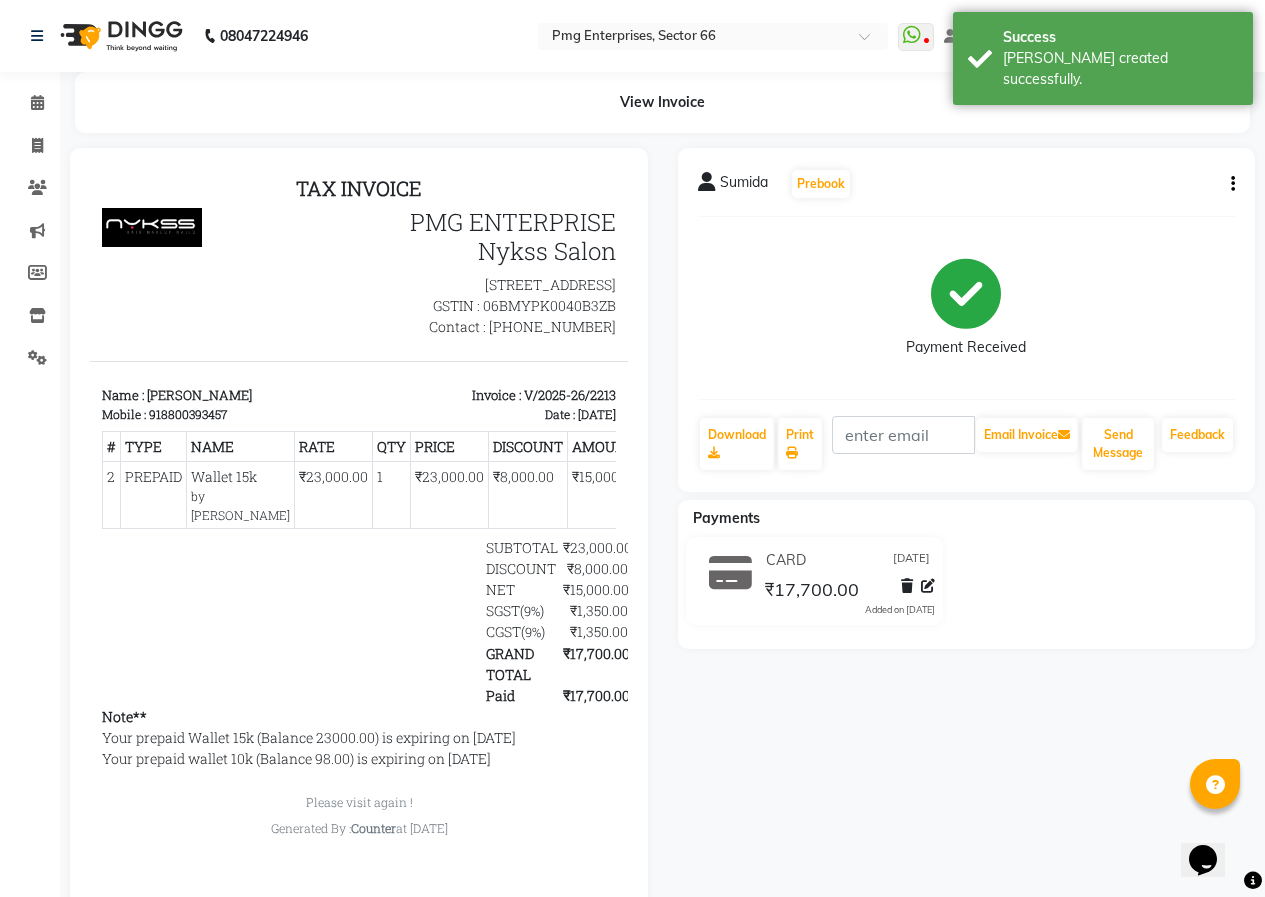 click on "TAX INVOICE
PMG ENTERPRISE  Nykss Salon
[STREET_ADDRESS]
GSTIN : 06BMYPK0040B3ZB
Contact : [PHONE_NUMBER]
Mobile : #" at bounding box center (359, 507) 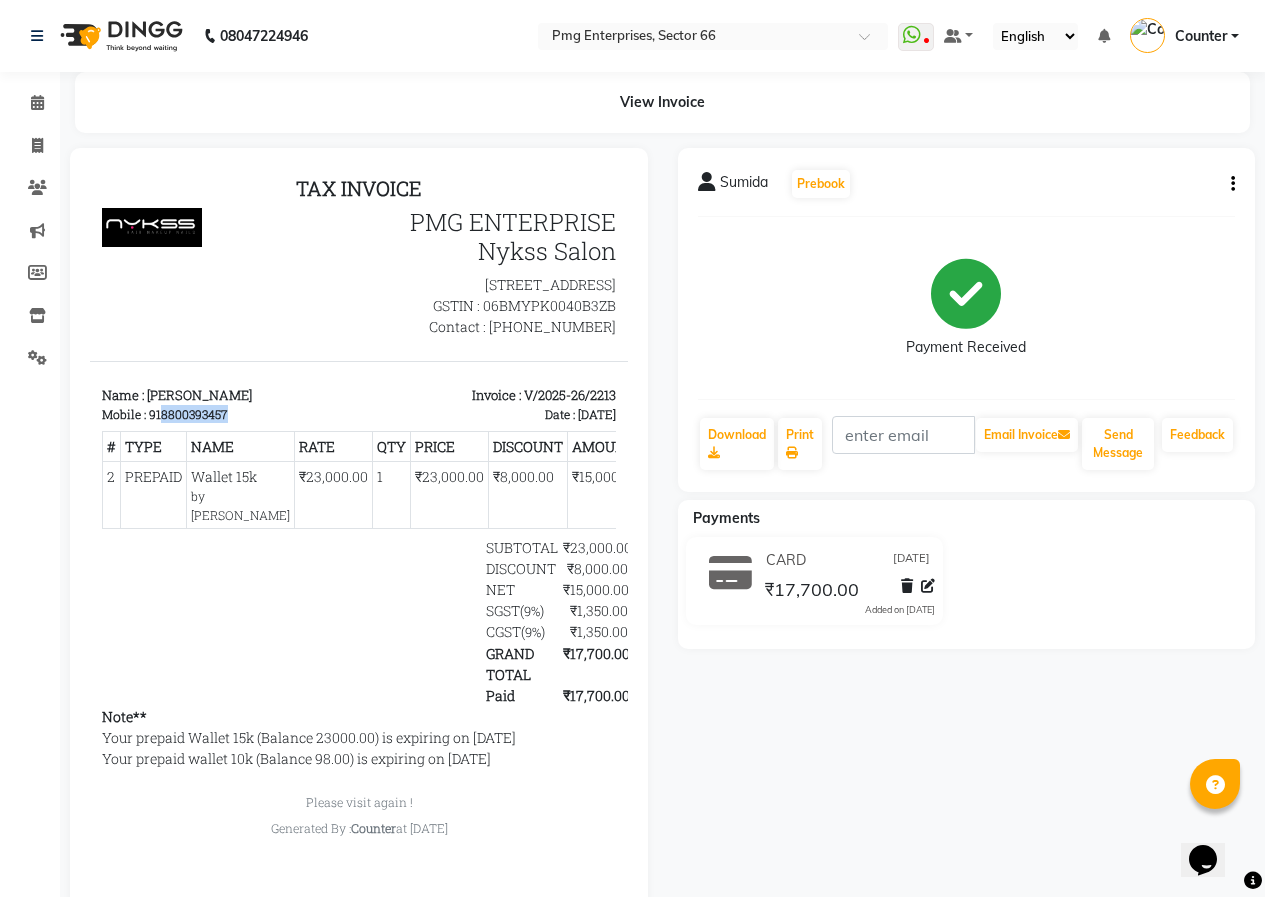 drag, startPoint x: 160, startPoint y: 434, endPoint x: 239, endPoint y: 431, distance: 79.05694 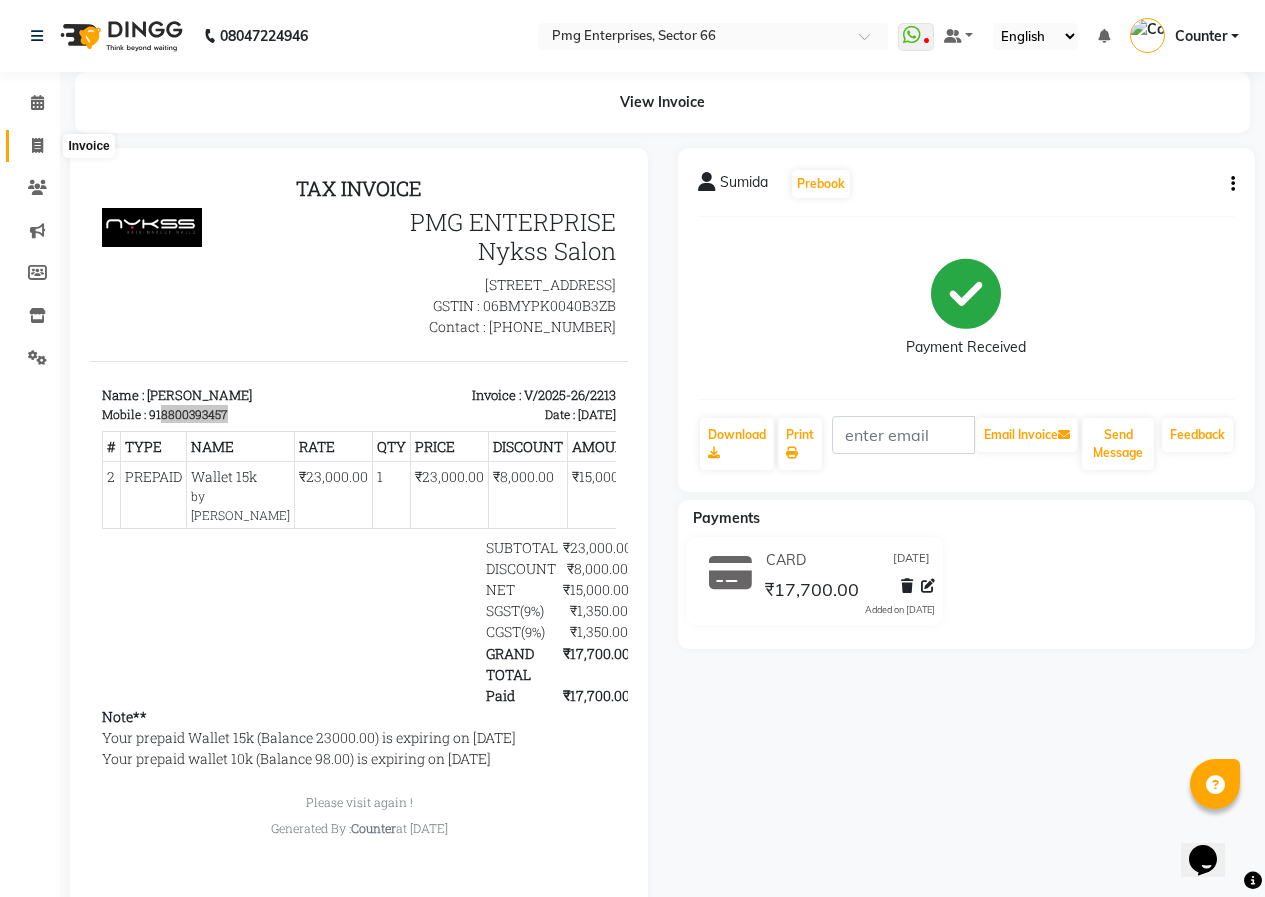 click 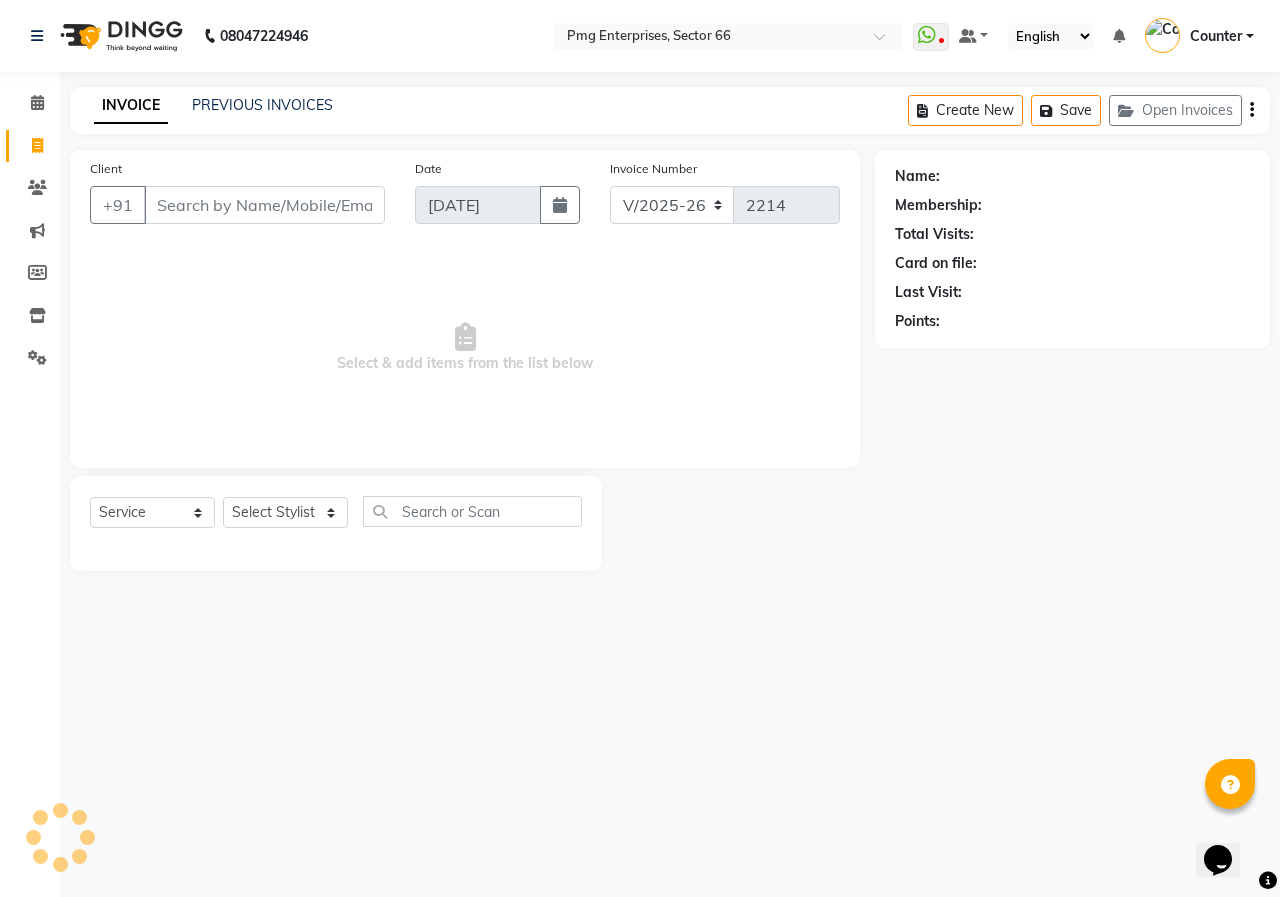 click on "Client" at bounding box center [264, 205] 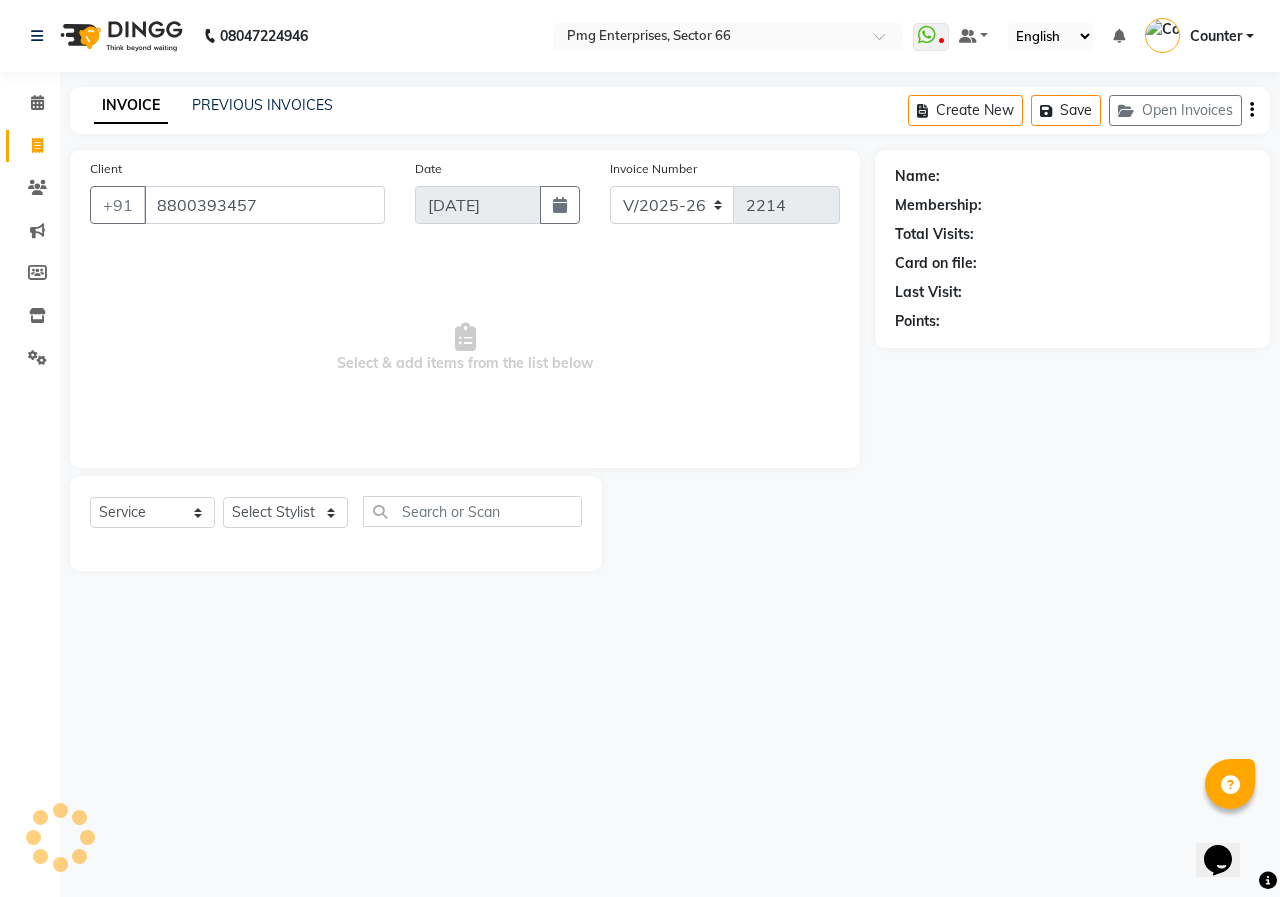 type on "8800393457" 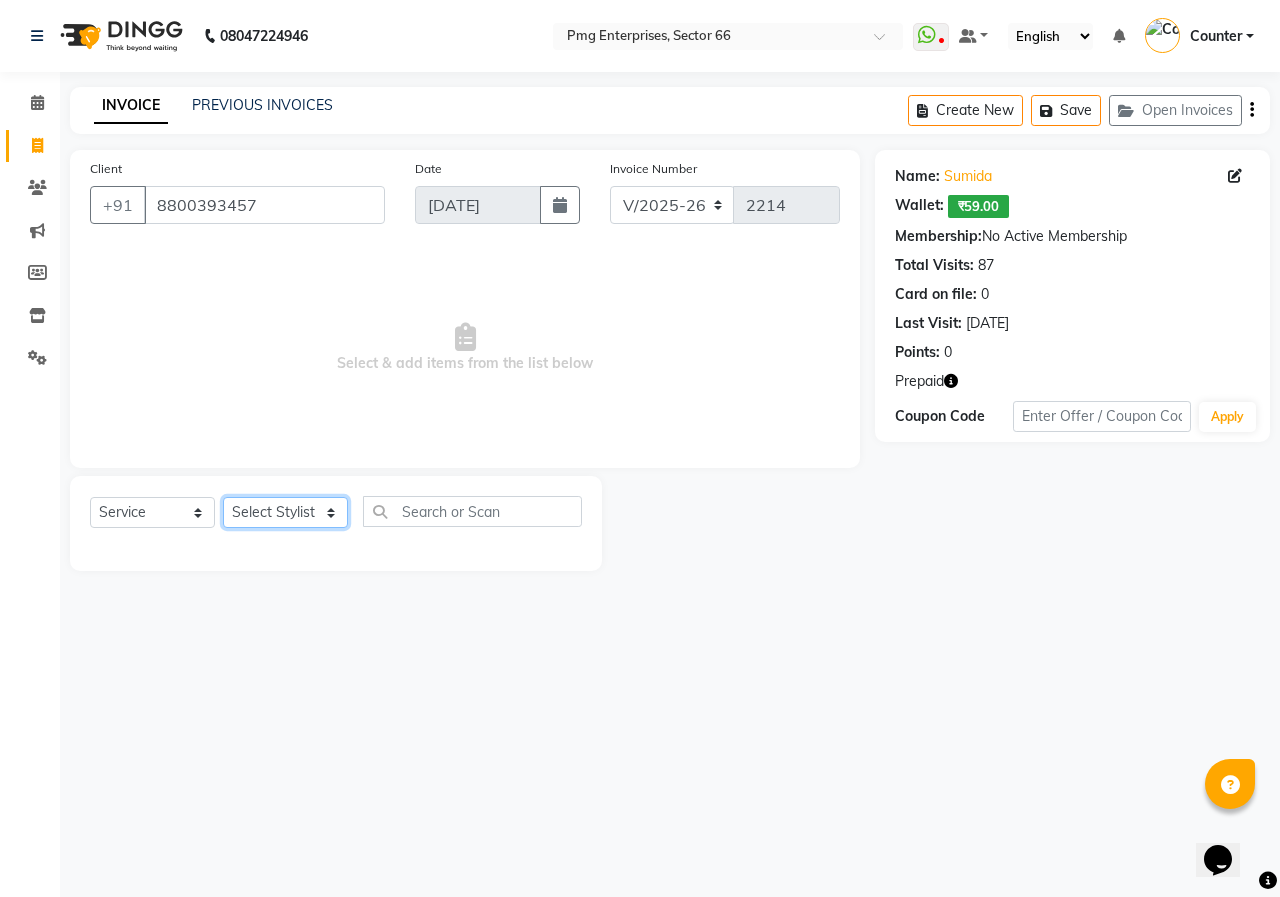 click on "Select Stylist [PERSON_NAME] Counter [PERSON_NAME] [PERSON_NAME] [PERSON_NAME] [PERSON_NAME]" 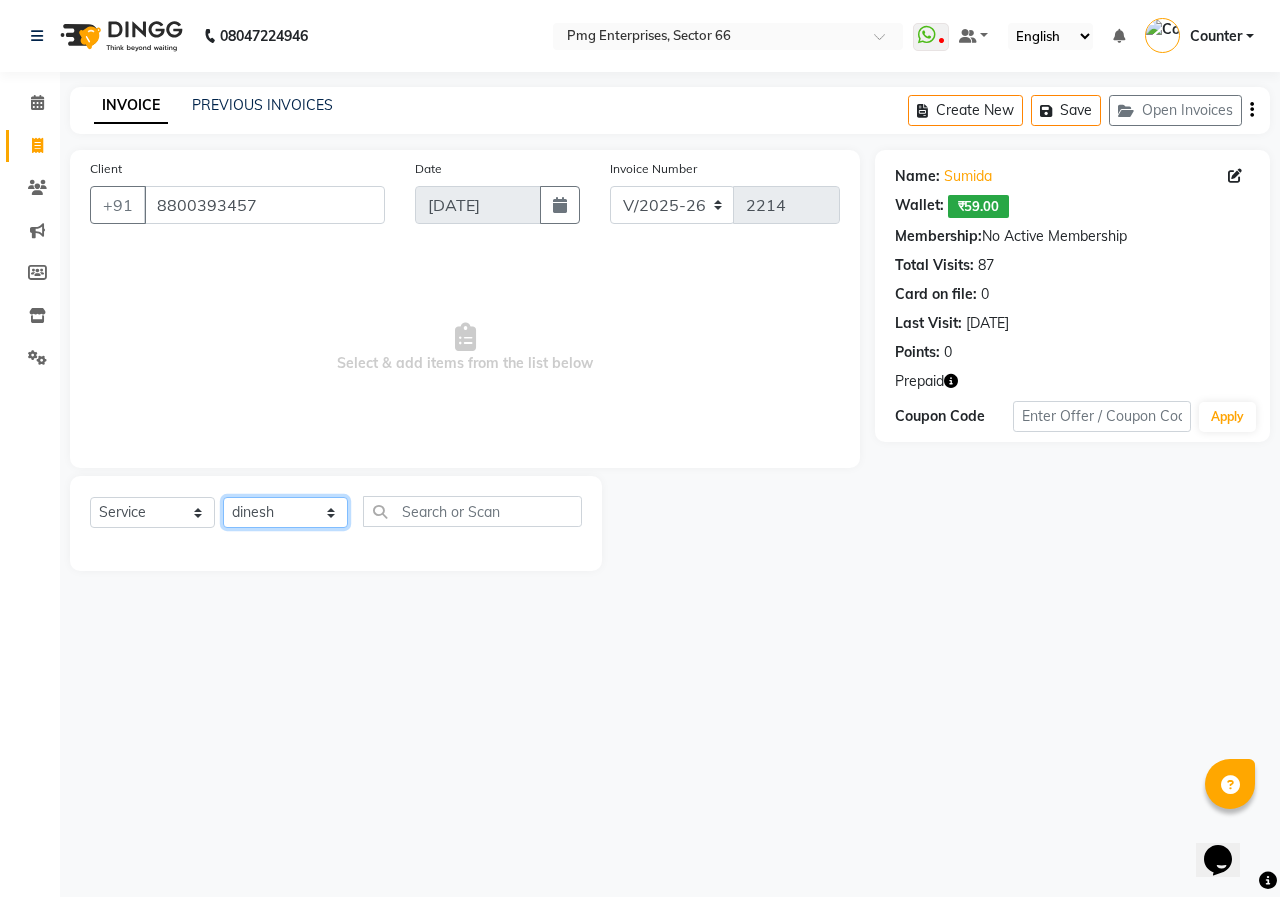 click on "Select Stylist [PERSON_NAME] Counter [PERSON_NAME] [PERSON_NAME] [PERSON_NAME] [PERSON_NAME]" 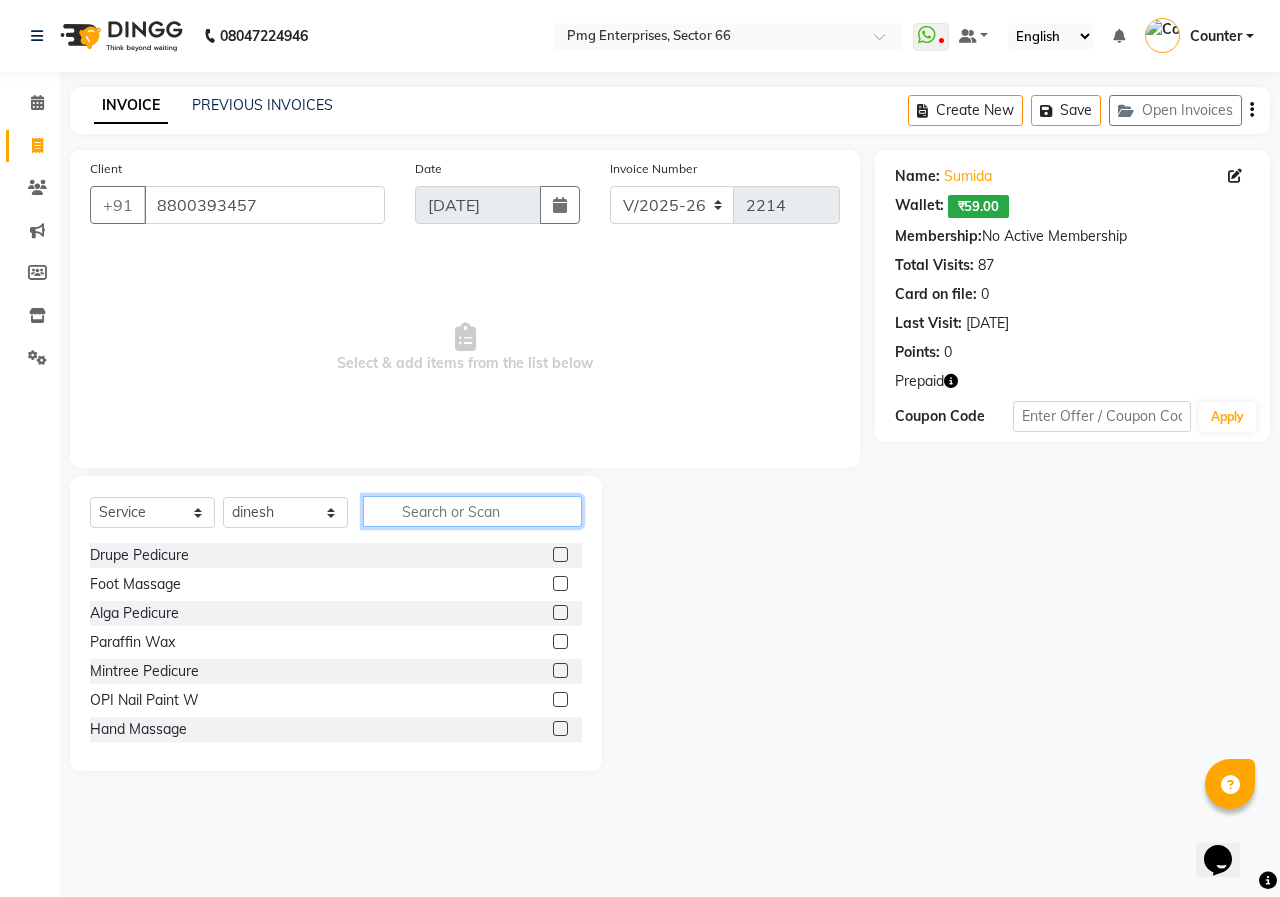 click 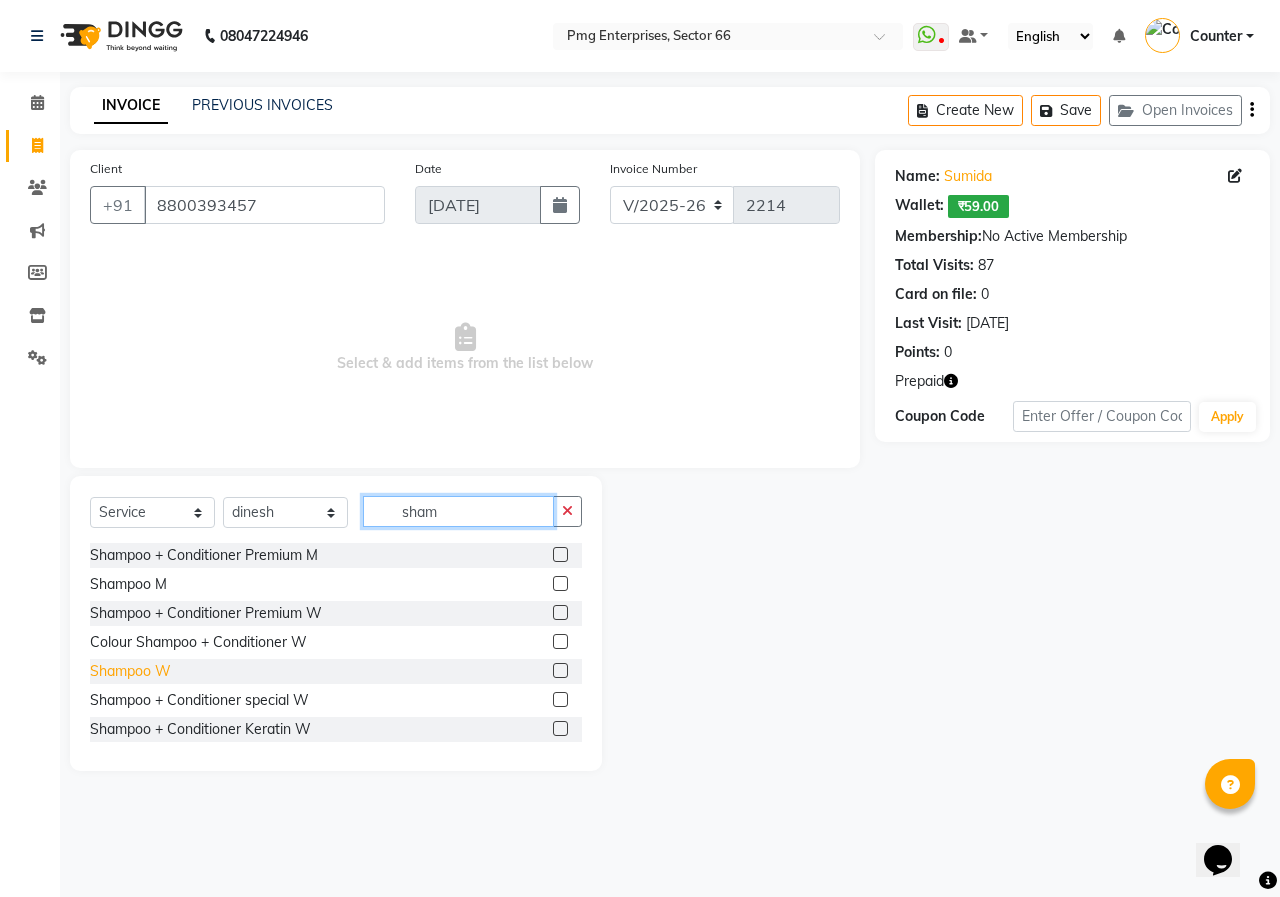 type on "sham" 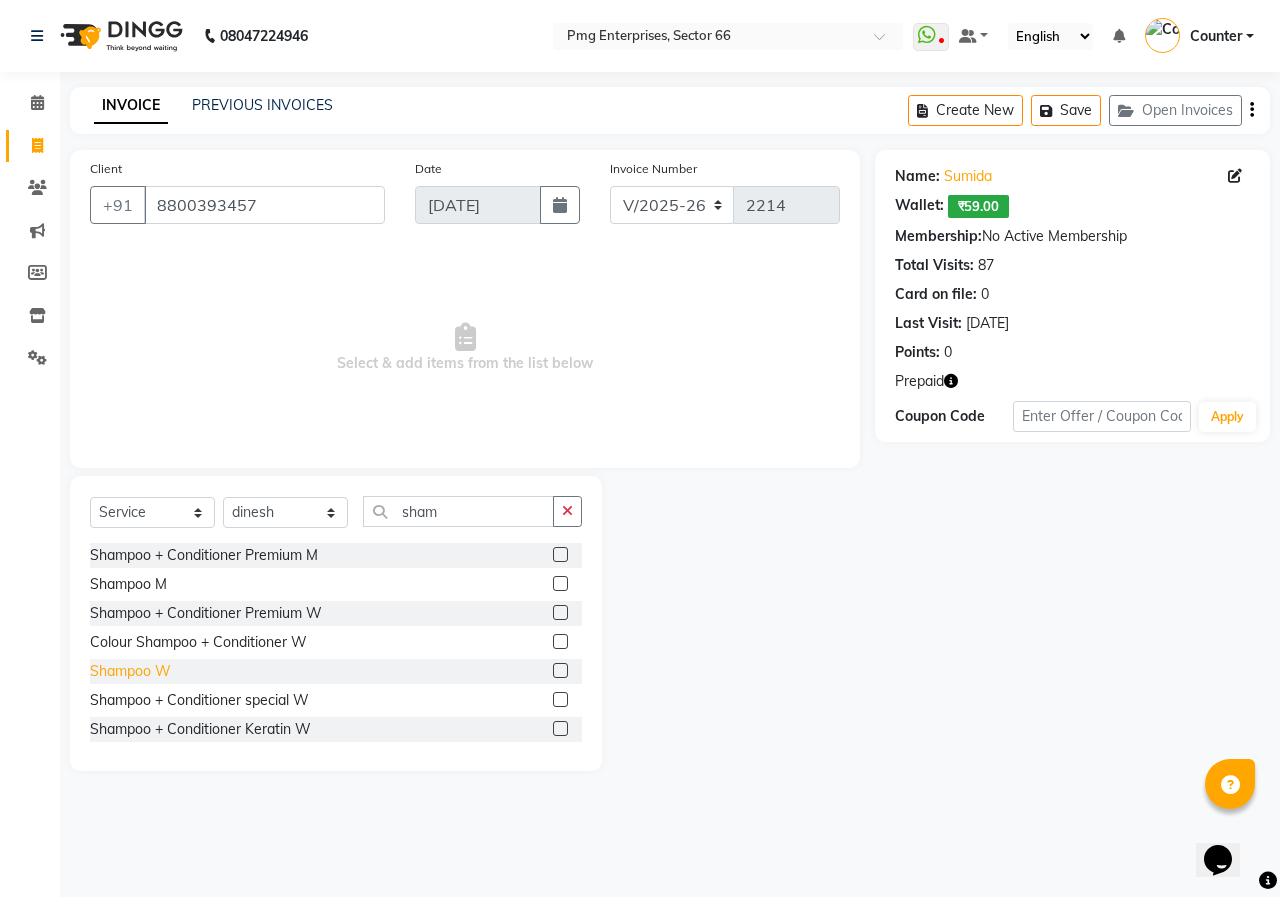click on "Shampoo W" 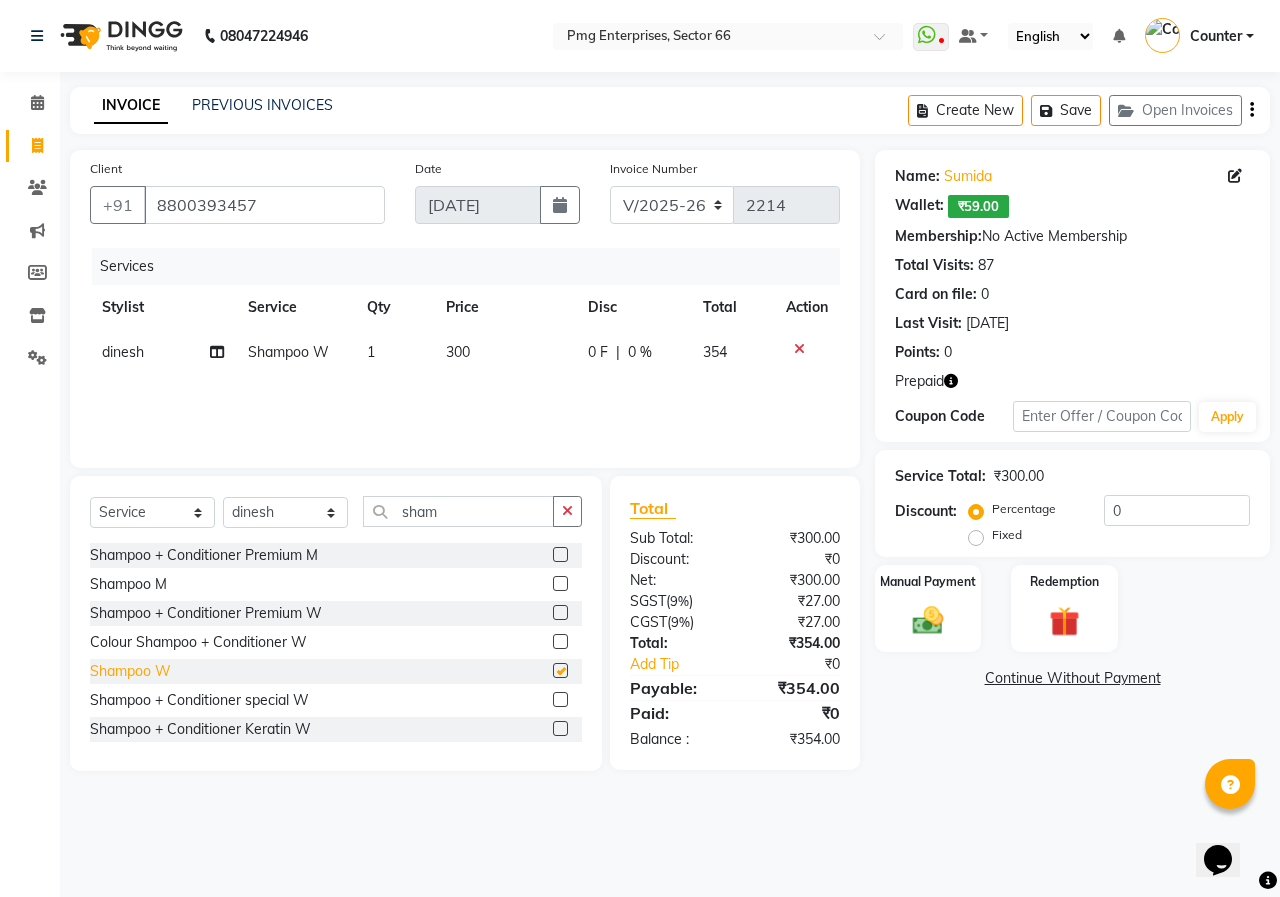 checkbox on "false" 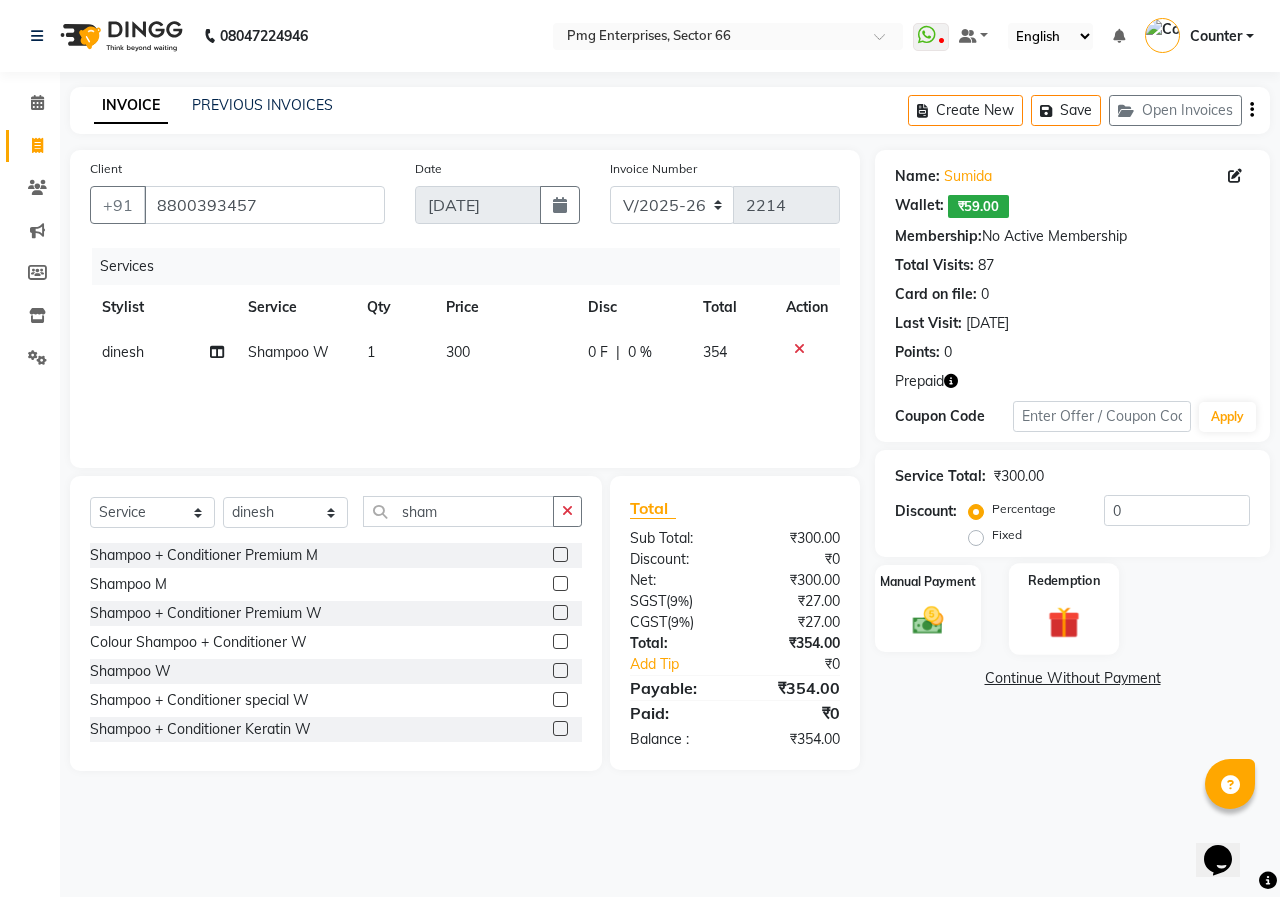 click 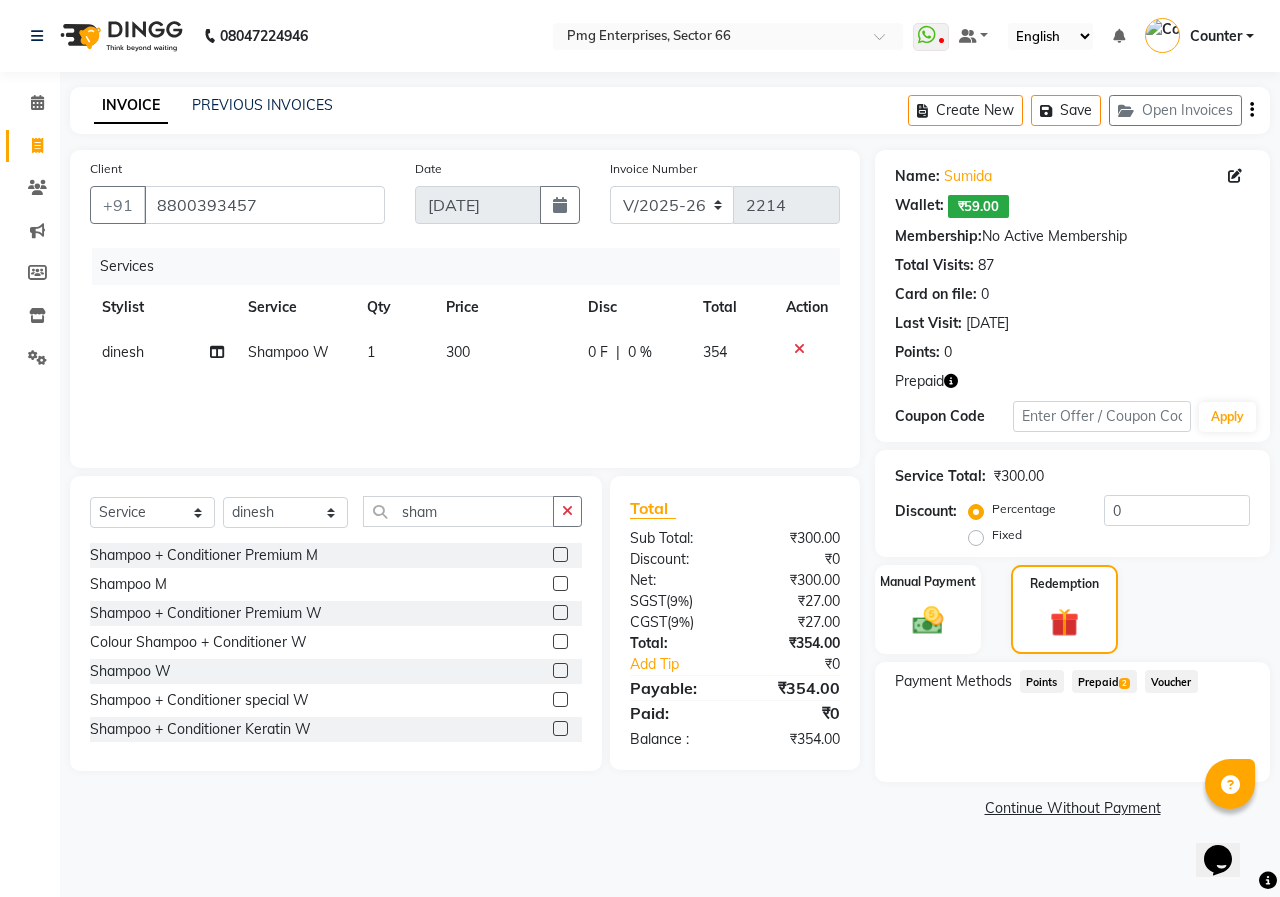 click on "Prepaid  2" 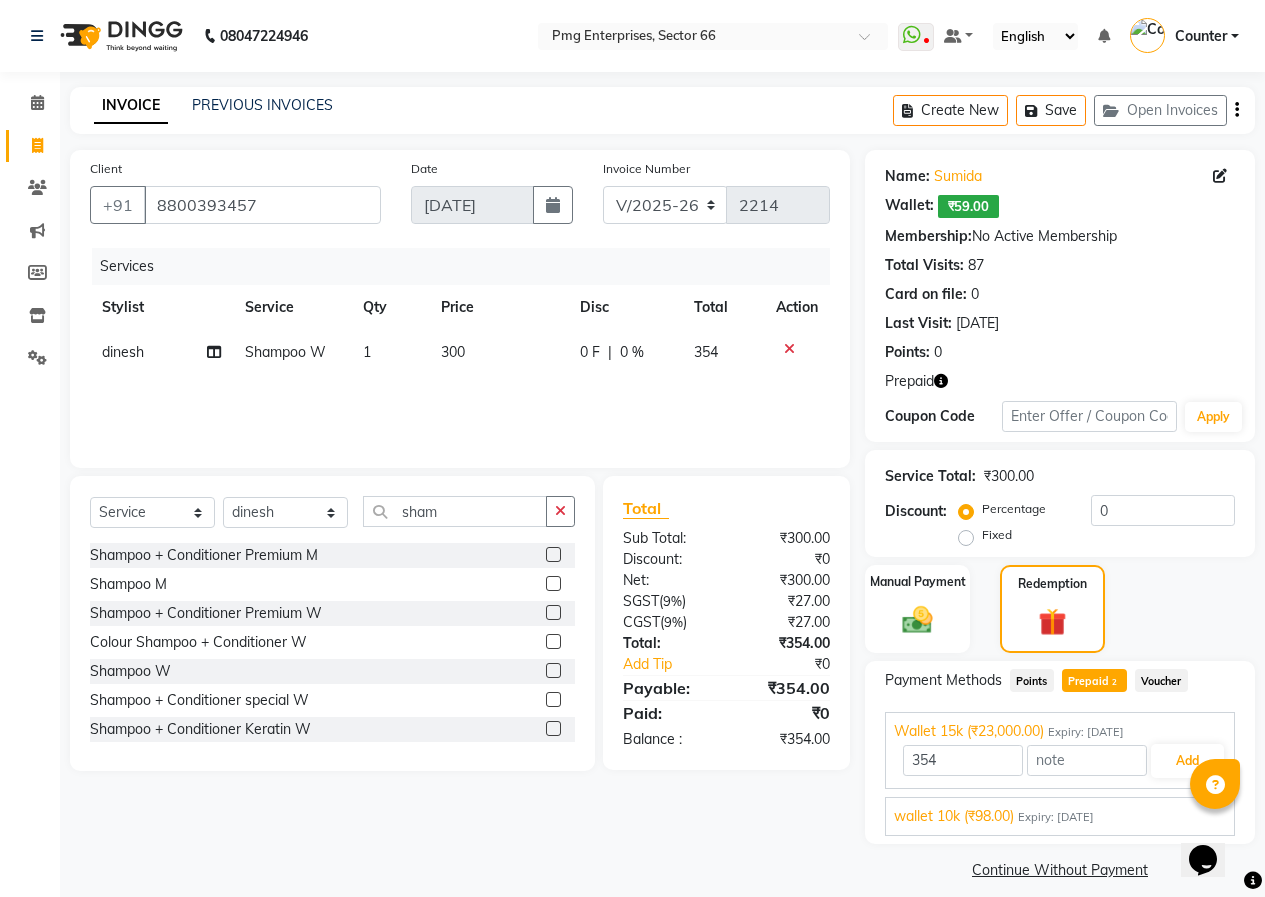 click on "Expiry: [DATE]" at bounding box center [1056, 817] 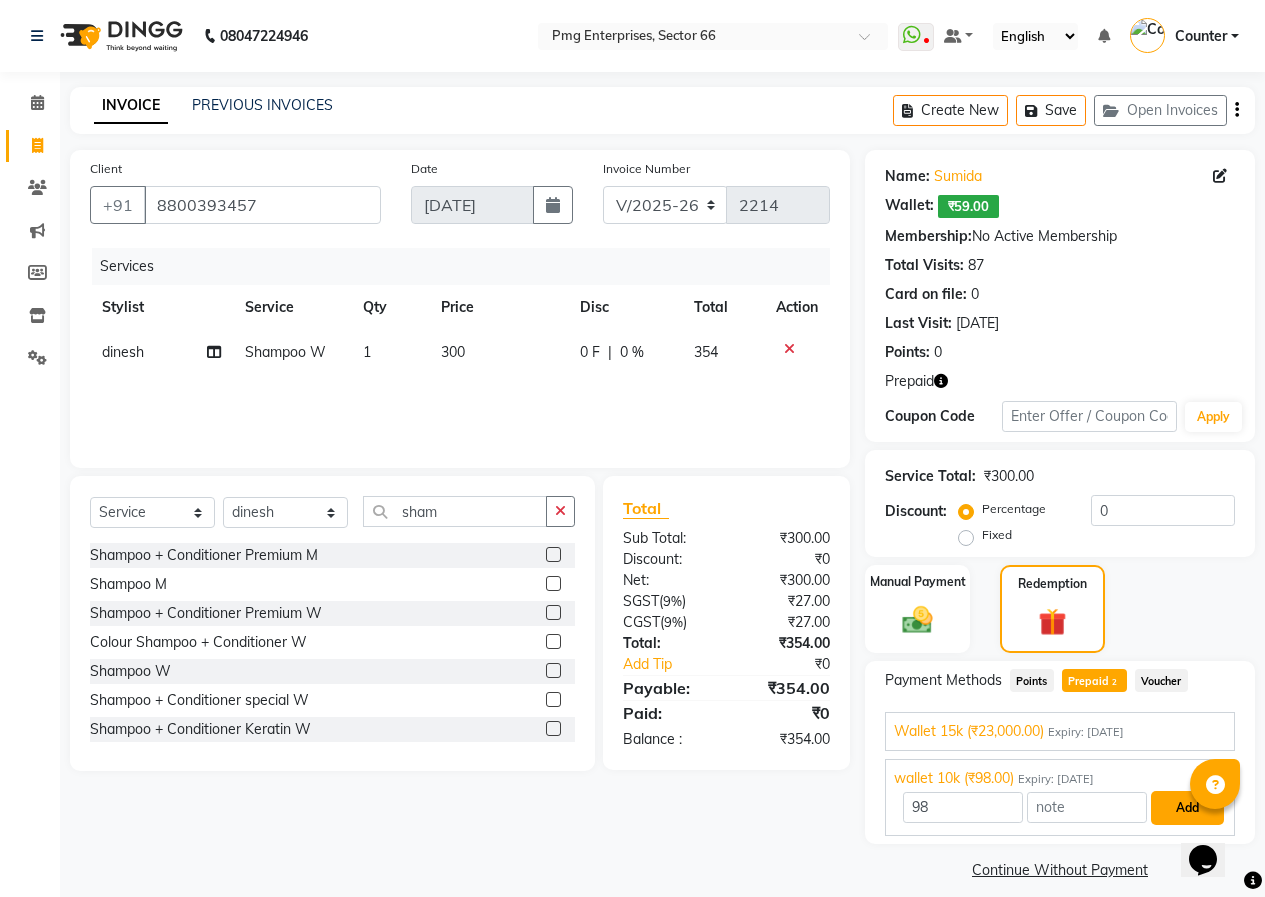 click on "Add" at bounding box center (1187, 808) 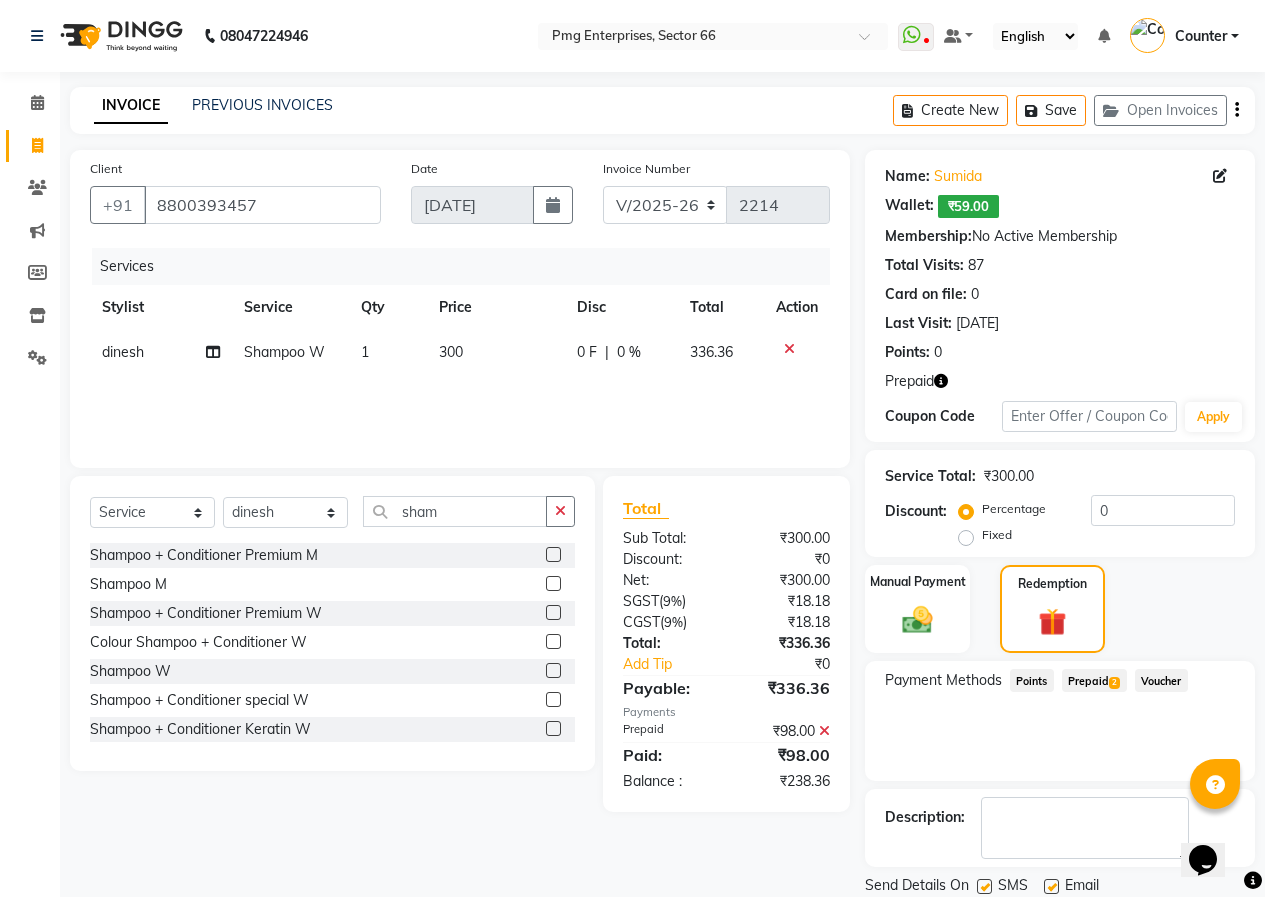 click on "Prepaid  2" 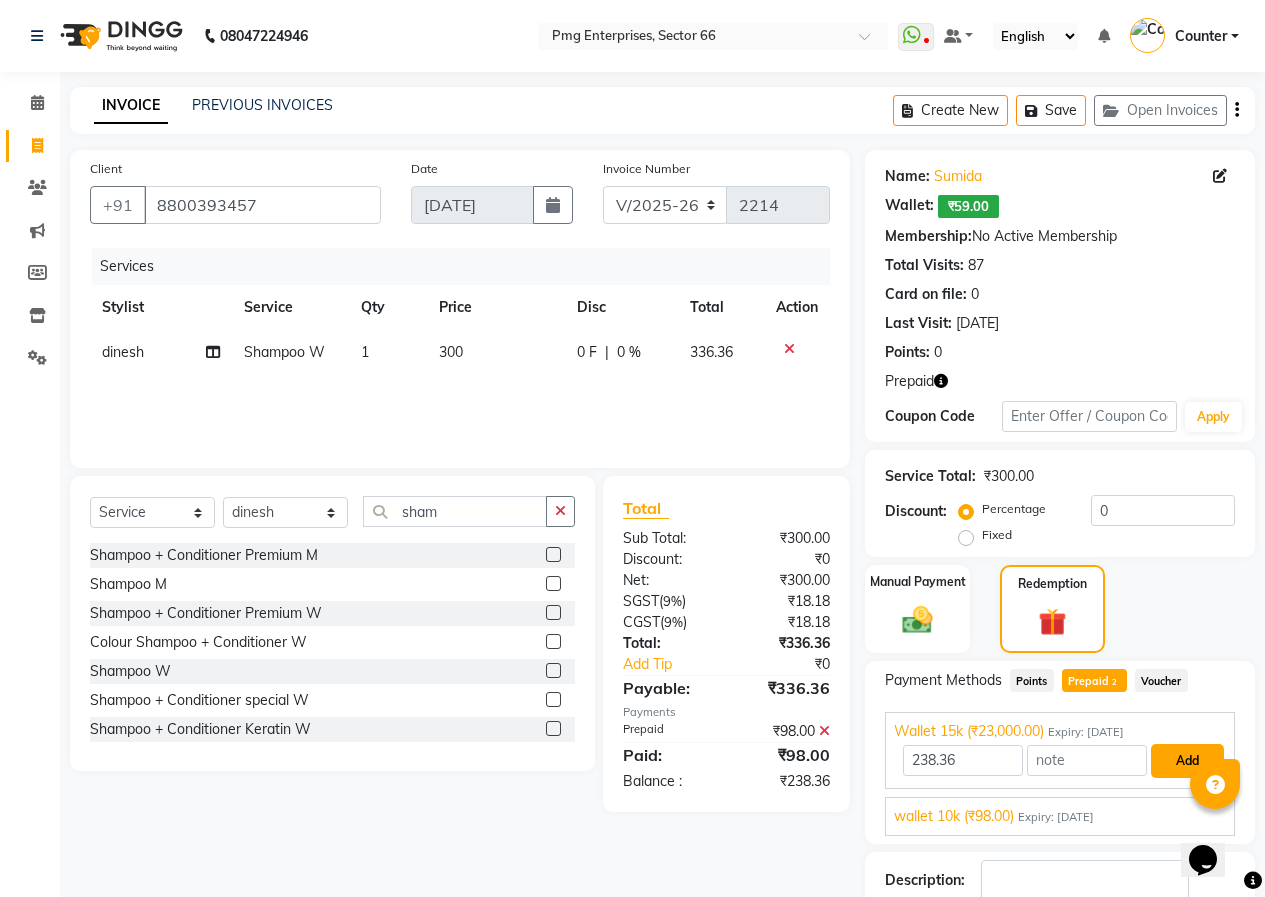 click on "Add" at bounding box center [1187, 761] 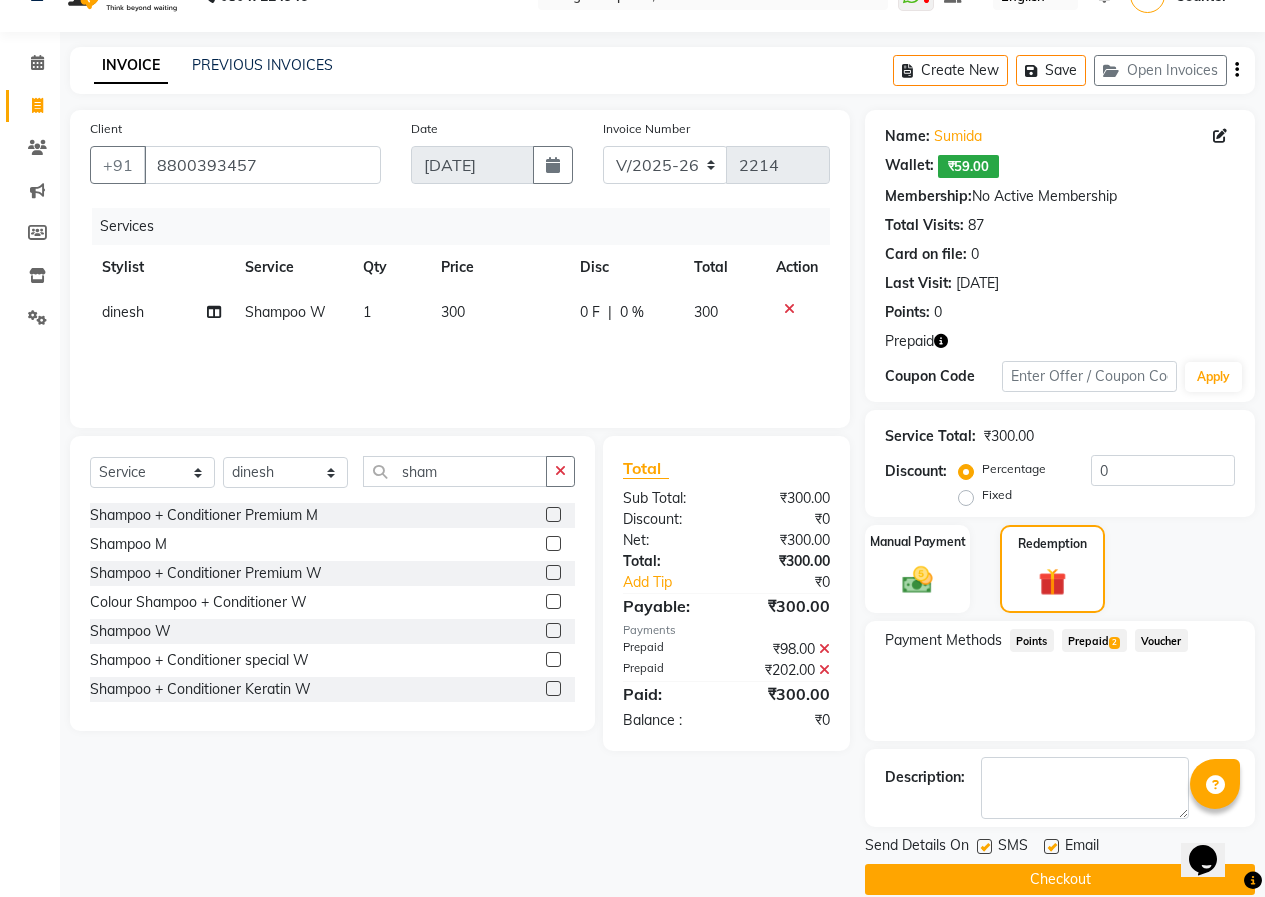 scroll, scrollTop: 65, scrollLeft: 0, axis: vertical 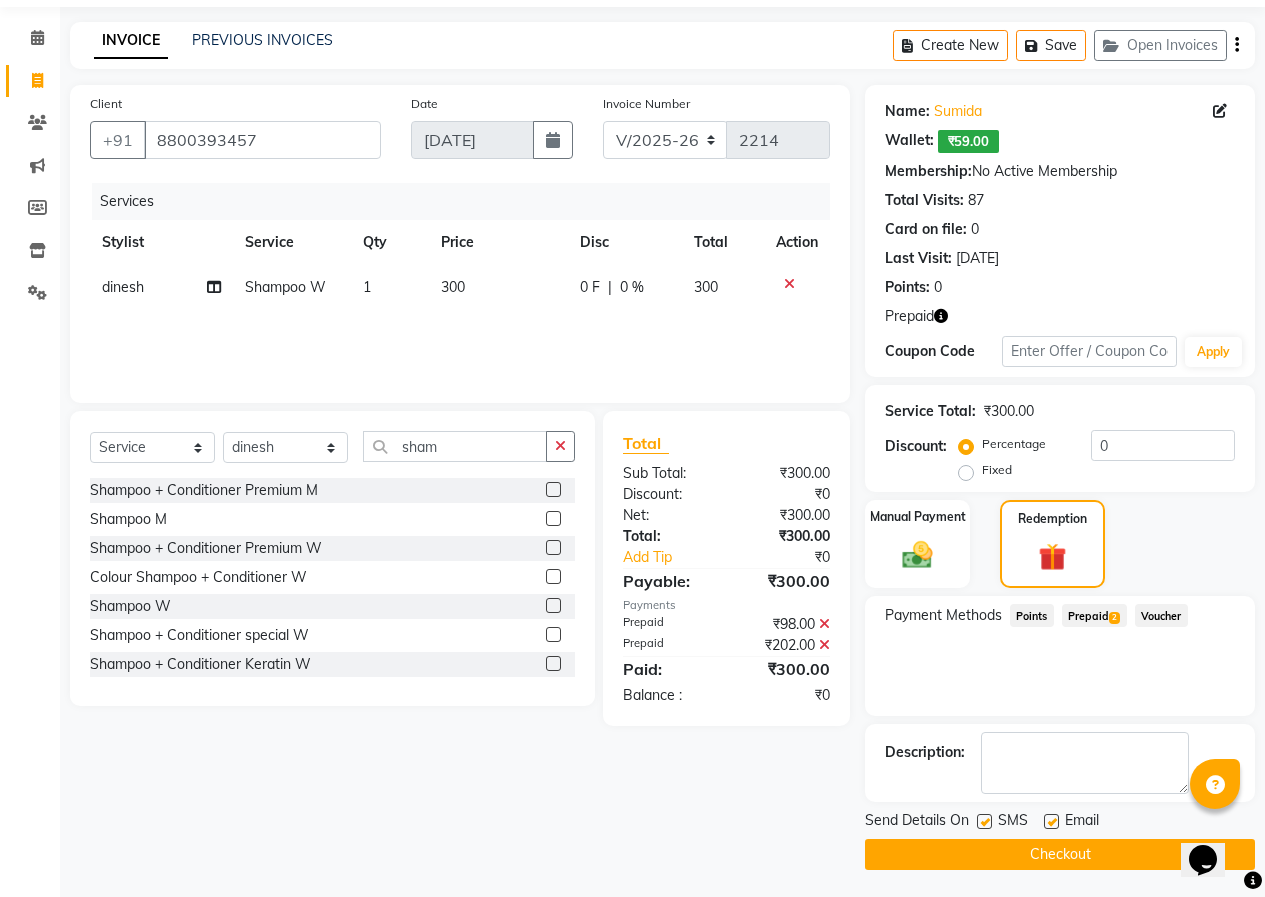 click on "Checkout" 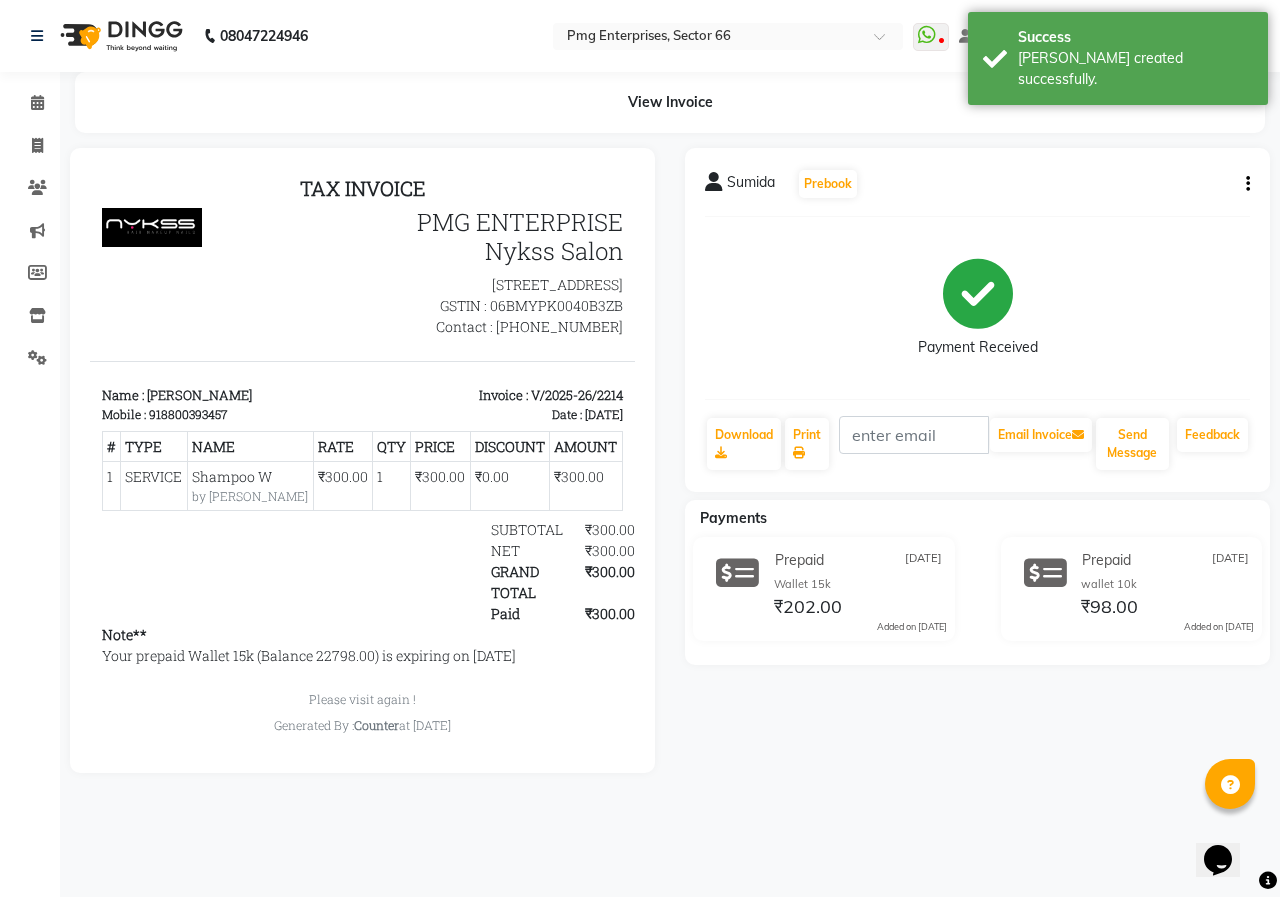 scroll, scrollTop: 0, scrollLeft: 0, axis: both 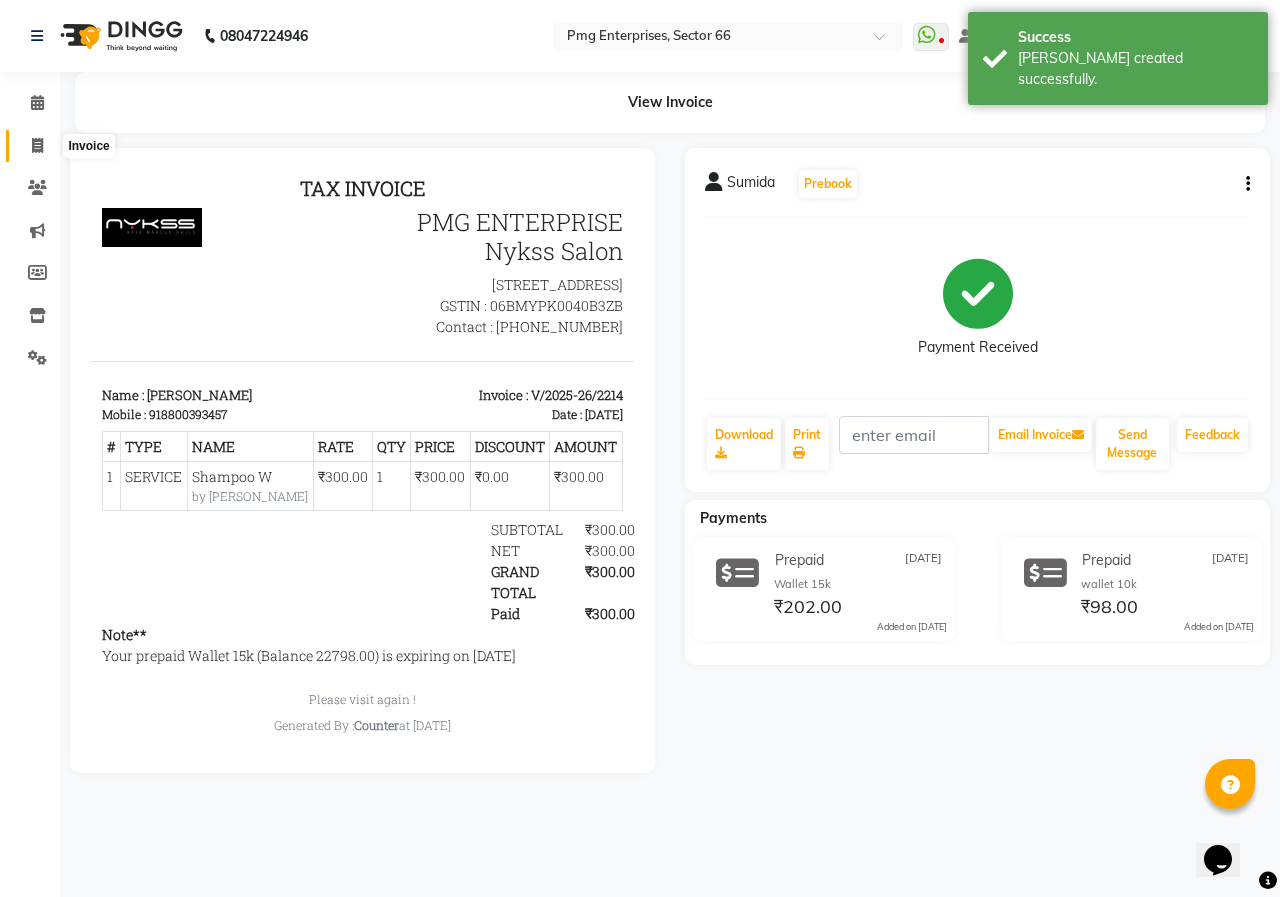 click 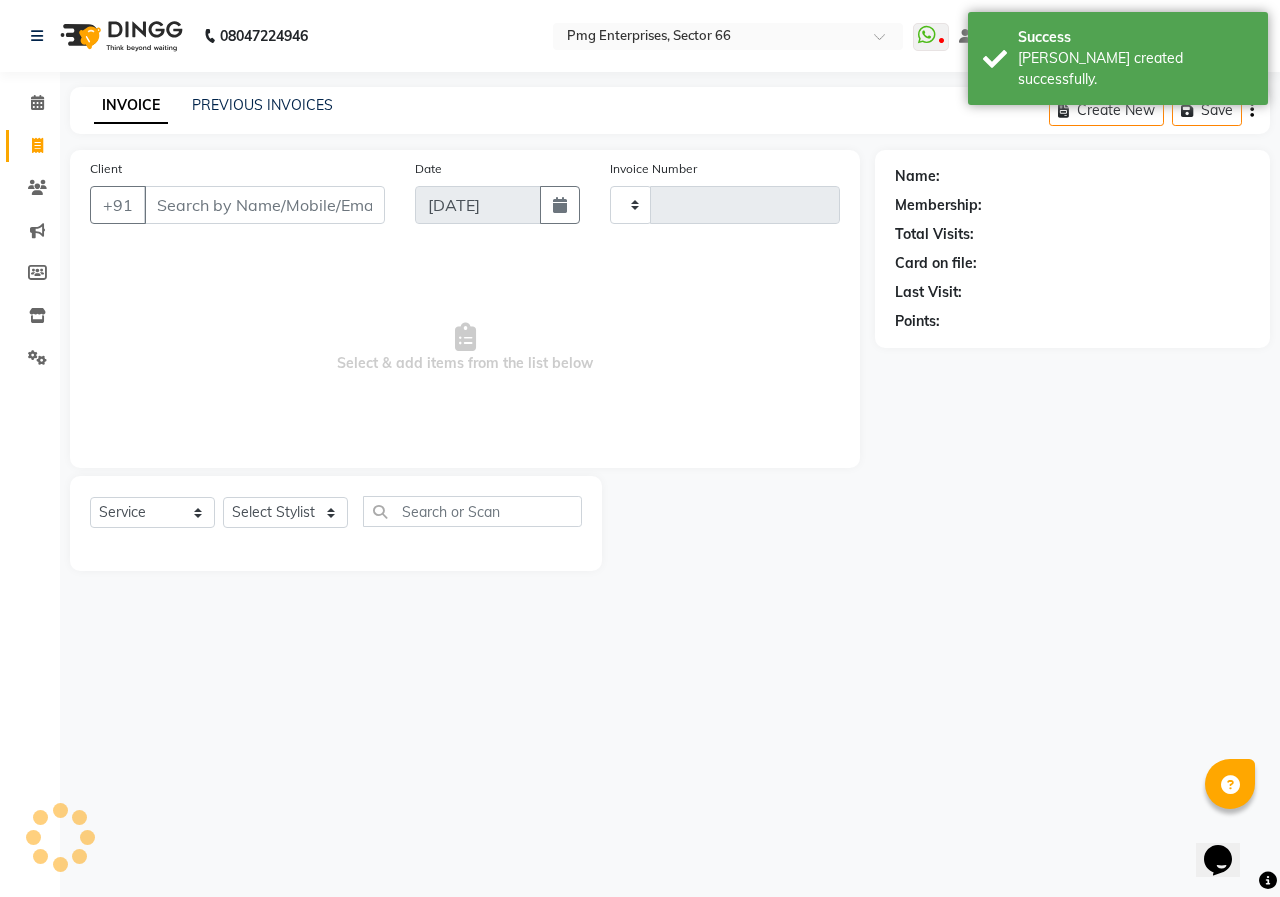 type on "2215" 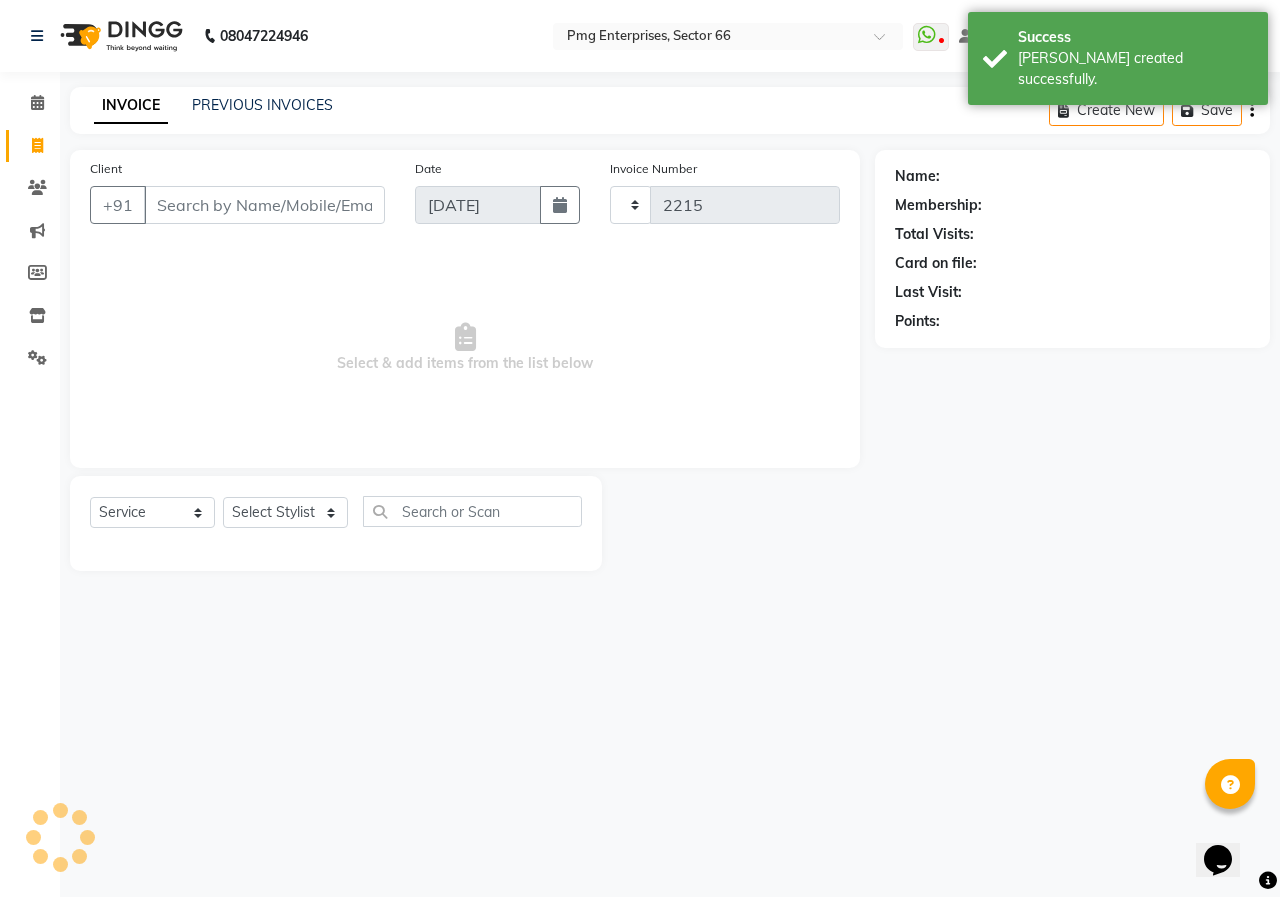 select on "889" 